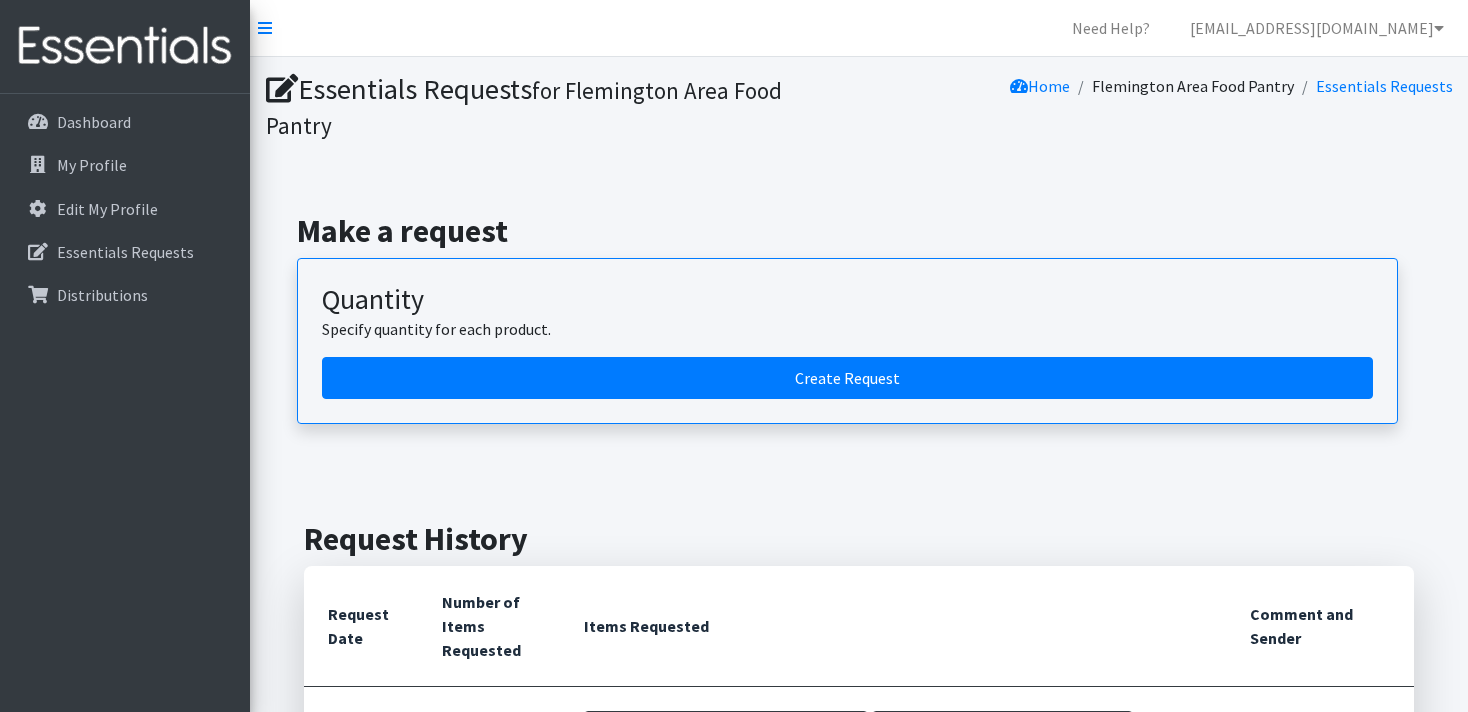 scroll, scrollTop: 0, scrollLeft: 0, axis: both 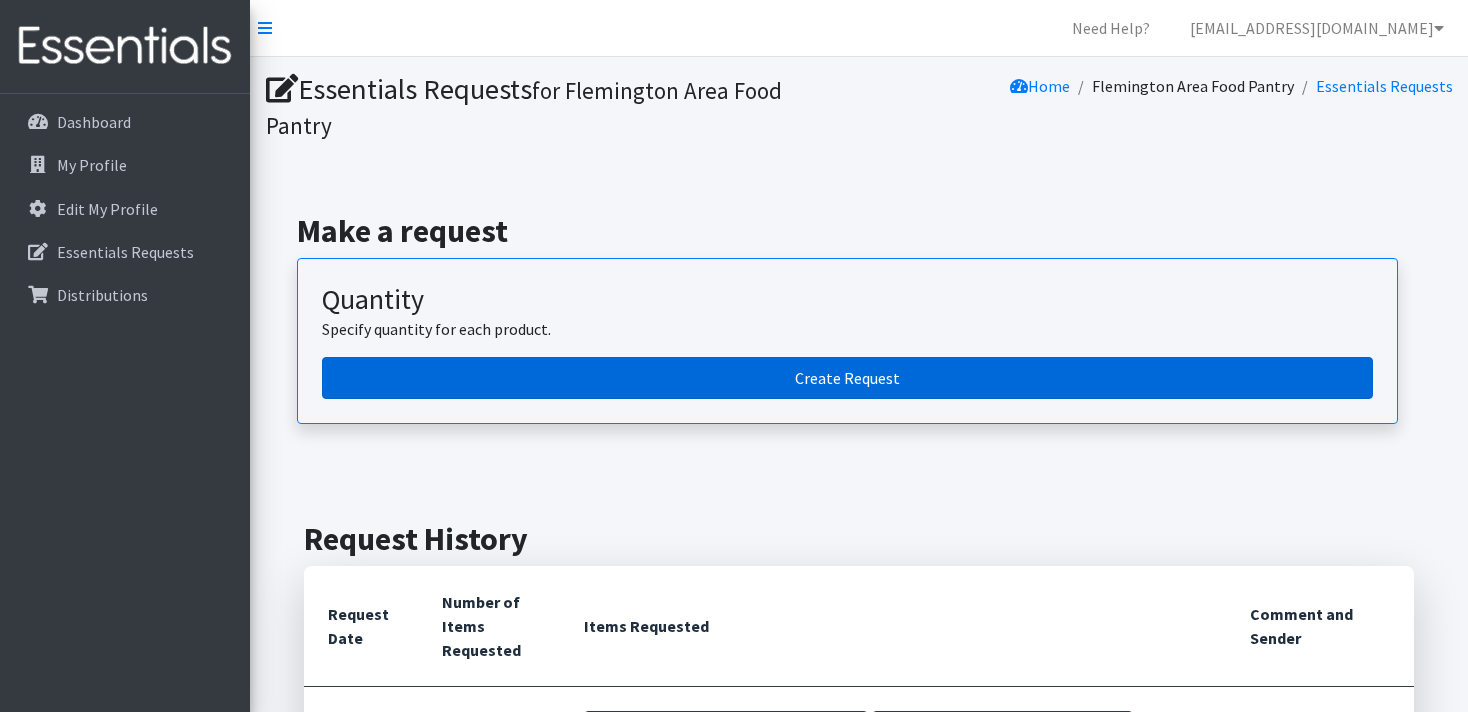 click on "Create Request" at bounding box center (847, 378) 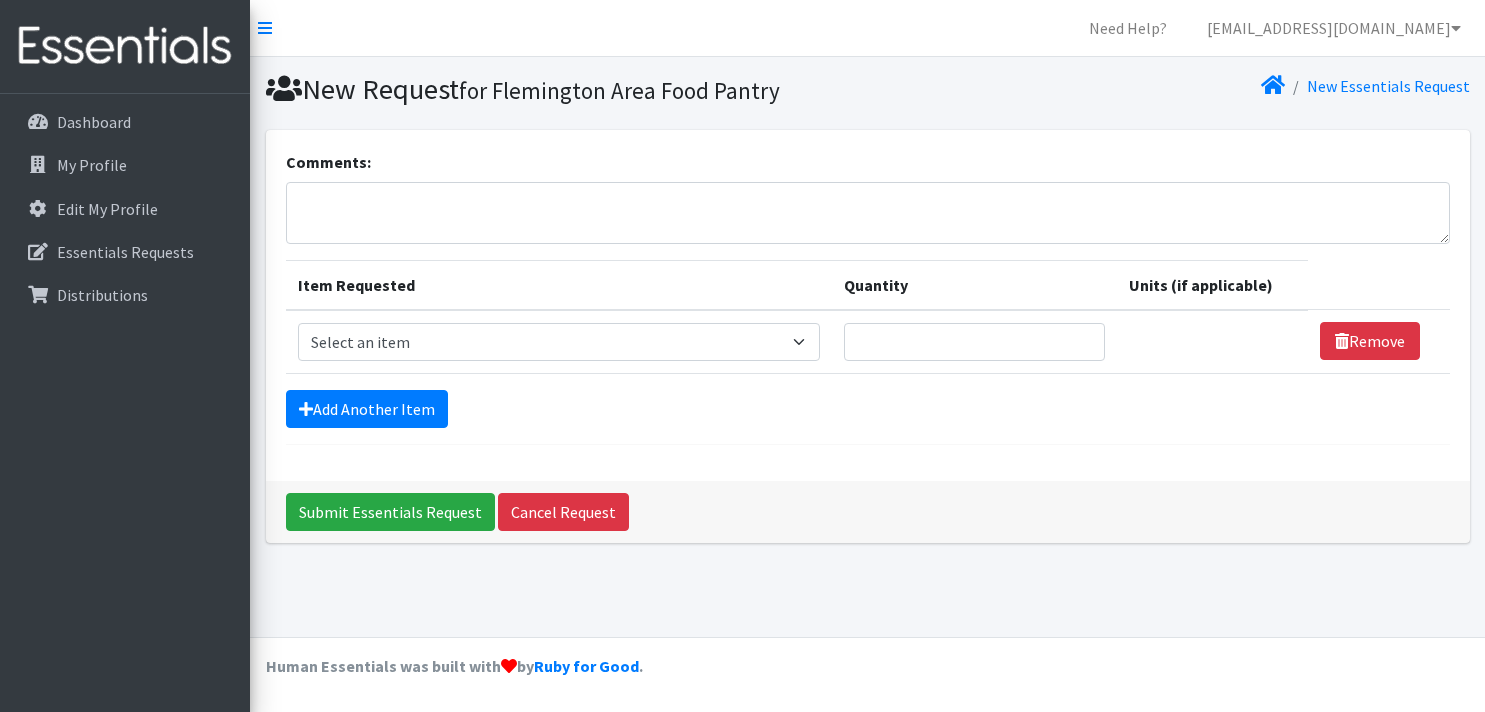 scroll, scrollTop: 0, scrollLeft: 0, axis: both 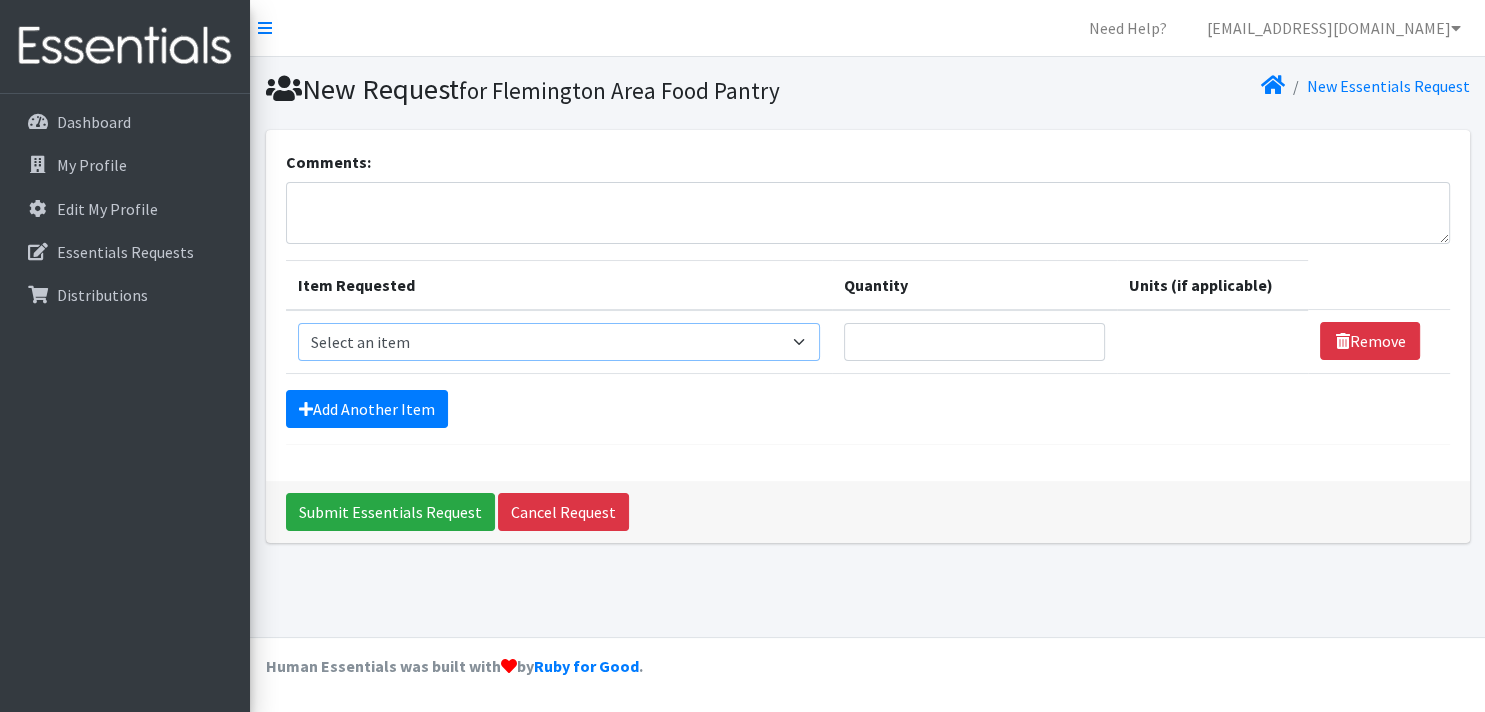 click on "Select an item
# of Children this order will serve
# of Individuals Living in Household
Activity Mat
Baby Carriers
Bath Tubs
Bed Pads
Bibs
Birthday Box - Boy
Birthday Box - Girl
Blankets/Swaddlers/Sleepsacks
Books
Bottles
Breast Pump
Bundle Me's
Car Seat - 3in1 up to 80 lbs.
Car Seat - Infant up to 22lbs. w/ handle
Clothing Boys Spring/Summer 0-6 Months
Clothing Boys Spring/Summer 12-18 Months
Clothing Boys Spring/Summer 18-24 Months
Clothing Boys Spring/Summer 2T
Clothing Boys Spring/Summer 3T
Clothing Boys Spring/Summer 4T
Clothing Boys Spring/Summer 5T
Clothing Boys Spring/Summer 6-12 Months
Clothing Boys Spring/Summer Premie/NB
Clothing Girls Fall/Winter 6-12 Months
Clothing Girls Spring/Summer 0-6 Months
Clothing Girls Spring/Summer 12-18 Months
Clothing Girls Spring/Summer 18-24 Months
Clothing Girls Spring/Summer 2T
Clothing Girls Spring/Summer 3T
Clothing Girls Spring/Summer 4T
Clothing Girls Spring/Summer 5T
Diaper Bags" at bounding box center [559, 342] 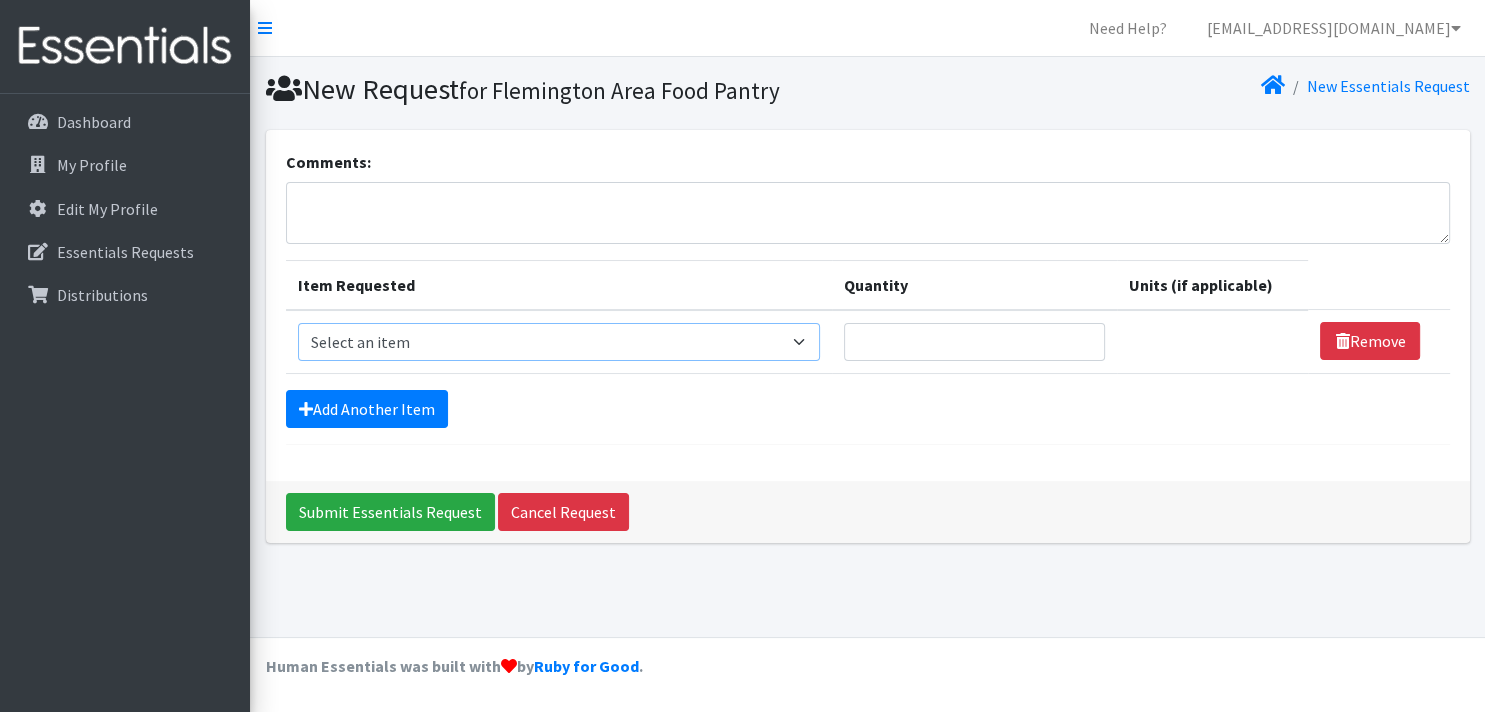 select on "6076" 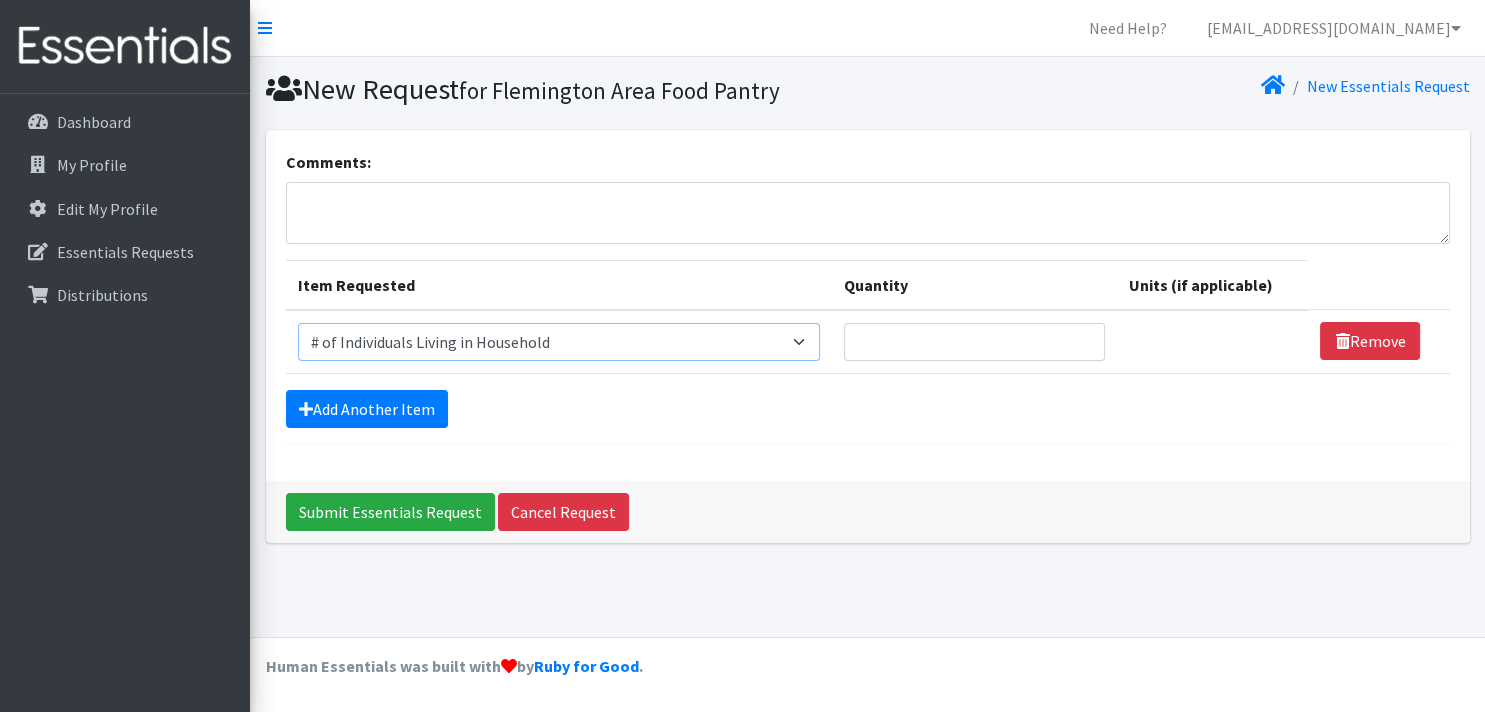 click on "# of Individuals Living in Household" at bounding box center (0, 0) 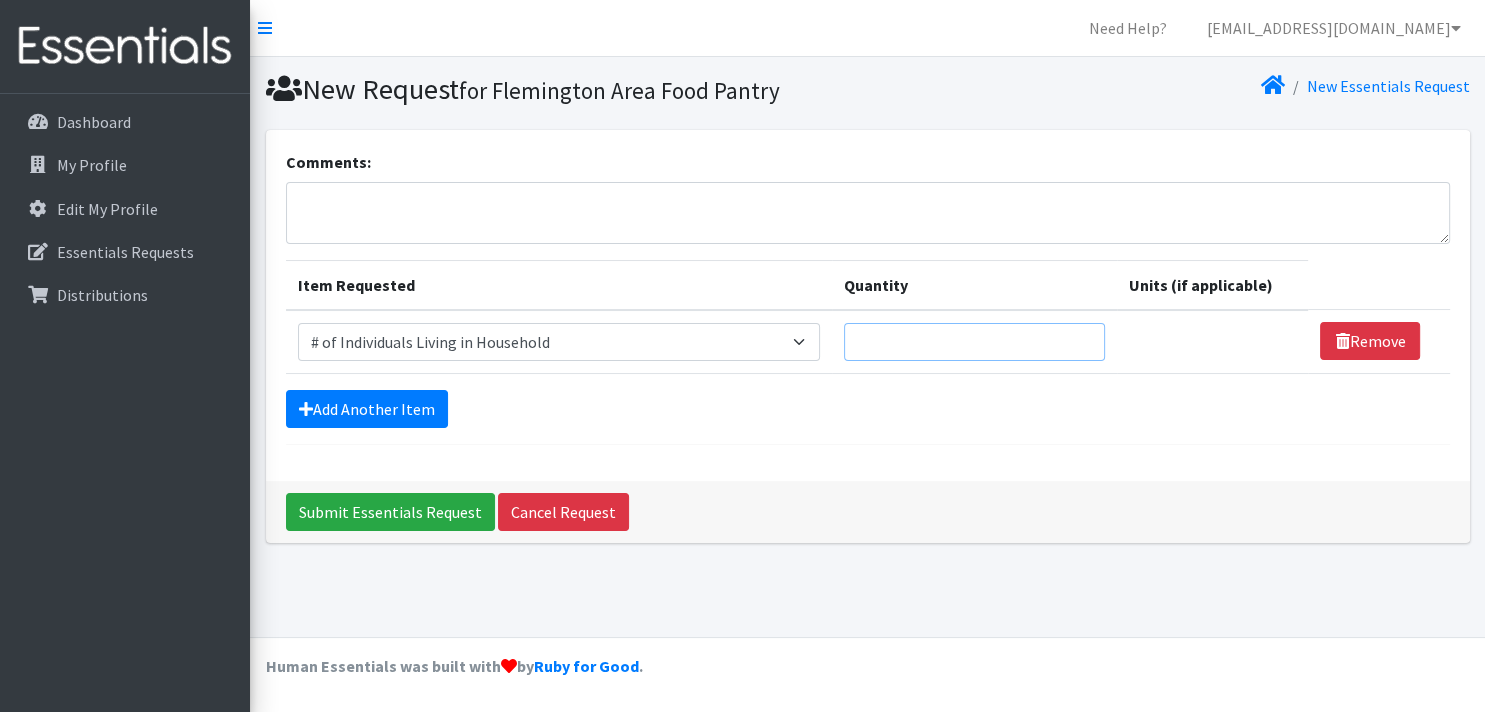 click on "Quantity" at bounding box center [975, 342] 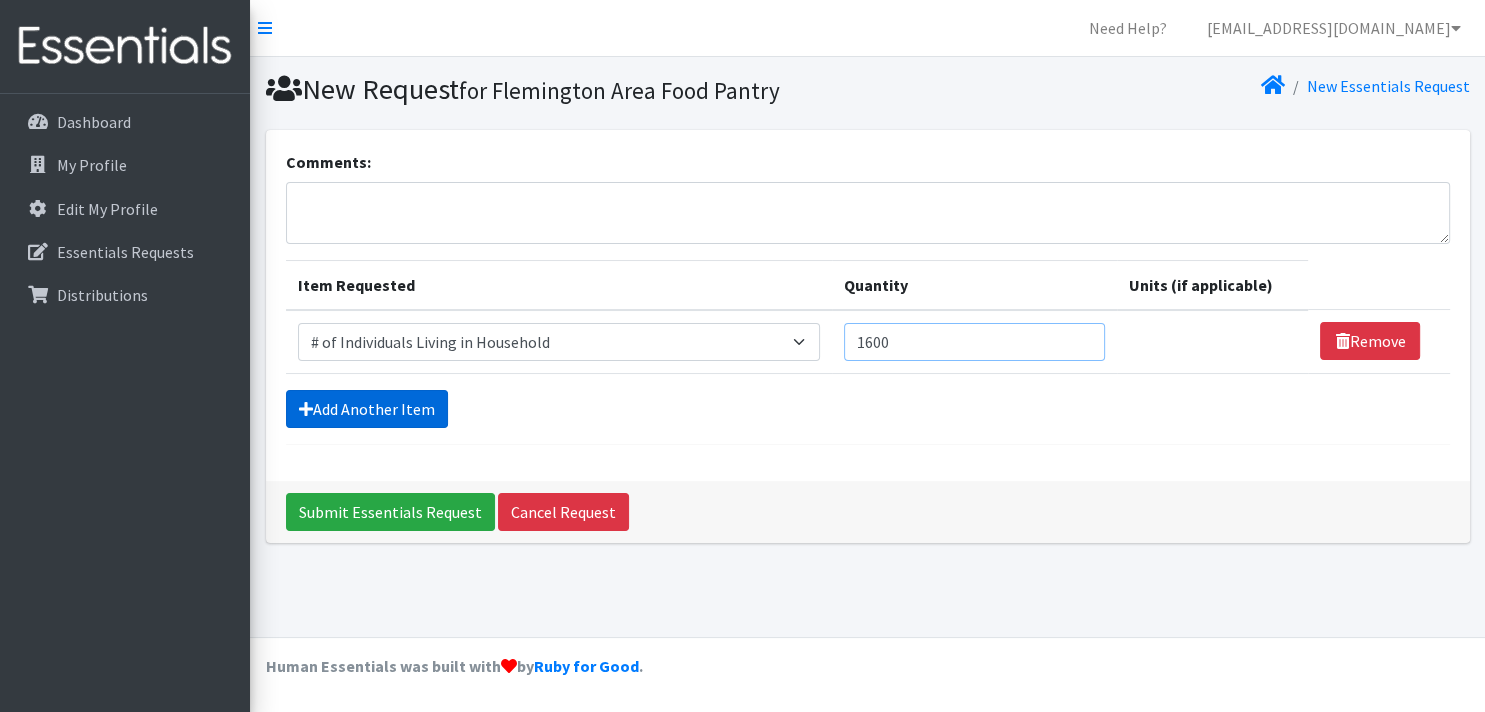 type on "1600" 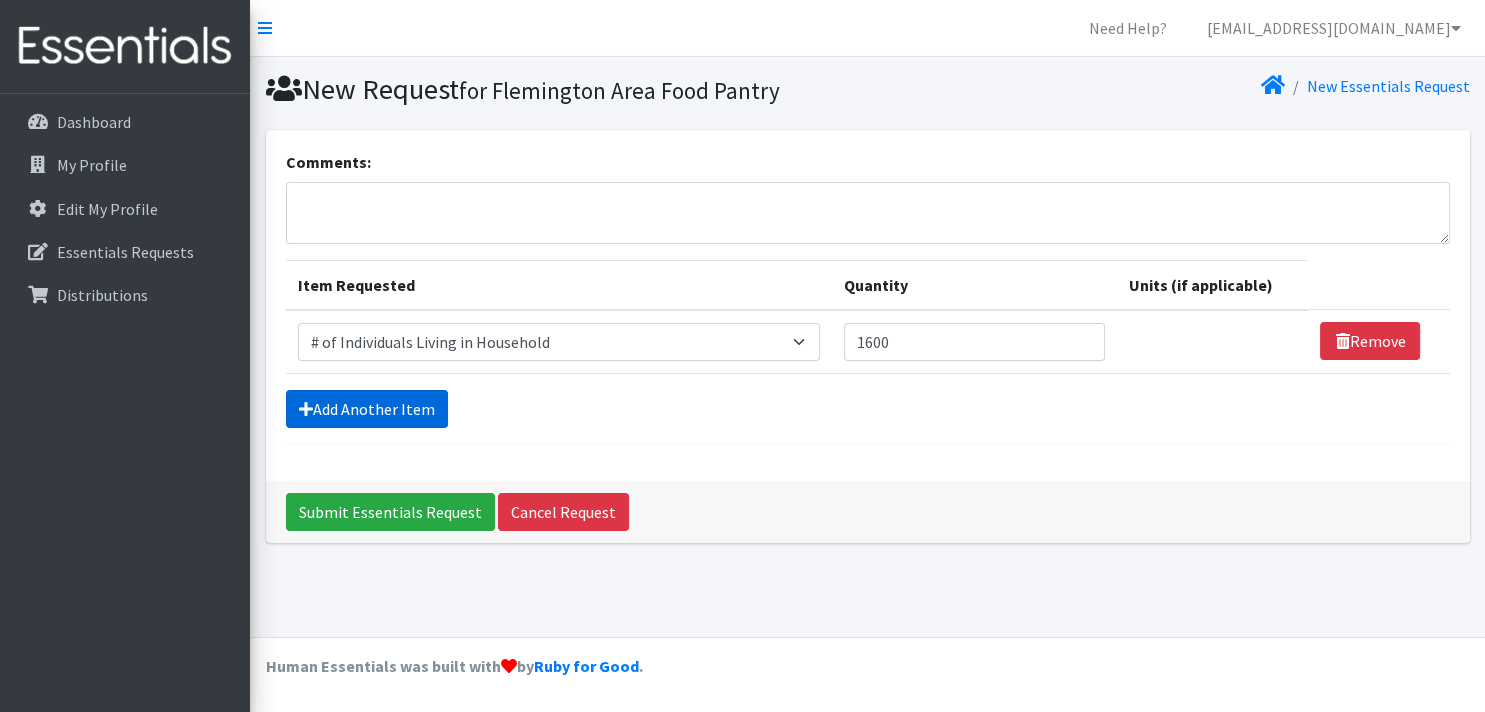 click on "Add Another Item" at bounding box center [367, 409] 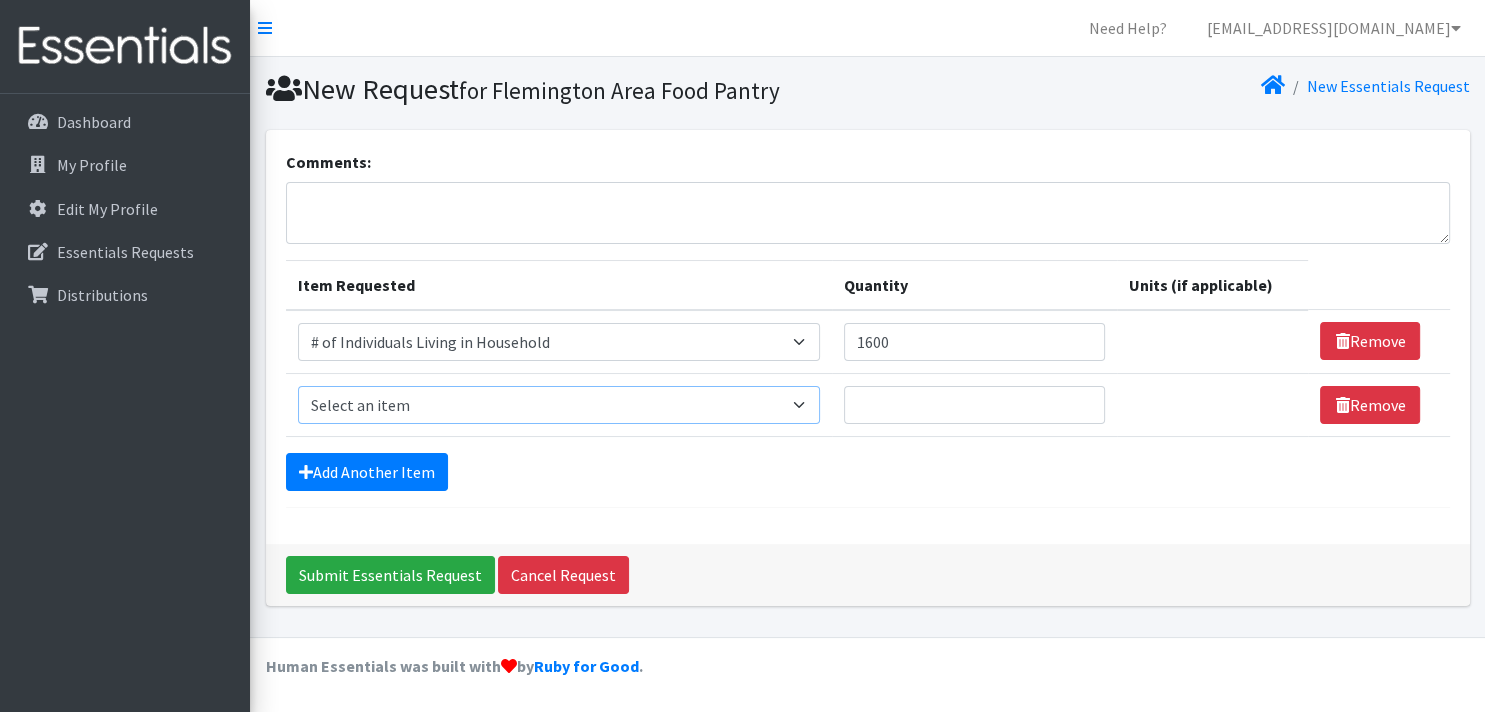 click on "Select an item
# of Children this order will serve
# of Individuals Living in Household
Activity Mat
Baby Carriers
Bath Tubs
Bed Pads
Bibs
Birthday Box - Boy
Birthday Box - Girl
Blankets/Swaddlers/Sleepsacks
Books
Bottles
Breast Pump
Bundle Me's
Car Seat - 3in1 up to 80 lbs.
Car Seat - Infant up to 22lbs. w/ handle
Clothing Boys Spring/Summer 0-6 Months
Clothing Boys Spring/Summer 12-18 Months
Clothing Boys Spring/Summer 18-24 Months
Clothing Boys Spring/Summer 2T
Clothing Boys Spring/Summer 3T
Clothing Boys Spring/Summer 4T
Clothing Boys Spring/Summer 5T
Clothing Boys Spring/Summer 6-12 Months
Clothing Boys Spring/Summer Premie/NB
Clothing Girls Fall/Winter 6-12 Months
Clothing Girls Spring/Summer 0-6 Months
Clothing Girls Spring/Summer 12-18 Months
Clothing Girls Spring/Summer 18-24 Months
Clothing Girls Spring/Summer 2T
Clothing Girls Spring/Summer 3T
Clothing Girls Spring/Summer 4T
Clothing Girls Spring/Summer 5T
Diaper Bags" at bounding box center [559, 405] 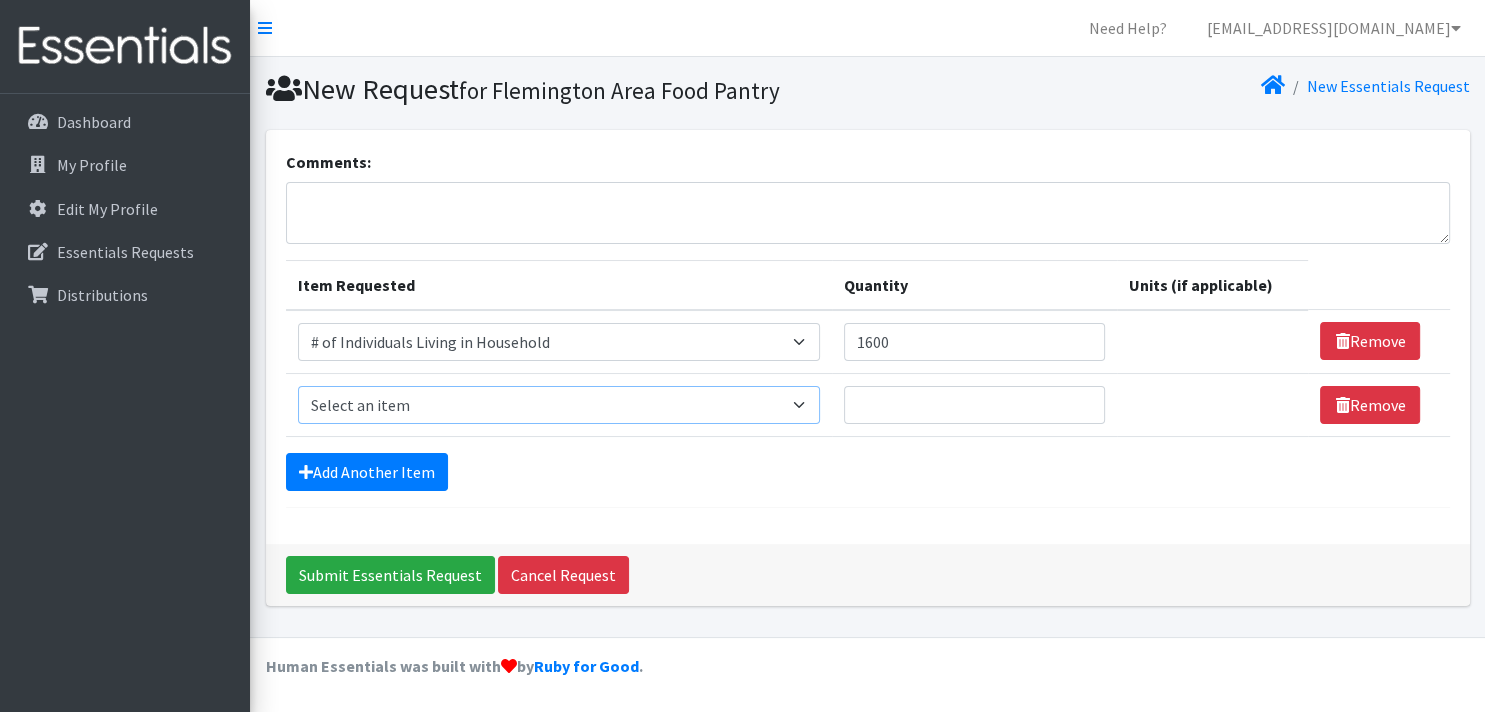 select on "13431" 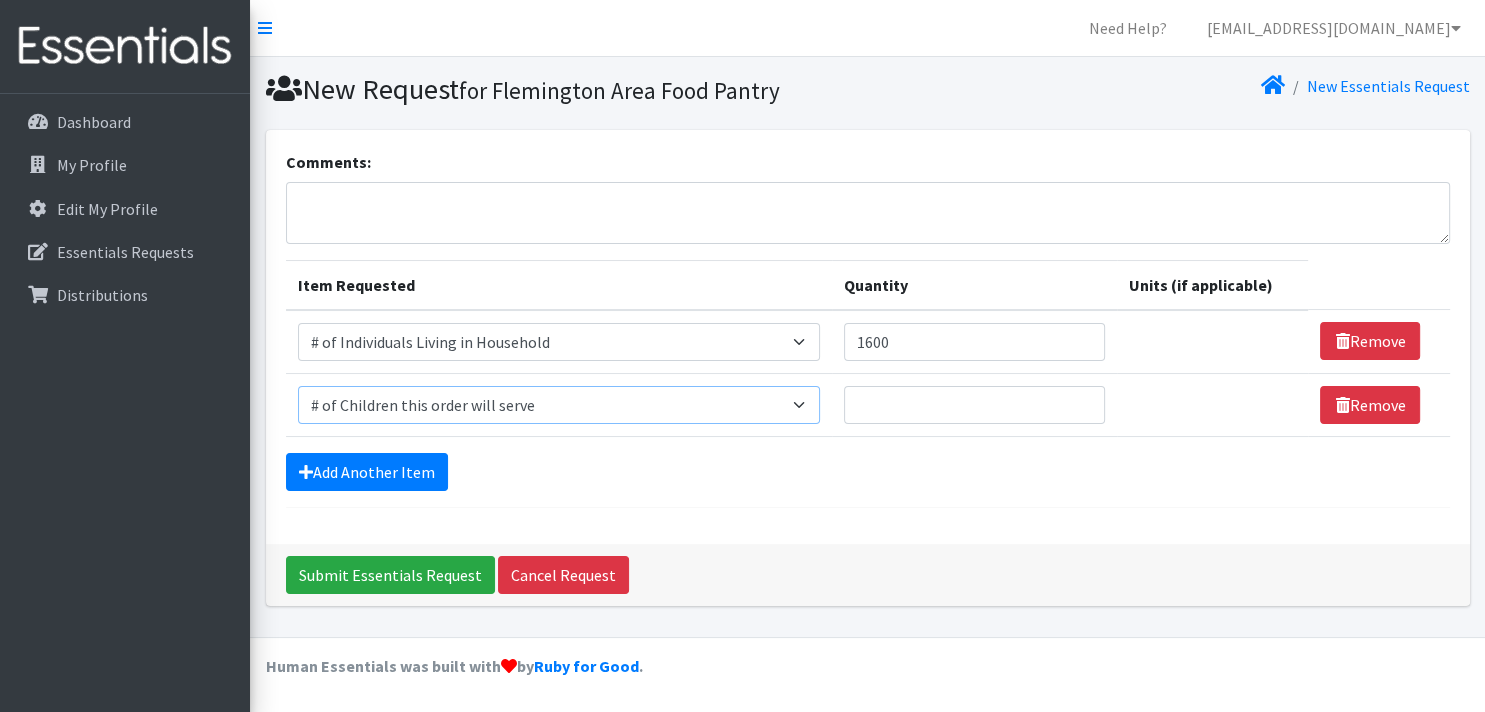 click on "# of Children this order will serve" at bounding box center [0, 0] 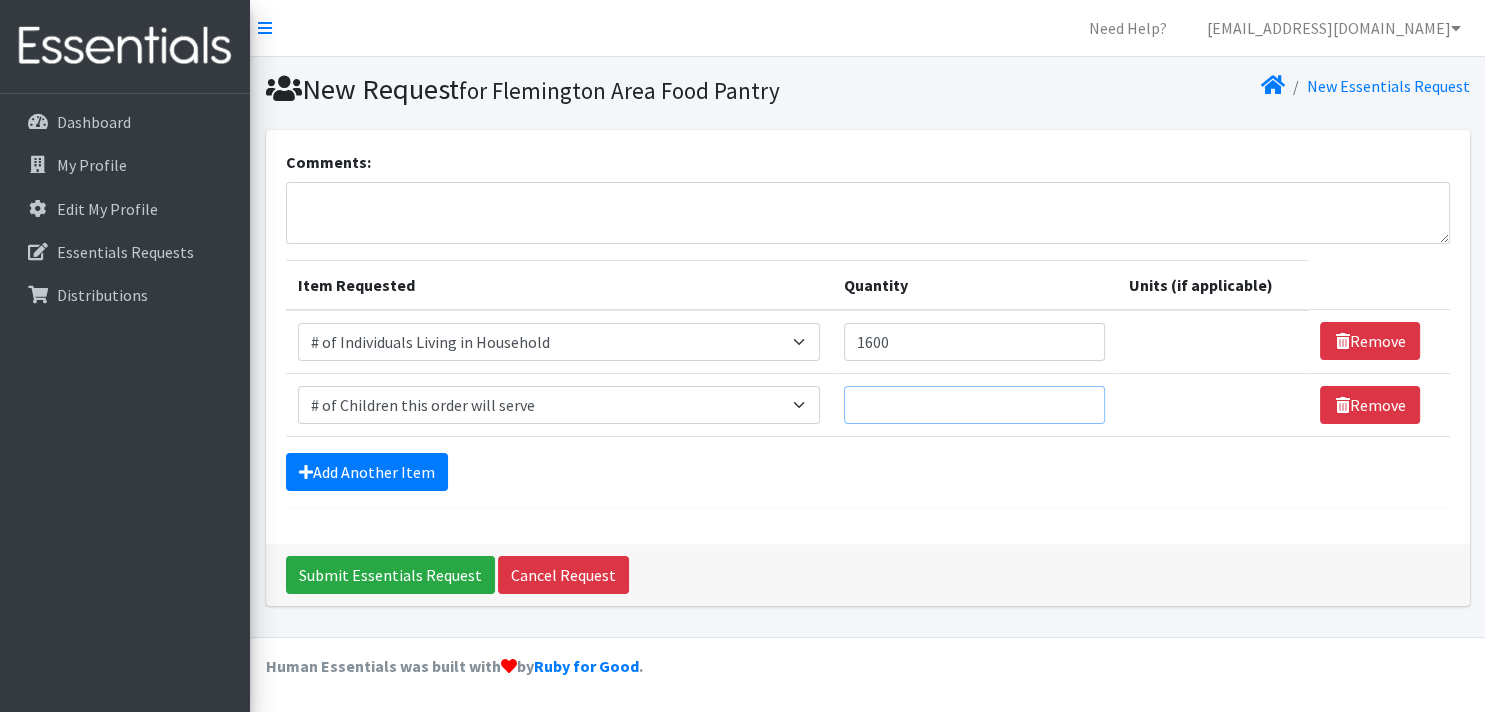 click on "Quantity" at bounding box center [975, 405] 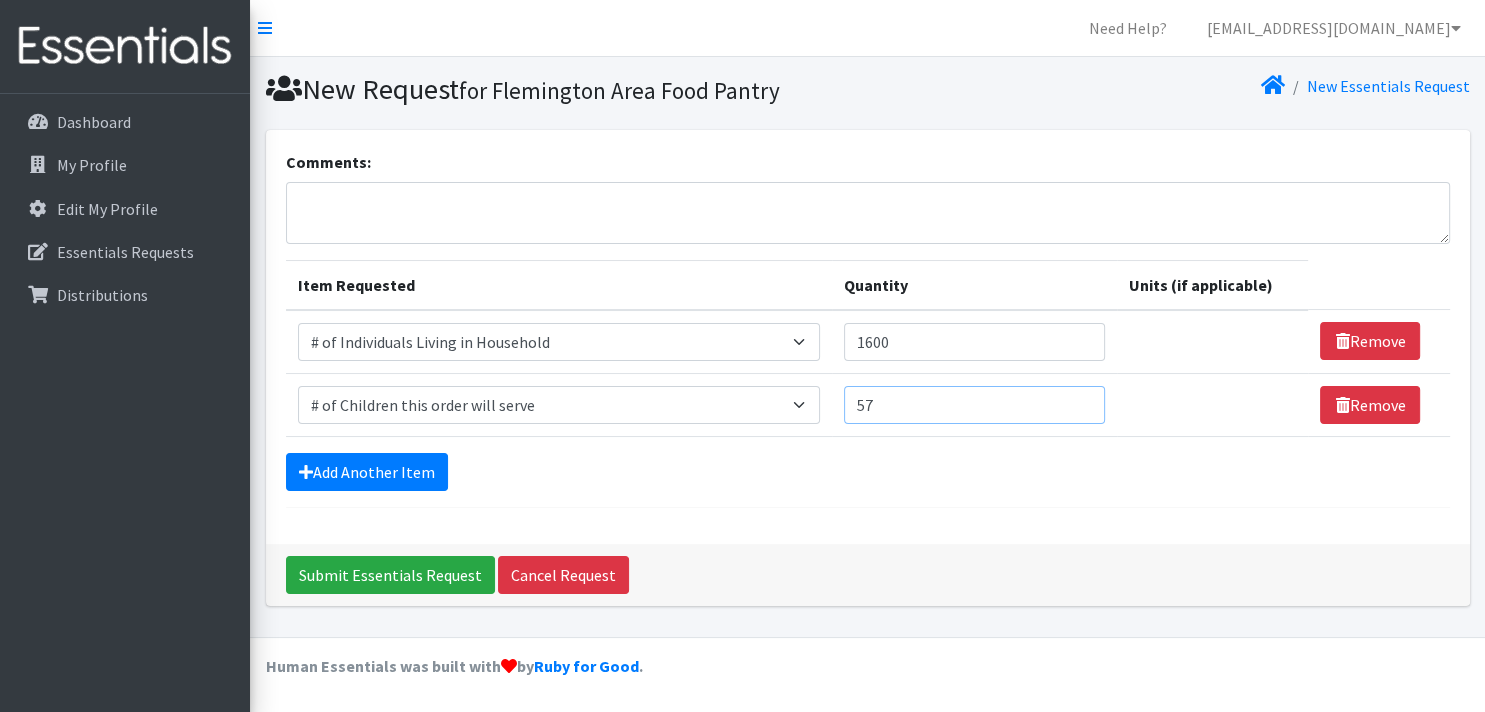 type on "5" 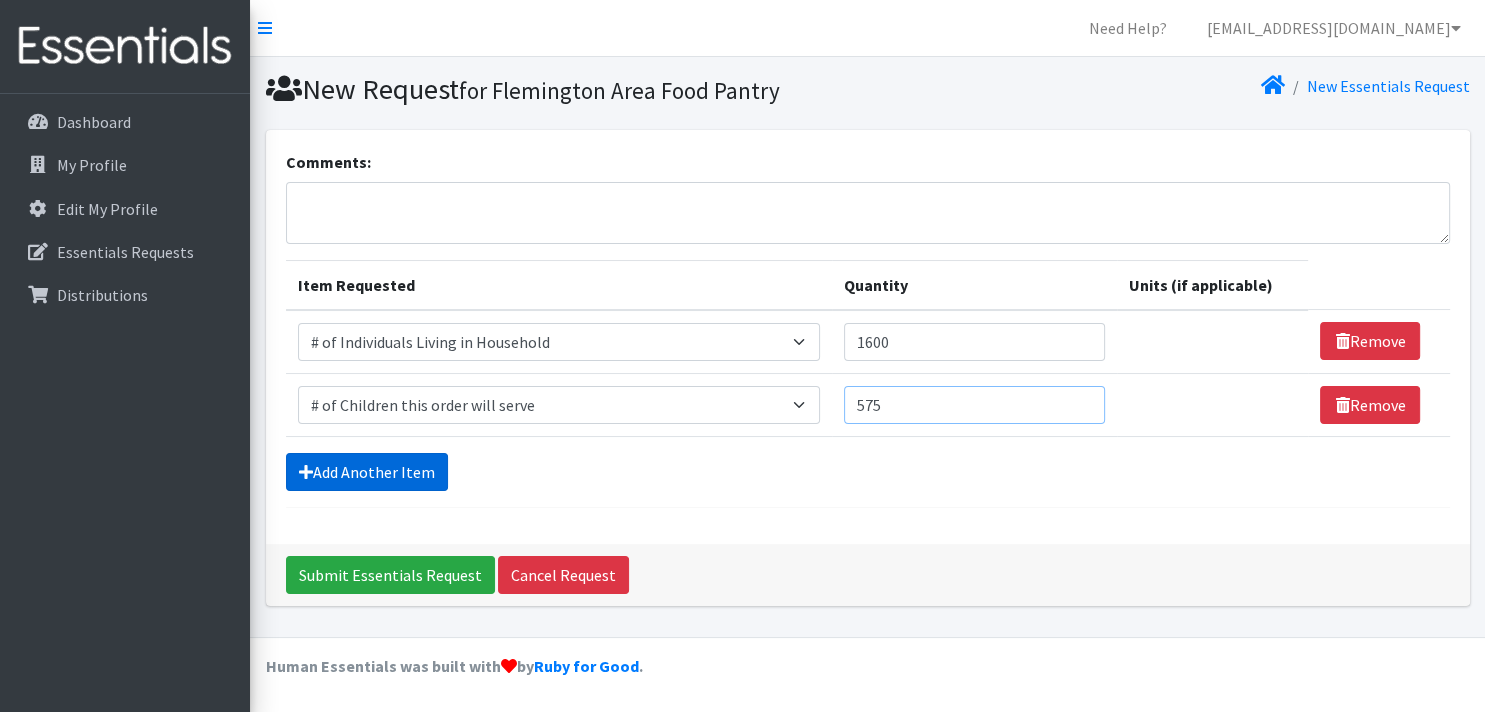 type on "575" 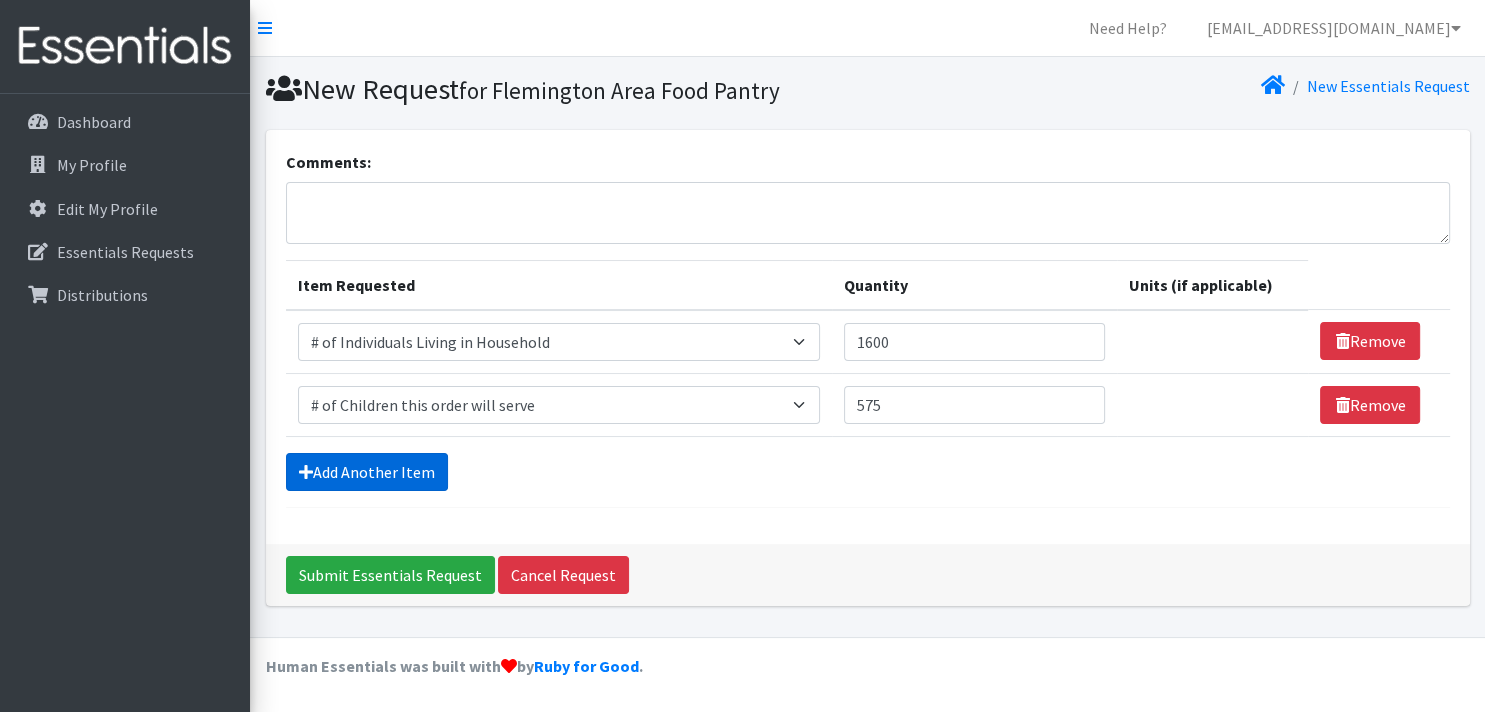 click on "Add Another Item" at bounding box center [367, 472] 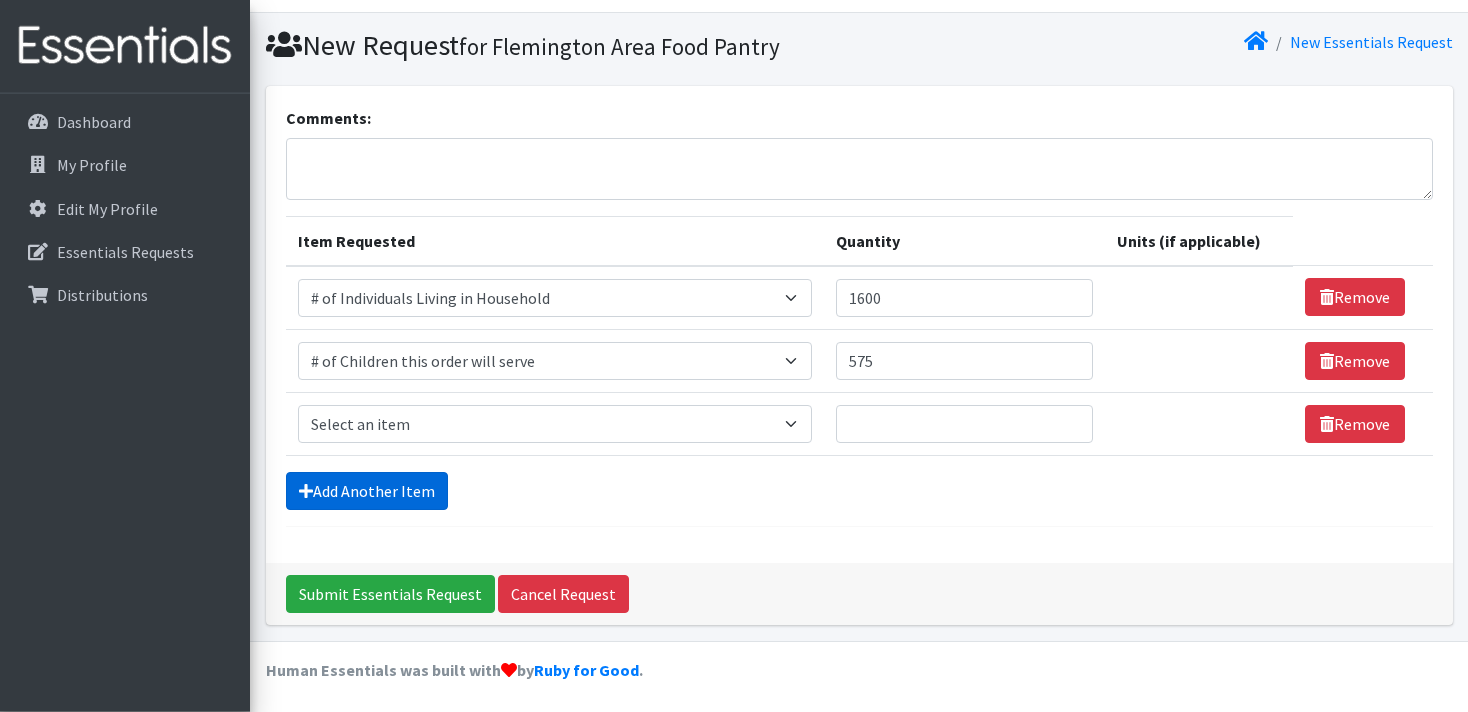 scroll, scrollTop: 44, scrollLeft: 0, axis: vertical 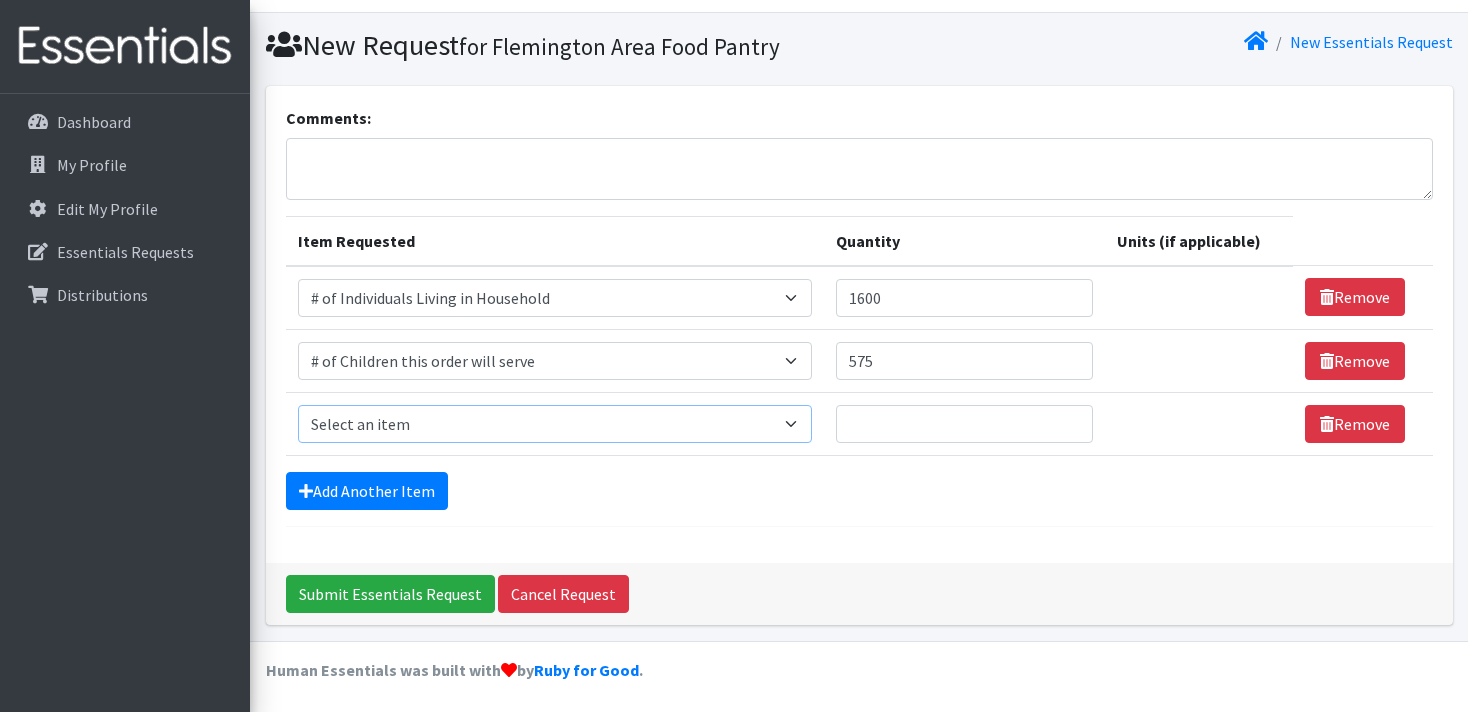 click on "Select an item
# of Children this order will serve
# of Individuals Living in Household
Activity Mat
Baby Carriers
Bath Tubs
Bed Pads
Bibs
Birthday Box - Boy
Birthday Box - Girl
Blankets/Swaddlers/Sleepsacks
Books
Bottles
Breast Pump
Bundle Me's
Car Seat - 3in1 up to 80 lbs.
Car Seat - Infant up to 22lbs. w/ handle
Clothing Boys Spring/Summer 0-6 Months
Clothing Boys Spring/Summer 12-18 Months
Clothing Boys Spring/Summer 18-24 Months
Clothing Boys Spring/Summer 2T
Clothing Boys Spring/Summer 3T
Clothing Boys Spring/Summer 4T
Clothing Boys Spring/Summer 5T
Clothing Boys Spring/Summer 6-12 Months
Clothing Boys Spring/Summer Premie/NB
Clothing Girls Fall/Winter 6-12 Months
Clothing Girls Spring/Summer 0-6 Months
Clothing Girls Spring/Summer 12-18 Months
Clothing Girls Spring/Summer 18-24 Months
Clothing Girls Spring/Summer 2T
Clothing Girls Spring/Summer 3T
Clothing Girls Spring/Summer 4T
Clothing Girls Spring/Summer 5T
Diaper Bags" at bounding box center [555, 424] 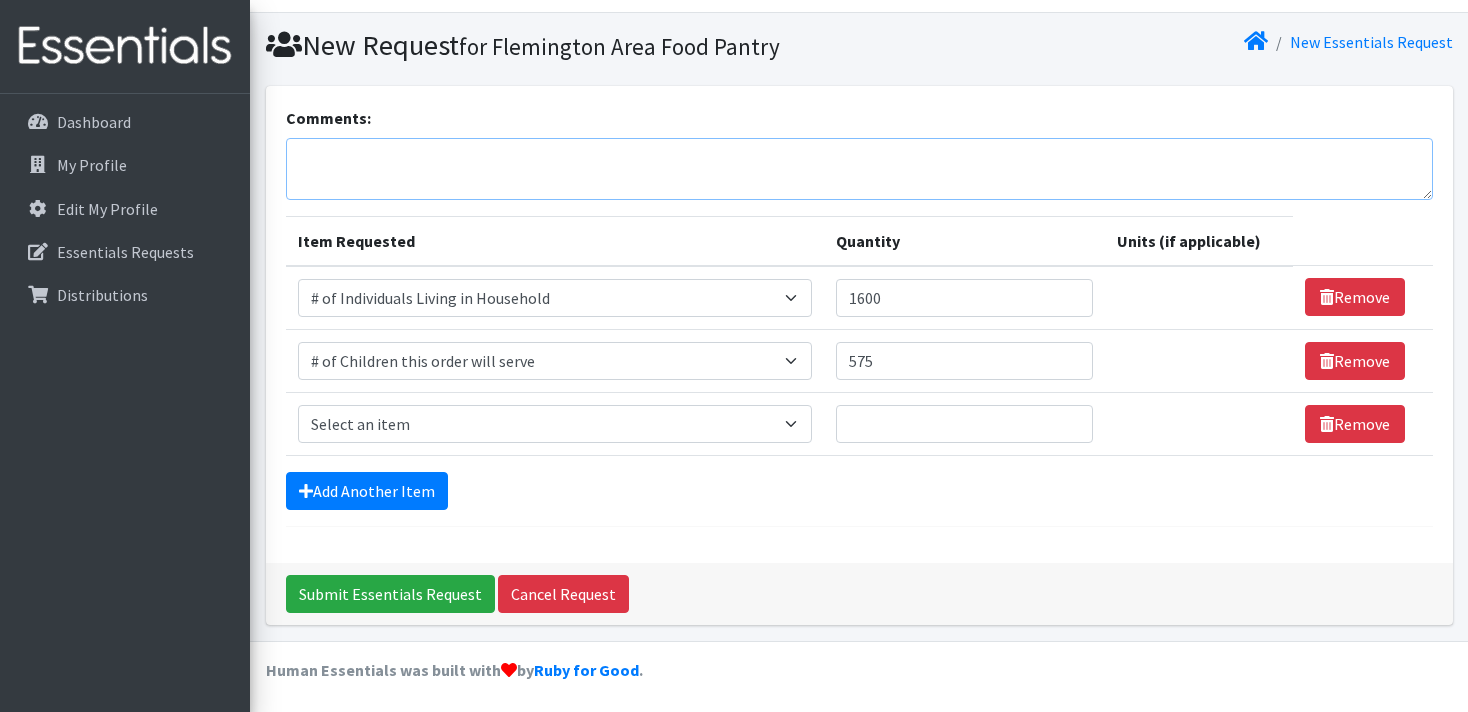 click on "Comments:" at bounding box center (859, 169) 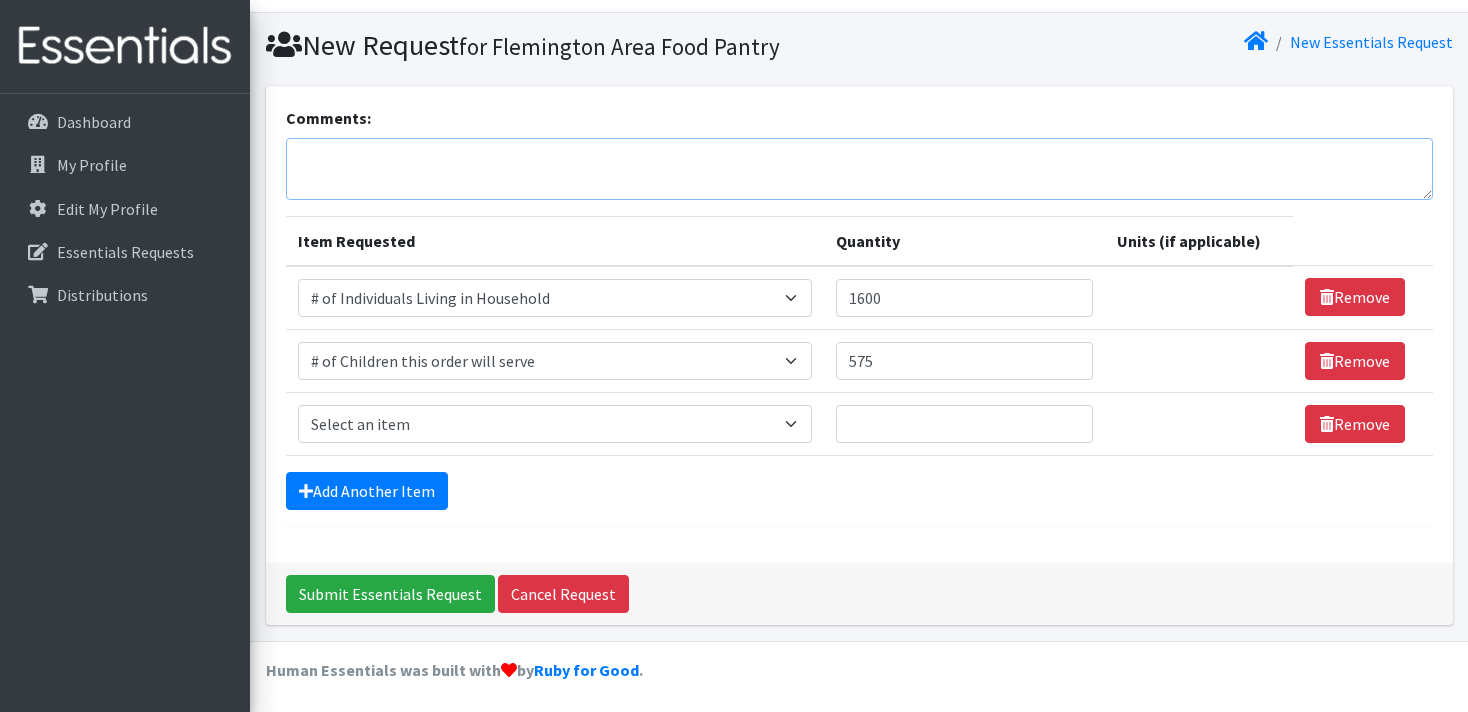 click on "Comments:" at bounding box center [859, 169] 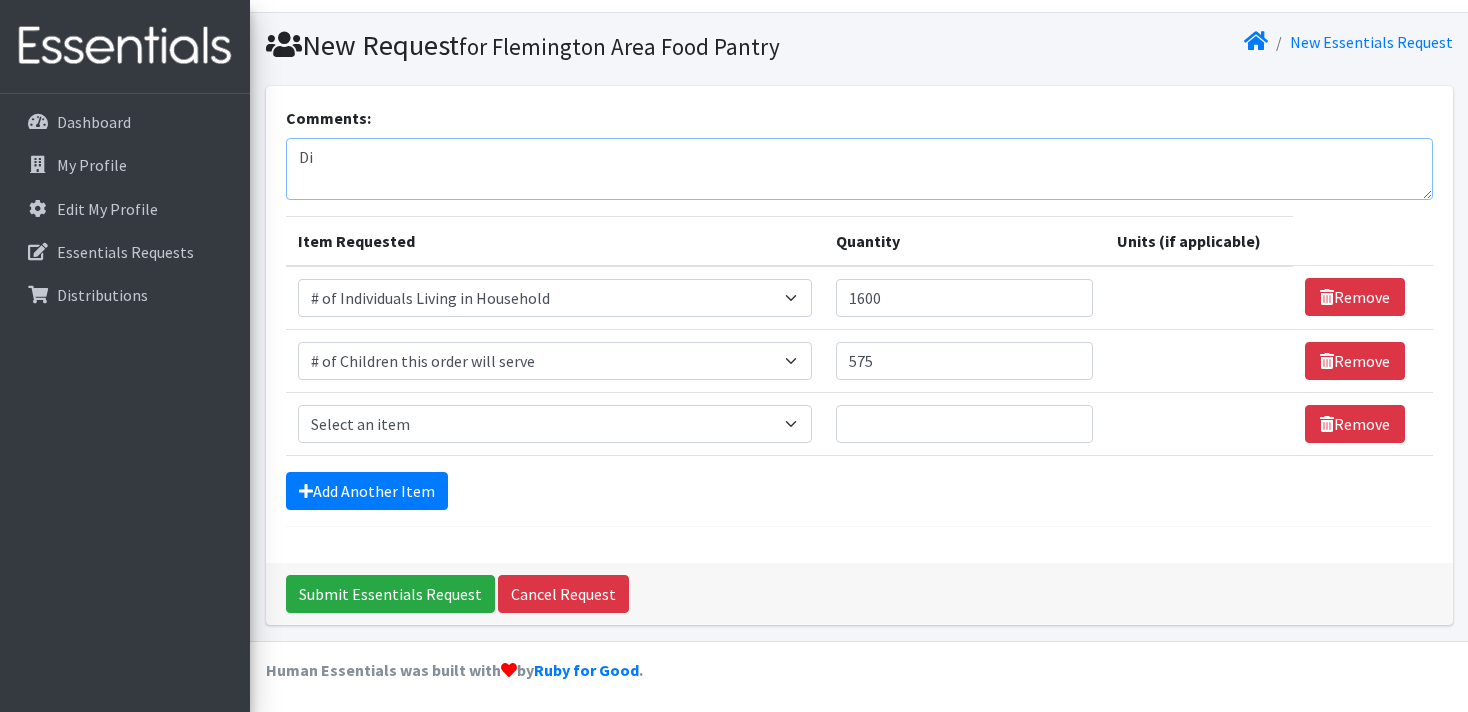 type on "D" 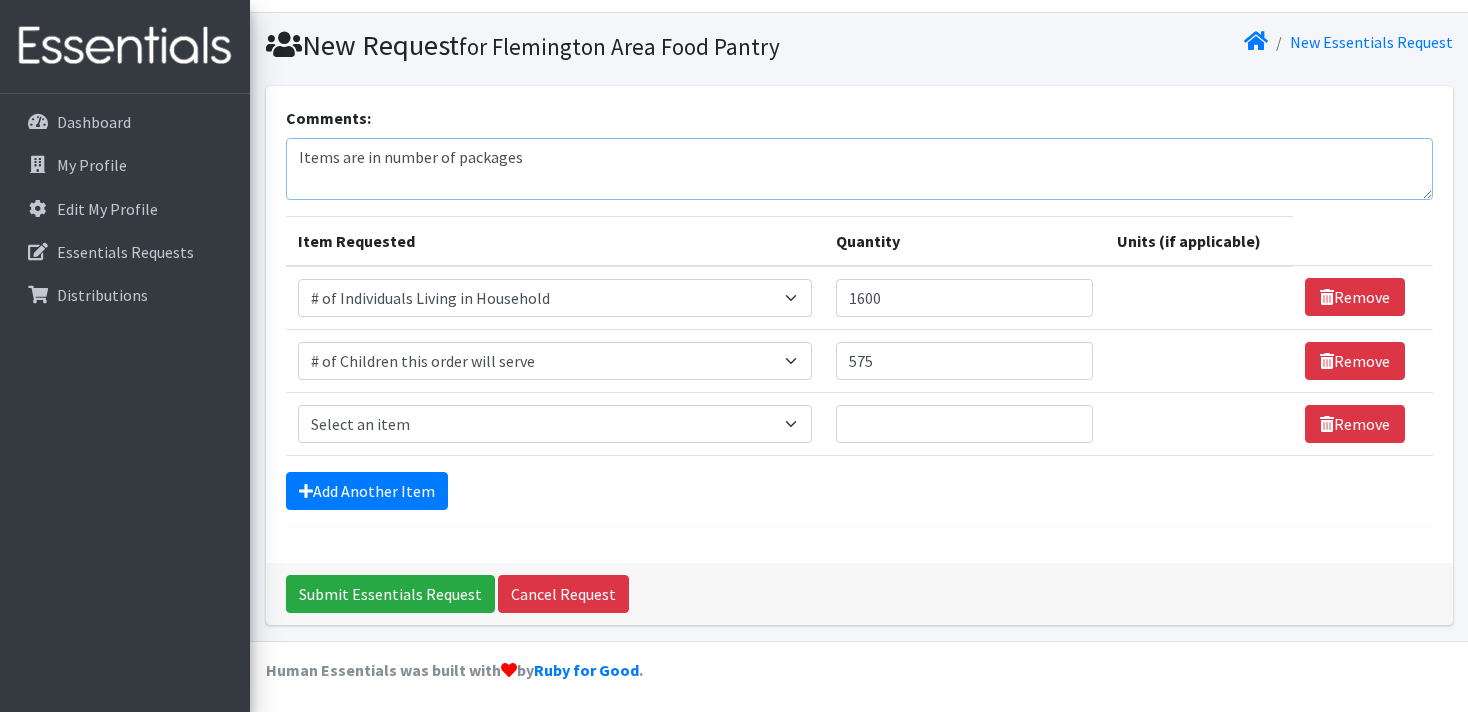 type on "Items are in number of packages" 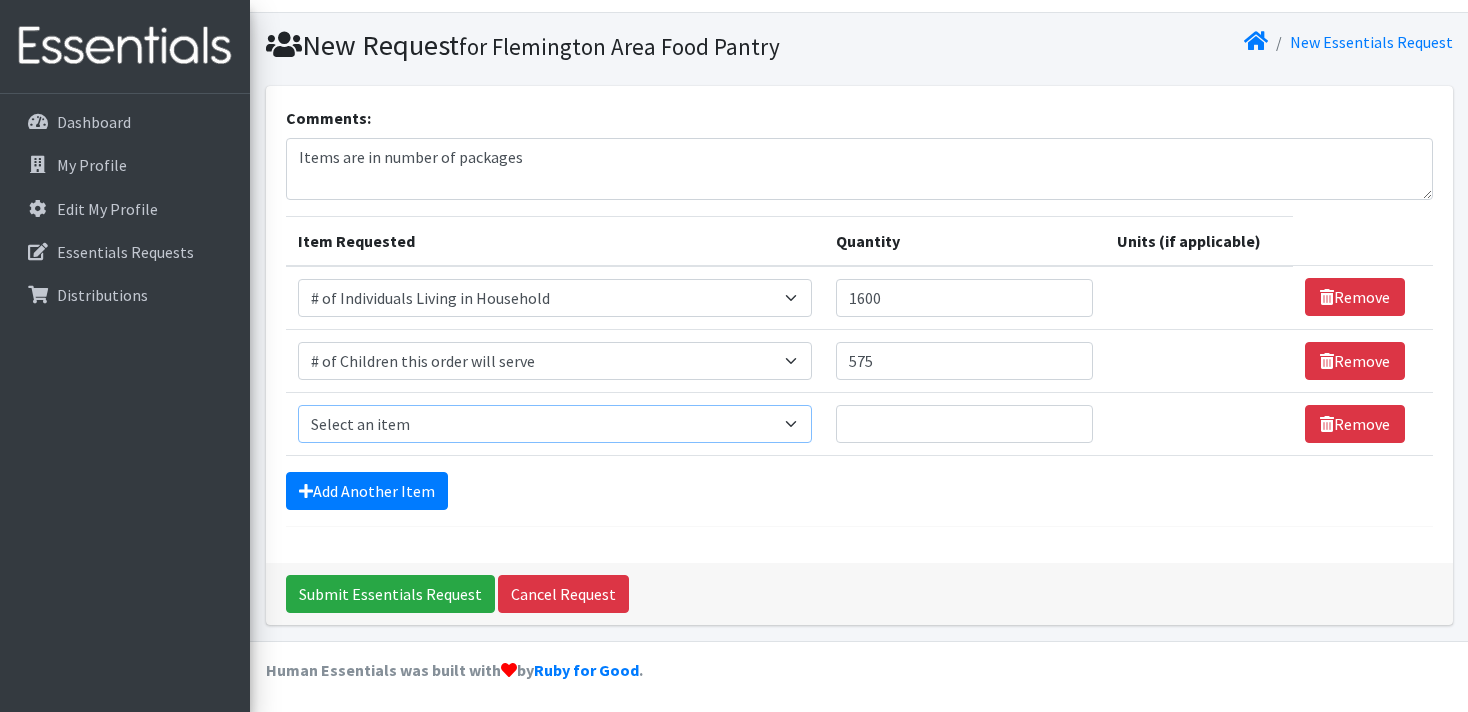 click on "Select an item
# of Children this order will serve
# of Individuals Living in Household
Activity Mat
Baby Carriers
Bath Tubs
Bed Pads
Bibs
Birthday Box - Boy
Birthday Box - Girl
Blankets/Swaddlers/Sleepsacks
Books
Bottles
Breast Pump
Bundle Me's
Car Seat - 3in1 up to 80 lbs.
Car Seat - Infant up to 22lbs. w/ handle
Clothing Boys Spring/Summer 0-6 Months
Clothing Boys Spring/Summer 12-18 Months
Clothing Boys Spring/Summer 18-24 Months
Clothing Boys Spring/Summer 2T
Clothing Boys Spring/Summer 3T
Clothing Boys Spring/Summer 4T
Clothing Boys Spring/Summer 5T
Clothing Boys Spring/Summer 6-12 Months
Clothing Boys Spring/Summer Premie/NB
Clothing Girls Fall/Winter 6-12 Months
Clothing Girls Spring/Summer 0-6 Months
Clothing Girls Spring/Summer 12-18 Months
Clothing Girls Spring/Summer 18-24 Months
Clothing Girls Spring/Summer 2T
Clothing Girls Spring/Summer 3T
Clothing Girls Spring/Summer 4T
Clothing Girls Spring/Summer 5T
Diaper Bags" at bounding box center (555, 424) 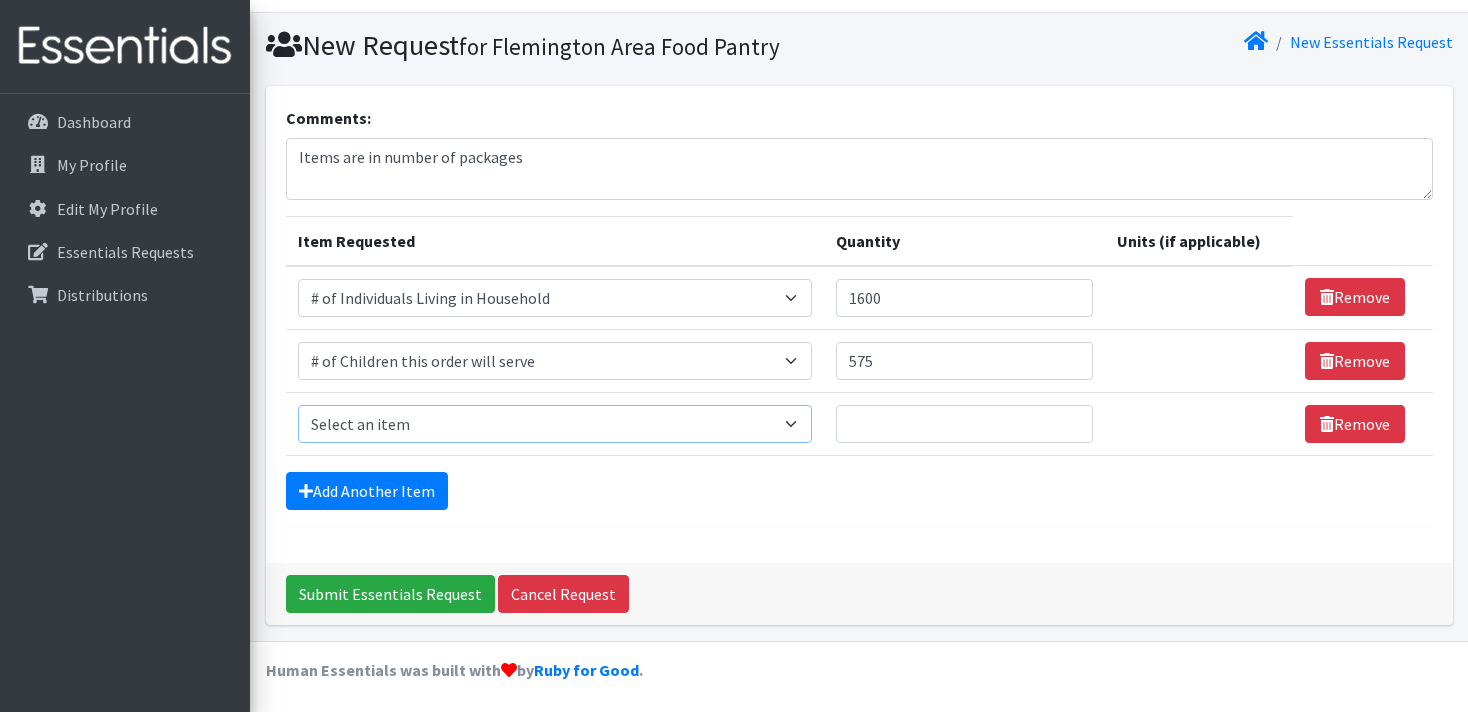 select on "1966" 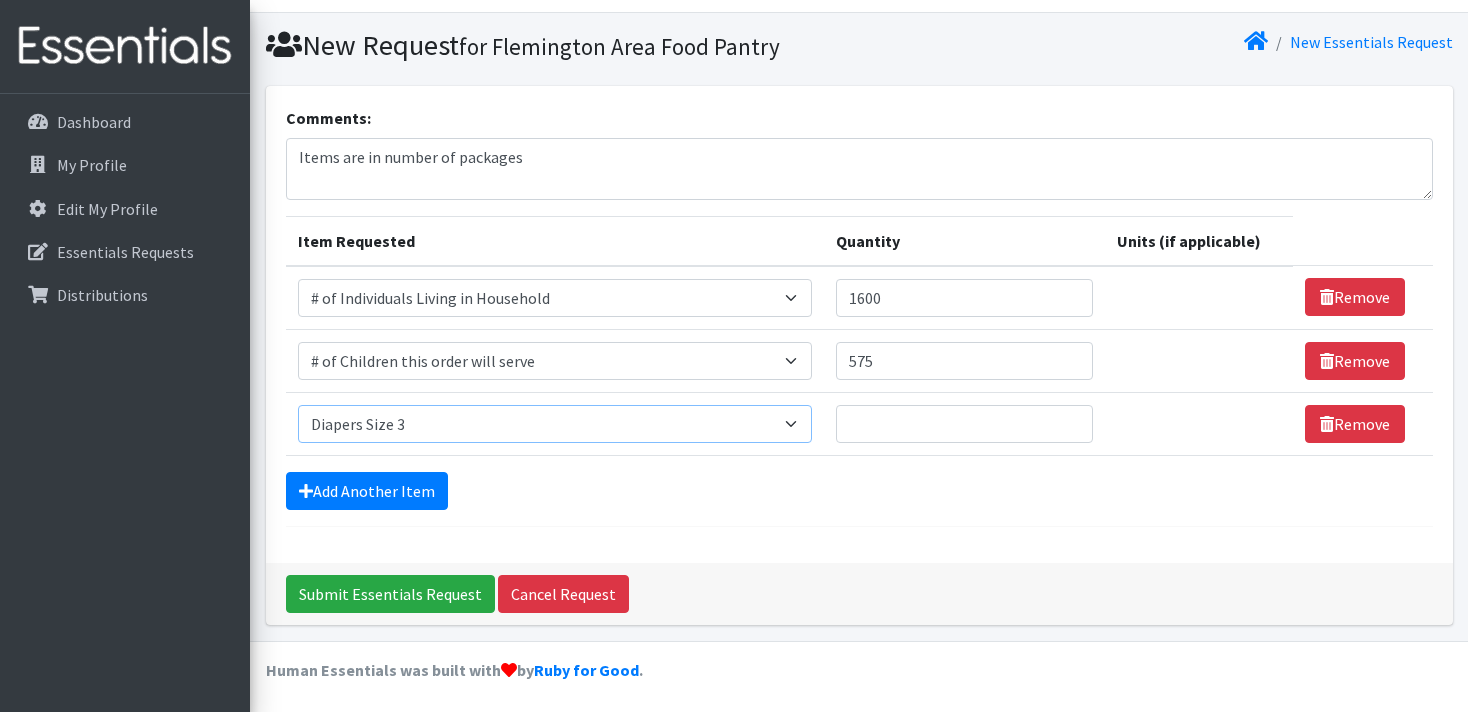 click on "Diapers Size 3" at bounding box center [0, 0] 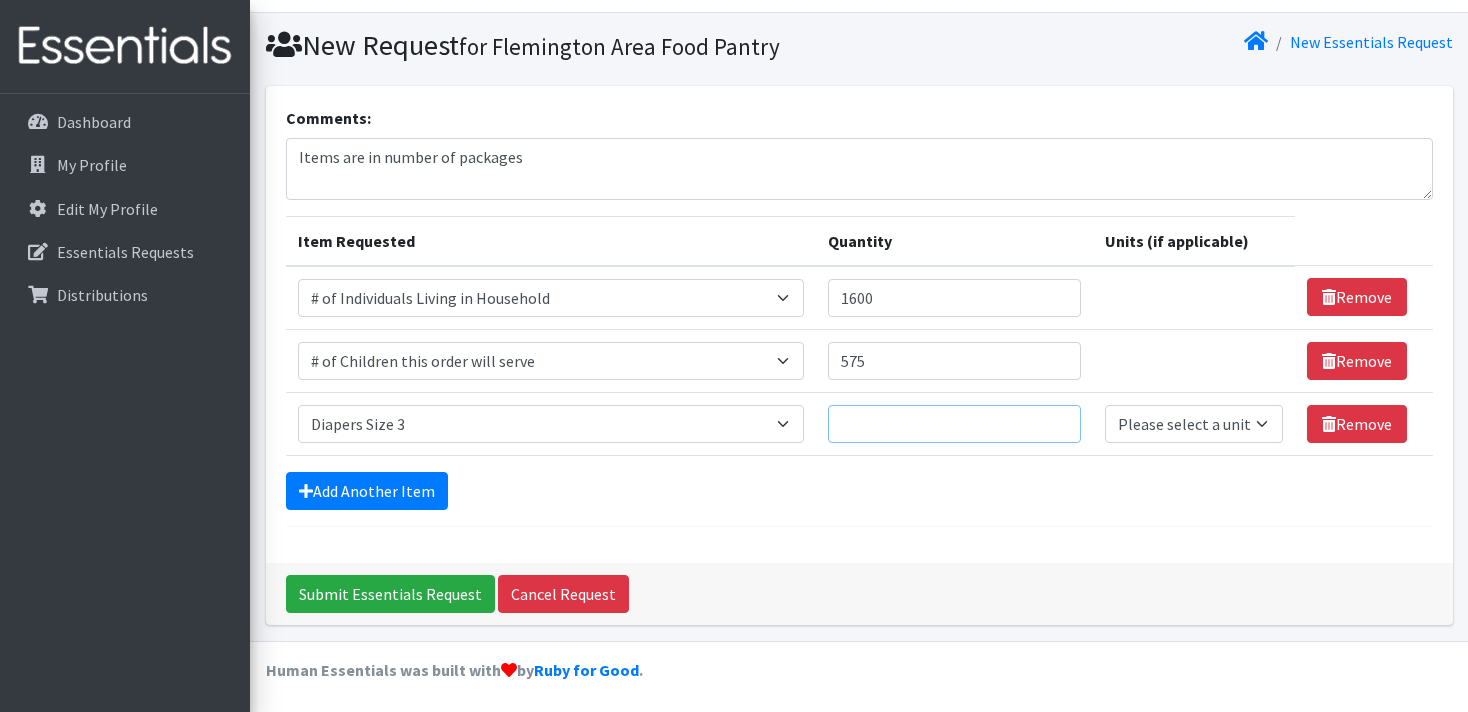 click on "Quantity" at bounding box center [954, 424] 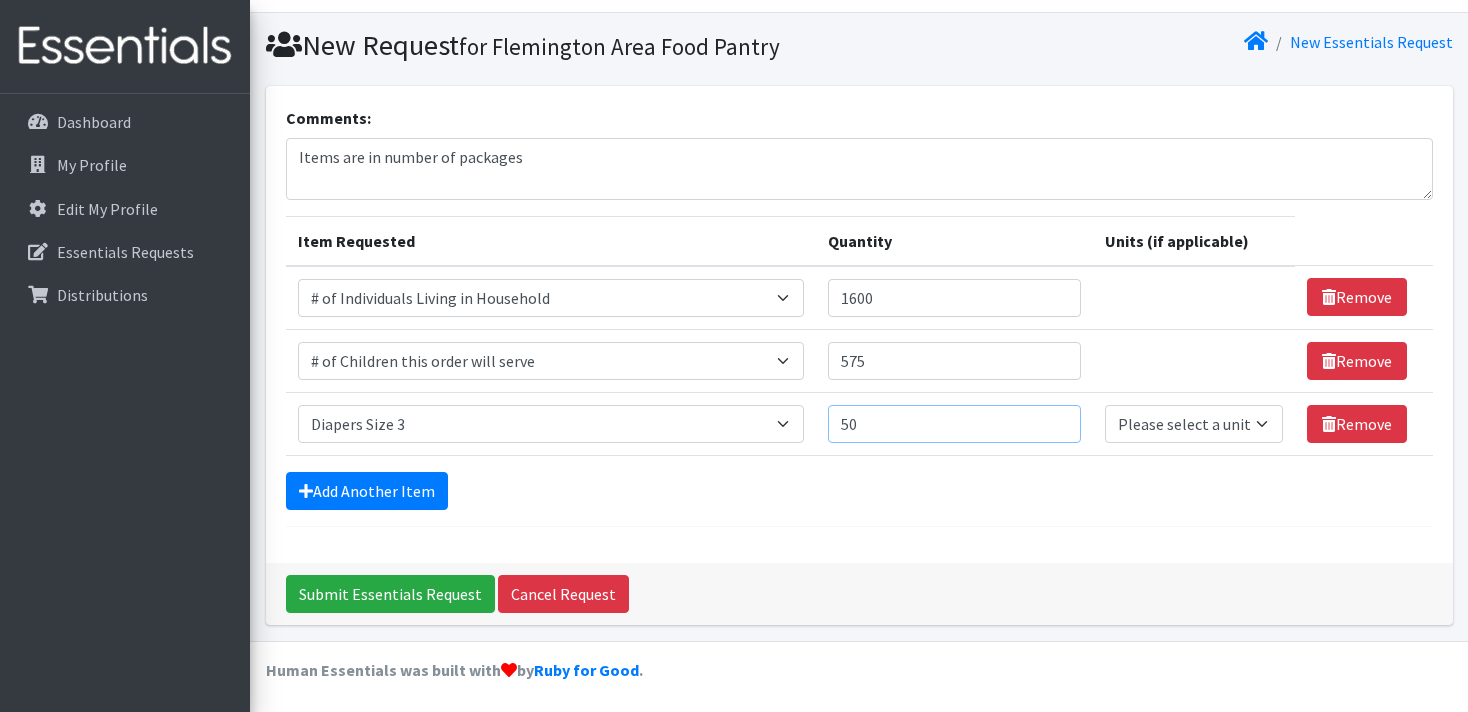 type on "50" 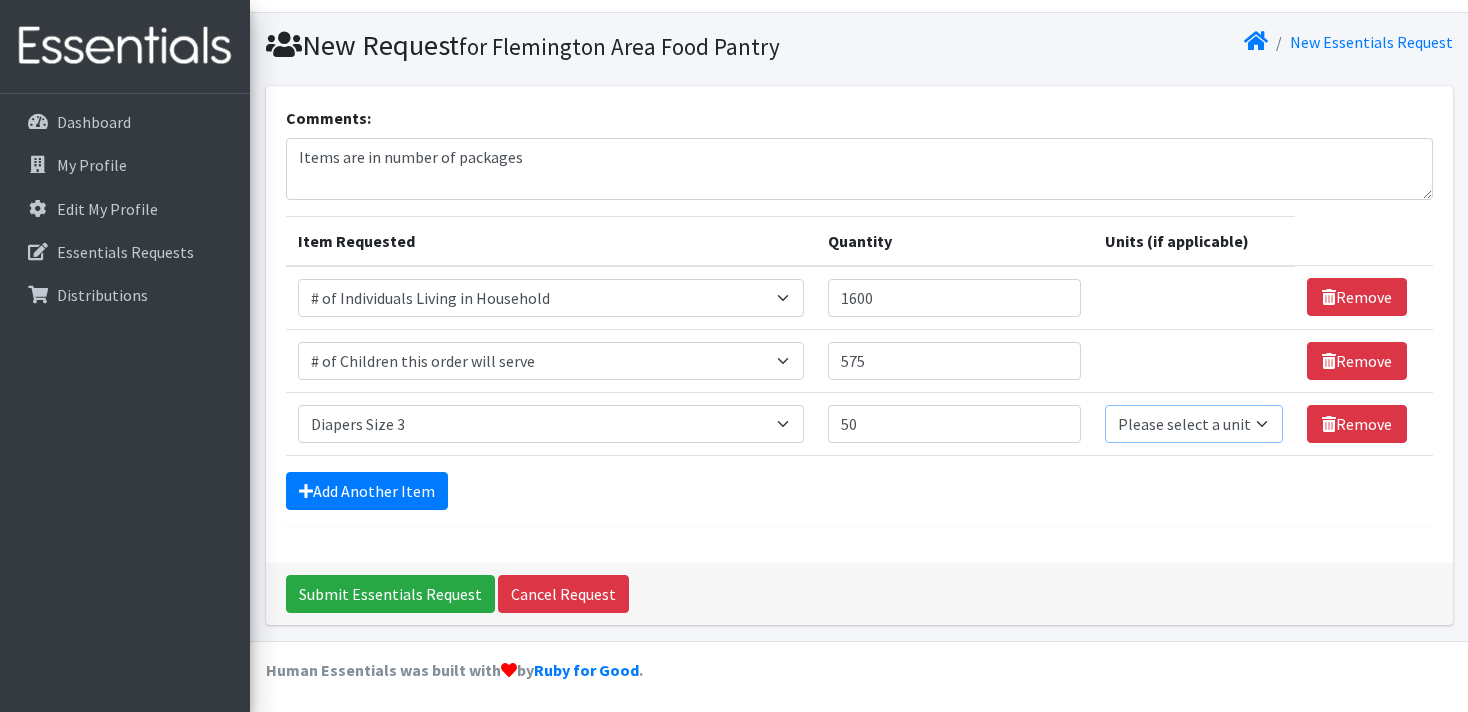 click on "Please select a unit units Packs" at bounding box center (1194, 424) 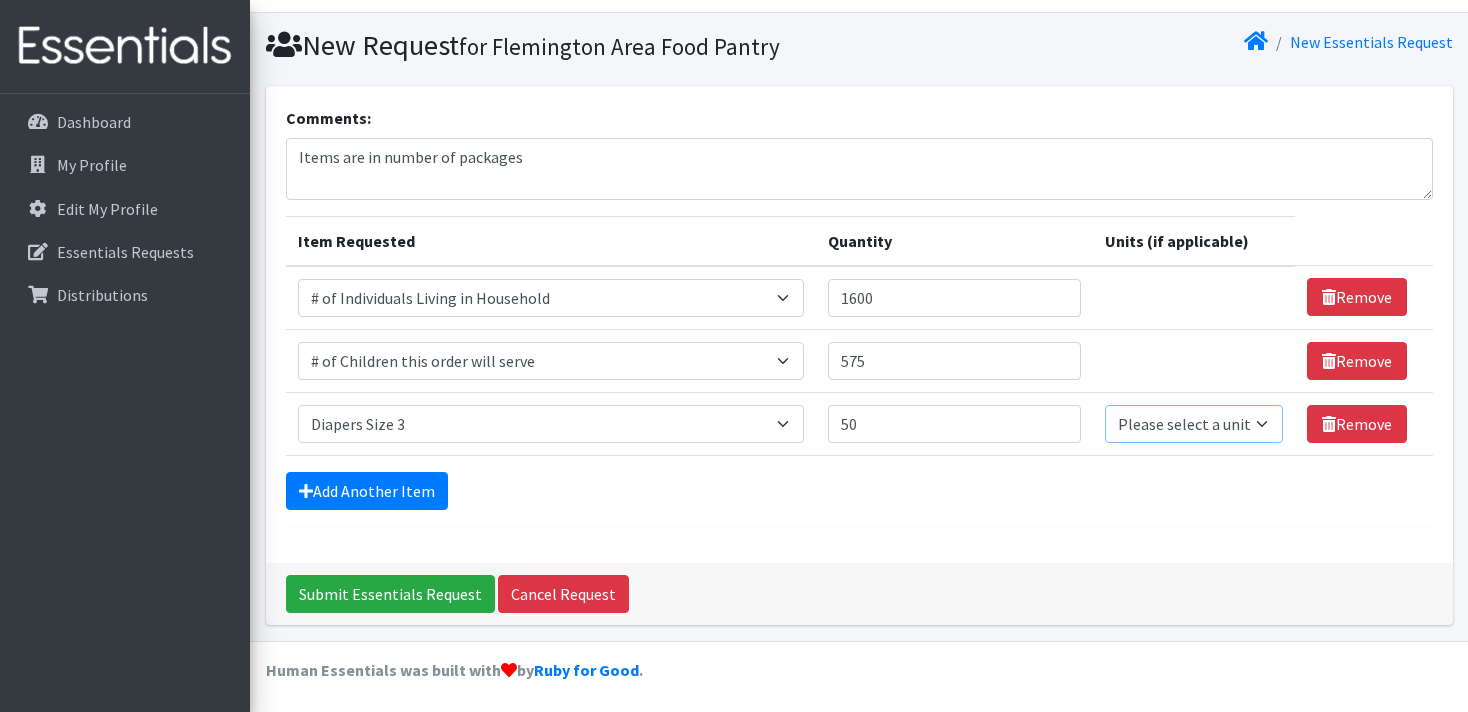 select on "Pack" 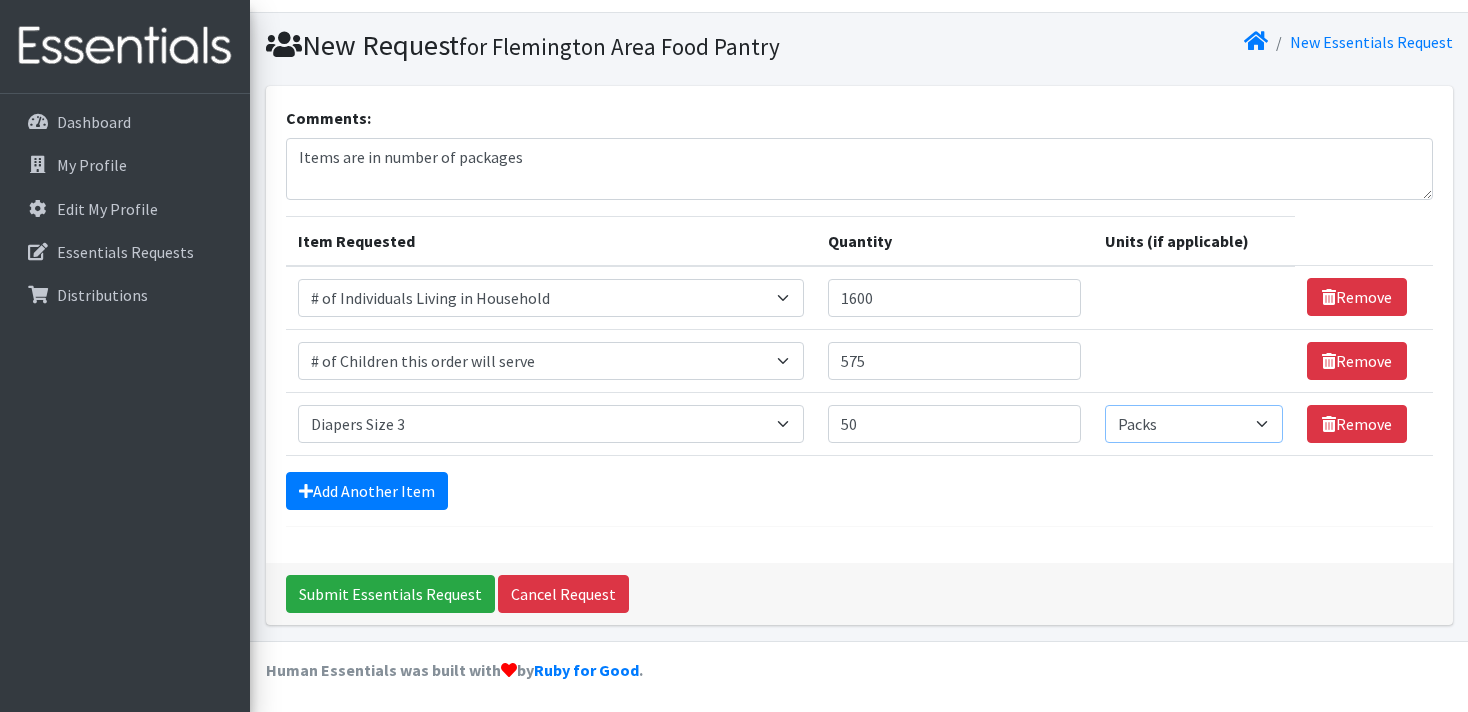 click on "Packs" at bounding box center (0, 0) 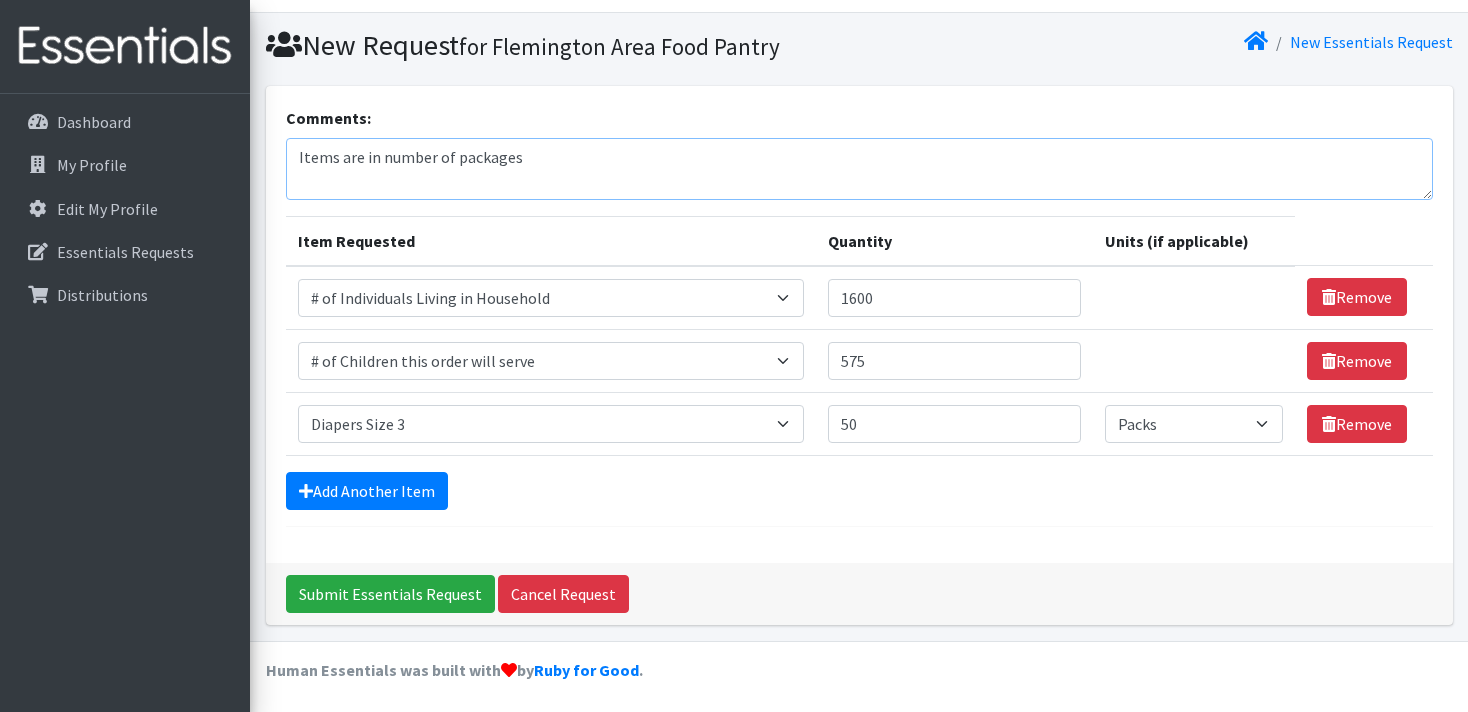 drag, startPoint x: 548, startPoint y: 158, endPoint x: 174, endPoint y: 141, distance: 374.38617 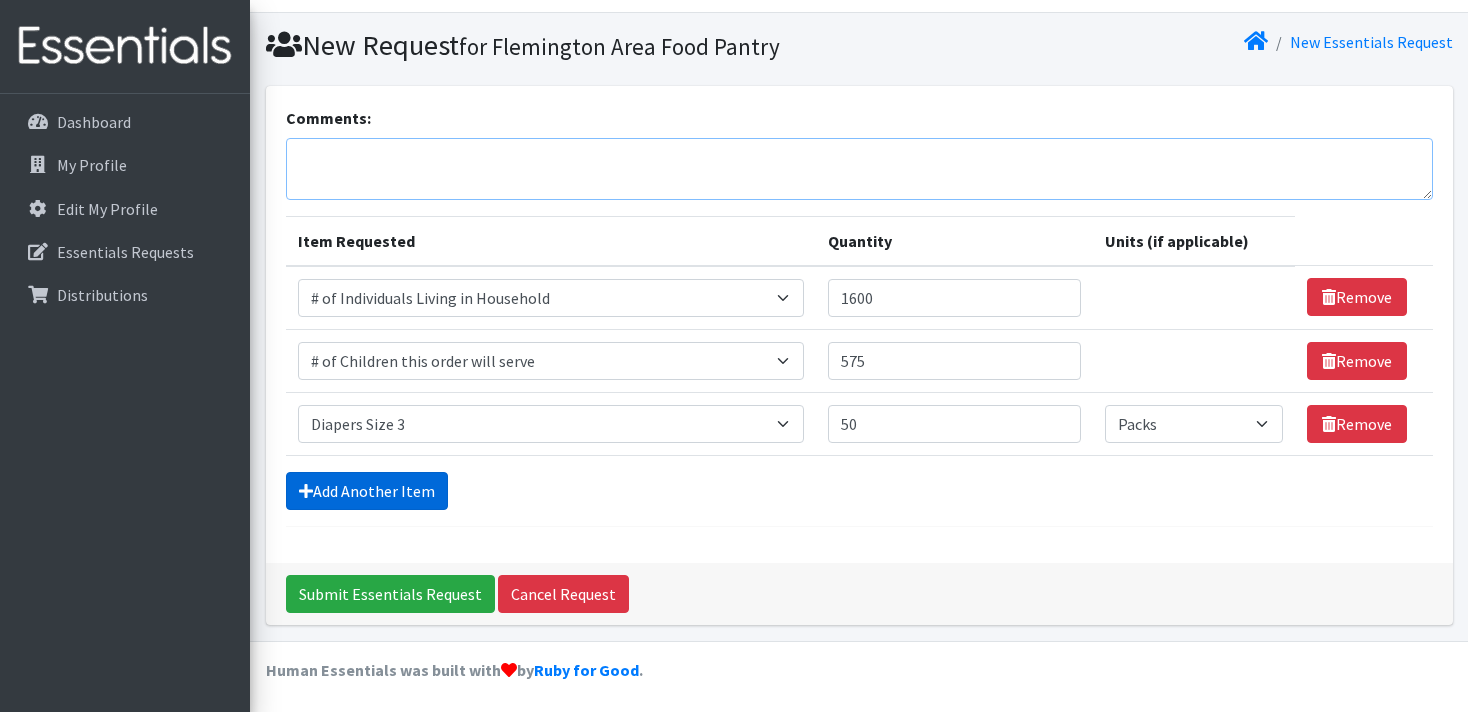 type 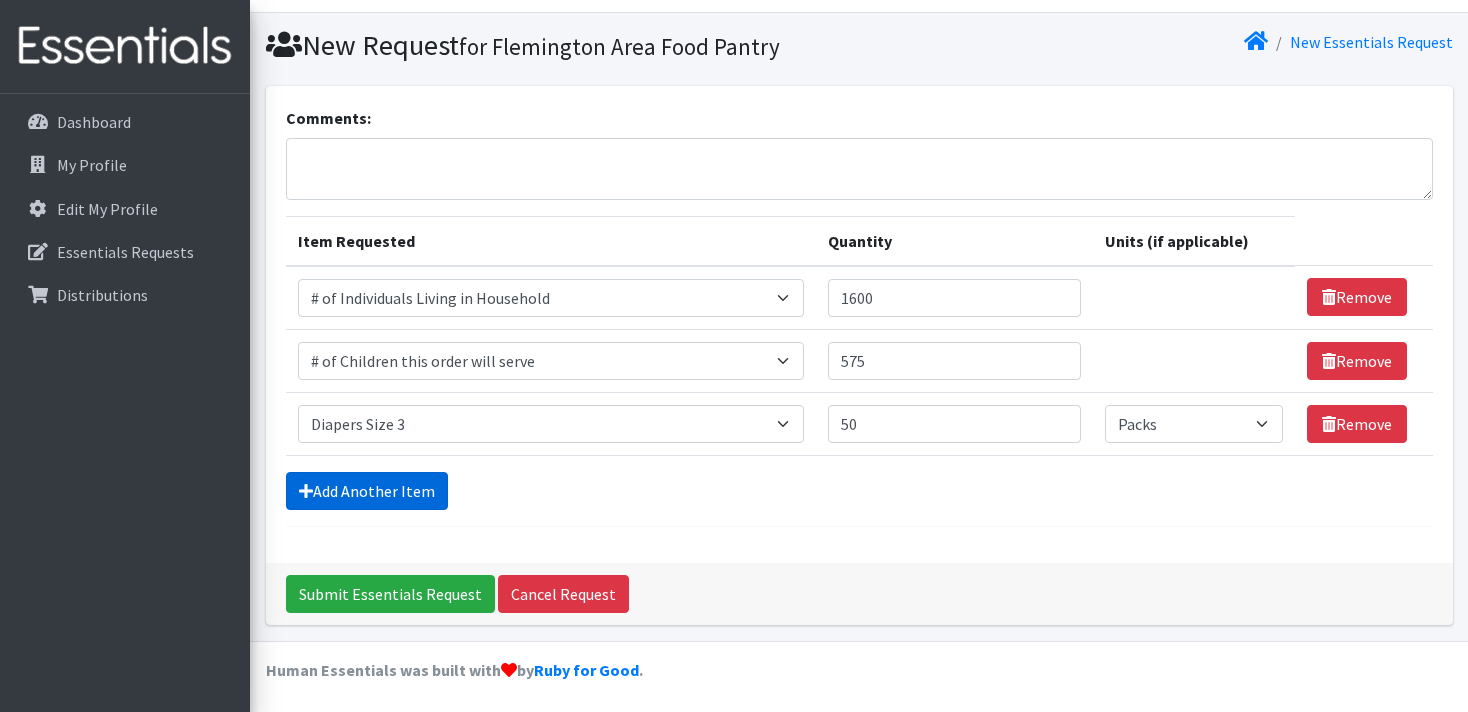 click on "Add Another Item" at bounding box center [367, 491] 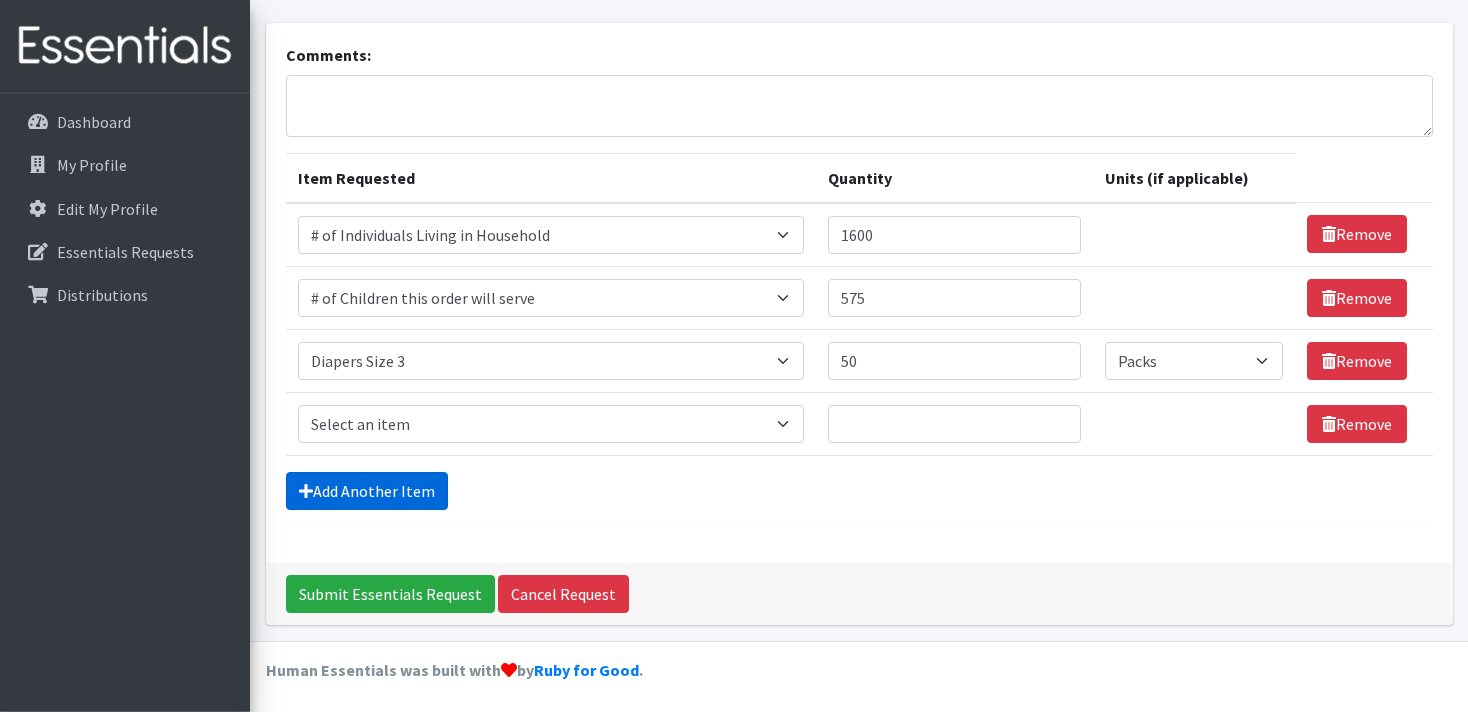 scroll, scrollTop: 108, scrollLeft: 0, axis: vertical 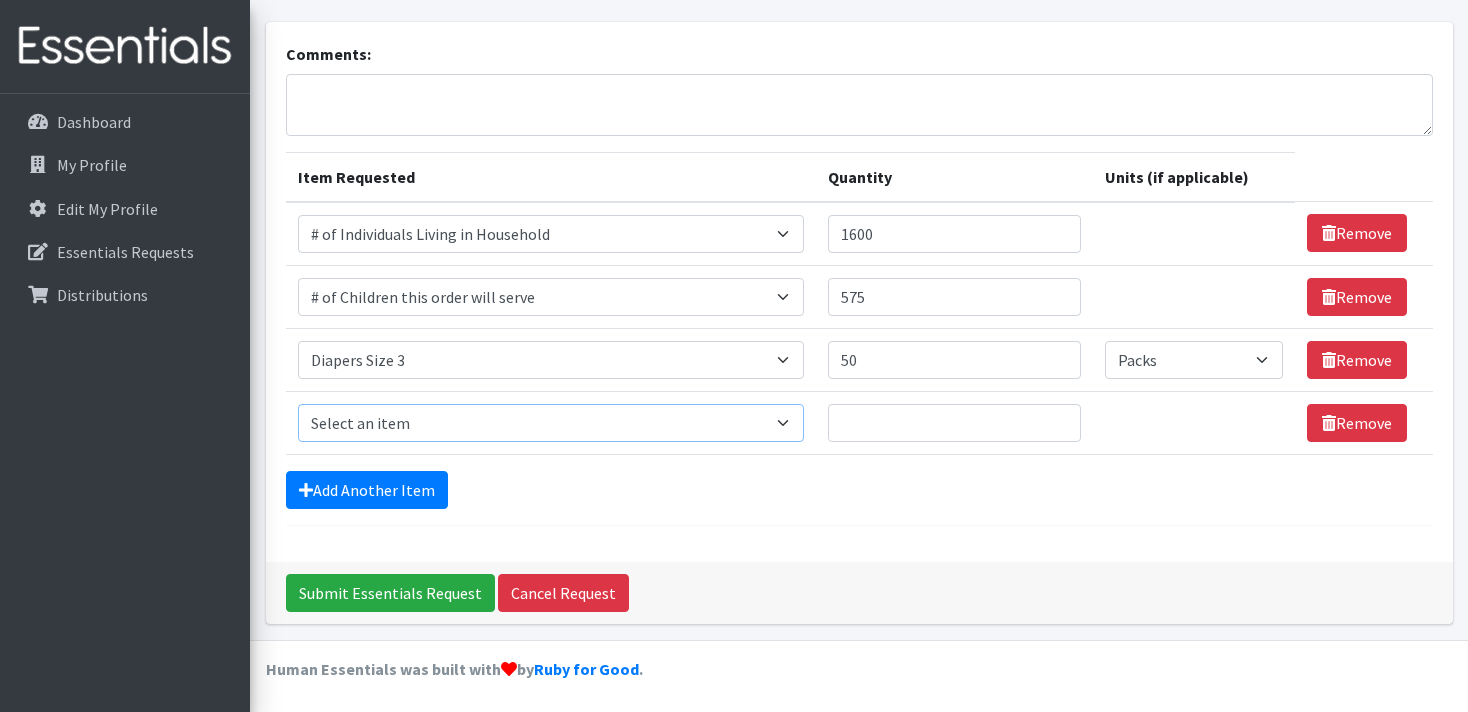 click on "Select an item
# of Children this order will serve
# of Individuals Living in Household
Activity Mat
Baby Carriers
Bath Tubs
Bed Pads
Bibs
Birthday Box - Boy
Birthday Box - Girl
Blankets/Swaddlers/Sleepsacks
Books
Bottles
Breast Pump
Bundle Me's
Car Seat - 3in1 up to 80 lbs.
Car Seat - Infant up to 22lbs. w/ handle
Clothing Boys Spring/Summer 0-6 Months
Clothing Boys Spring/Summer 12-18 Months
Clothing Boys Spring/Summer 18-24 Months
Clothing Boys Spring/Summer 2T
Clothing Boys Spring/Summer 3T
Clothing Boys Spring/Summer 4T
Clothing Boys Spring/Summer 5T
Clothing Boys Spring/Summer 6-12 Months
Clothing Boys Spring/Summer Premie/NB
Clothing Girls Fall/Winter 6-12 Months
Clothing Girls Spring/Summer 0-6 Months
Clothing Girls Spring/Summer 12-18 Months
Clothing Girls Spring/Summer 18-24 Months
Clothing Girls Spring/Summer 2T
Clothing Girls Spring/Summer 3T
Clothing Girls Spring/Summer 4T
Clothing Girls Spring/Summer 5T
Diaper Bags" at bounding box center (551, 423) 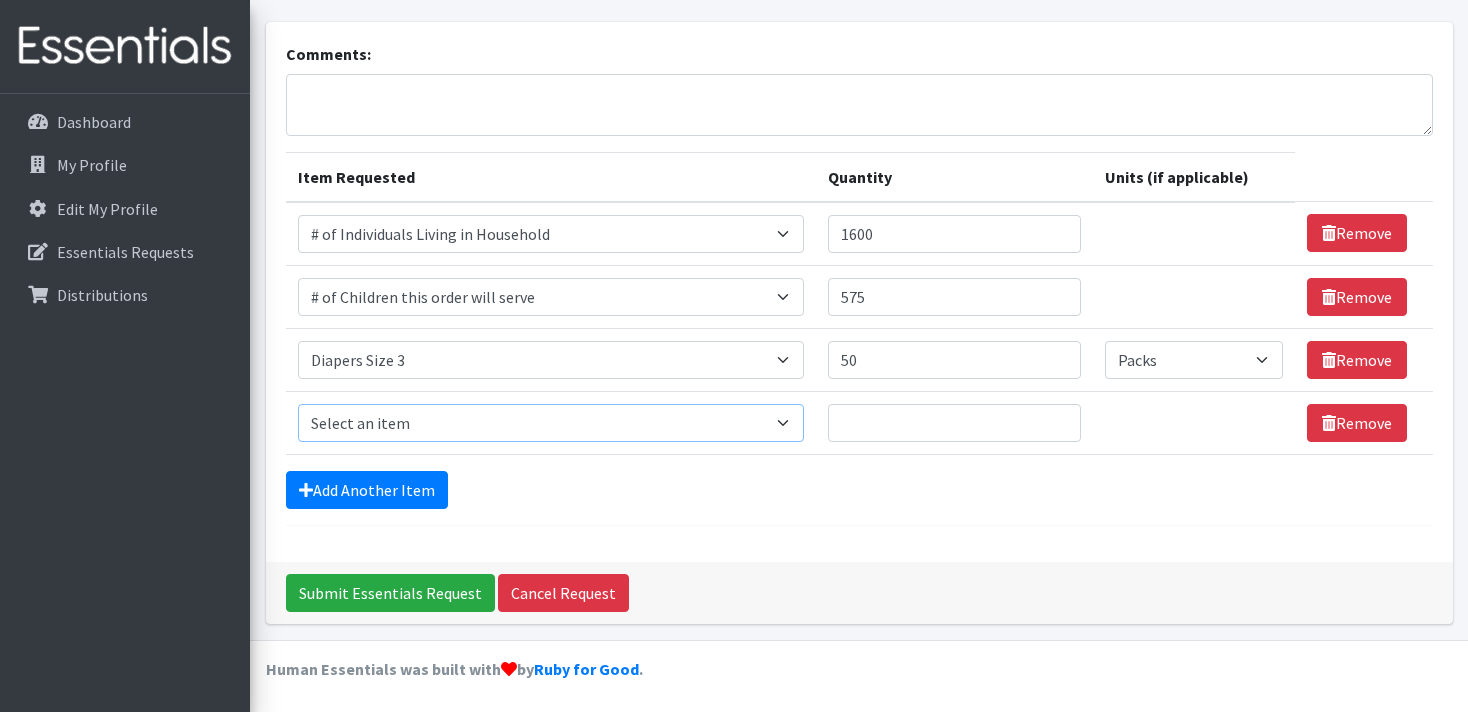 select on "1967" 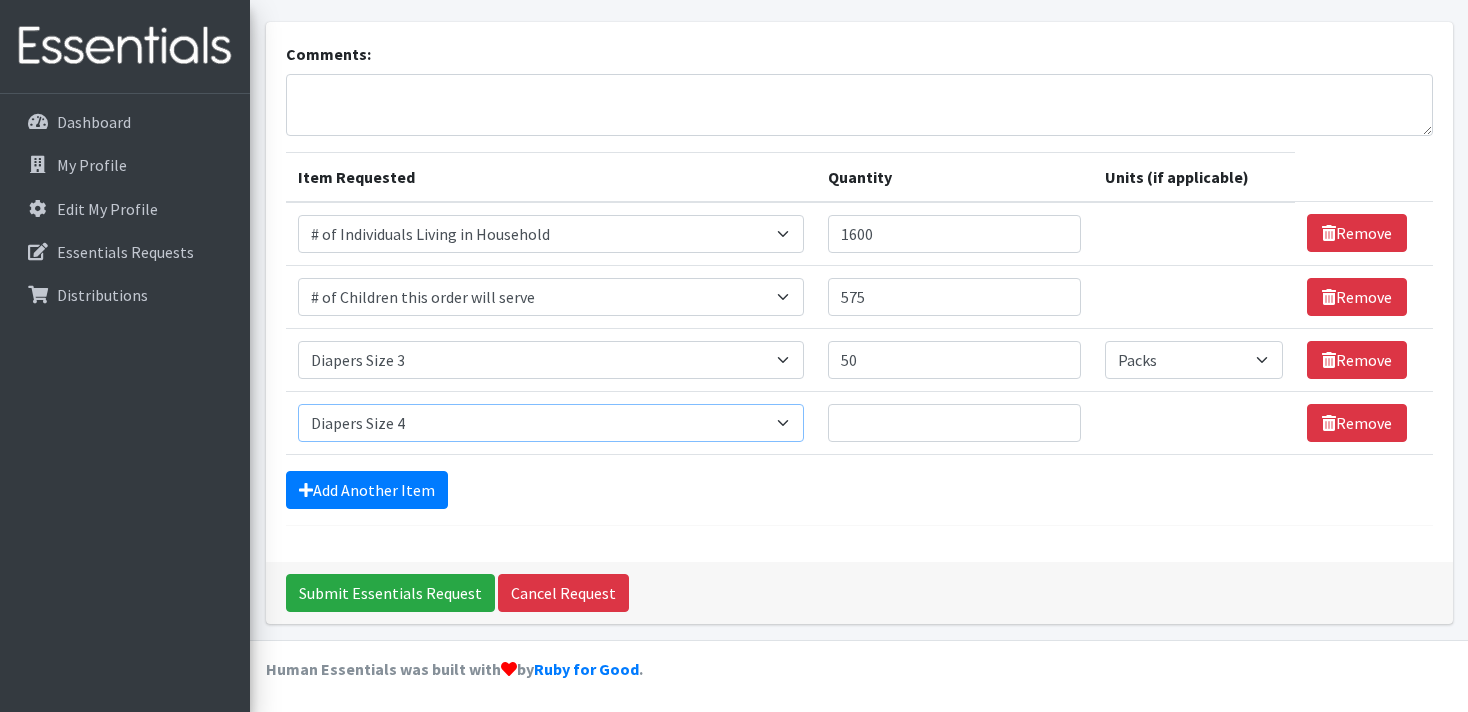 click on "Diapers Size 4" at bounding box center (0, 0) 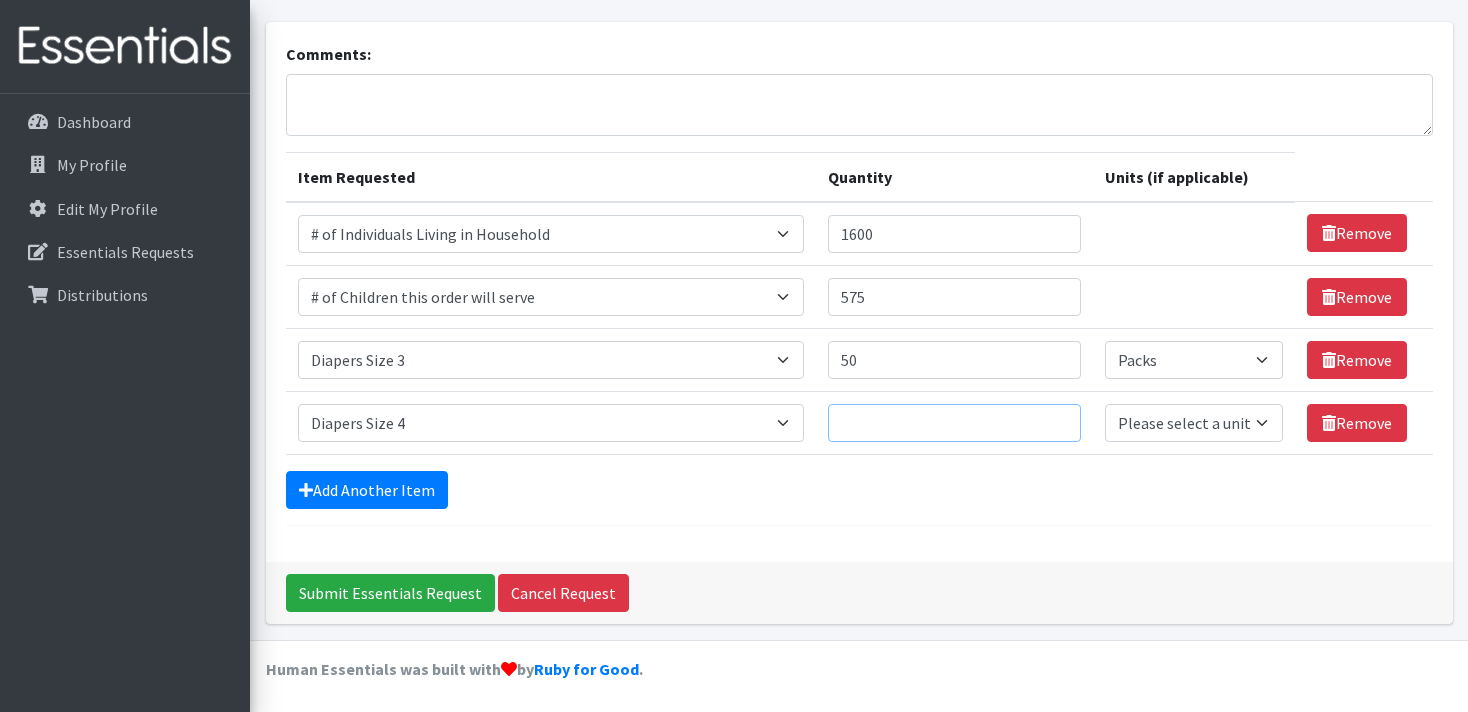 click on "Quantity" at bounding box center (954, 423) 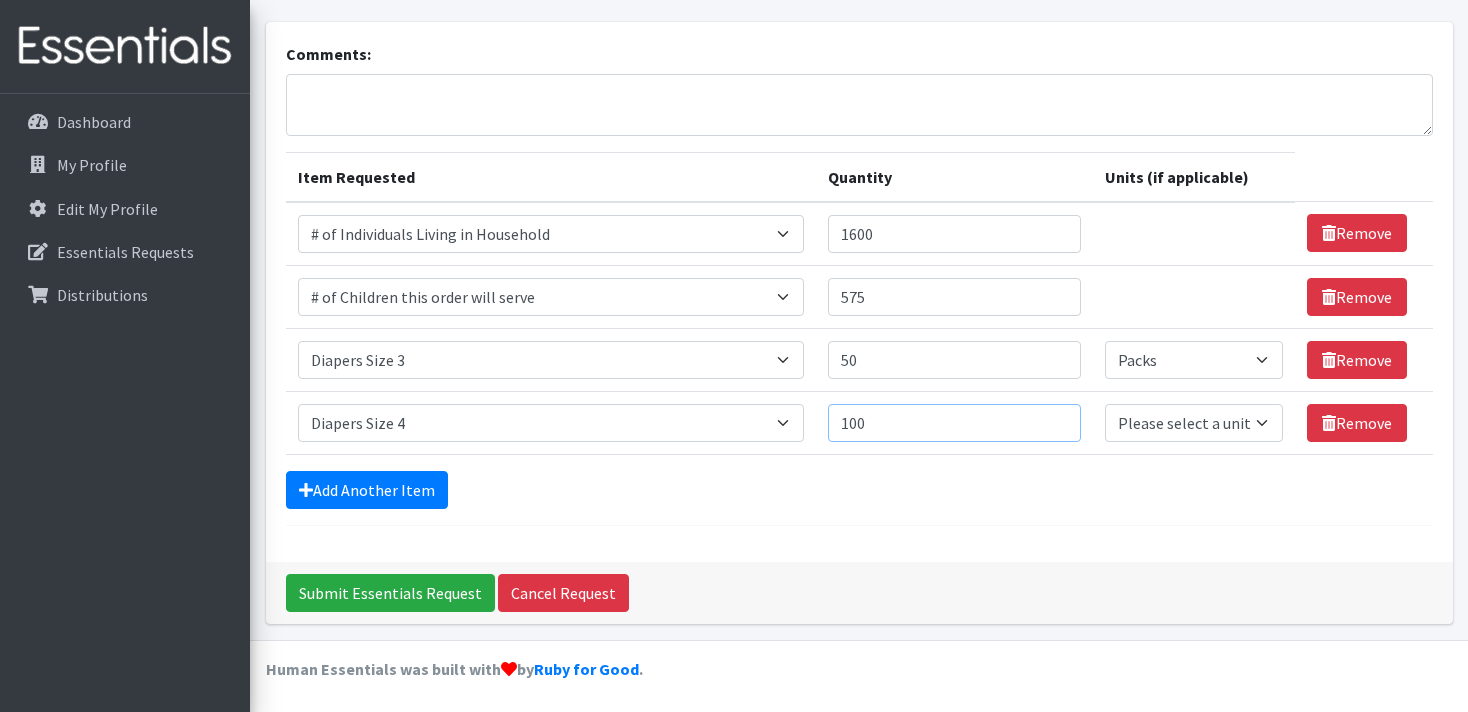 type on "100" 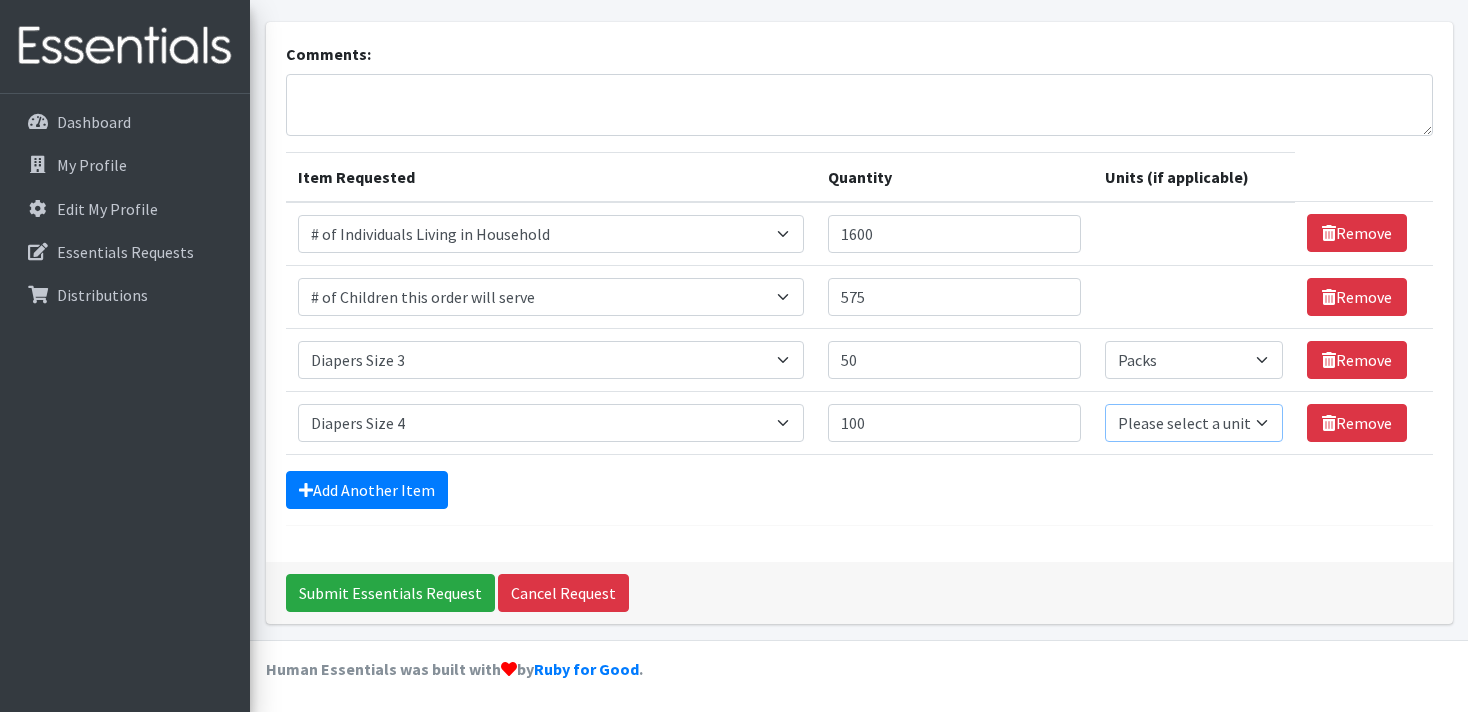 click on "Please select a unit units Packs" at bounding box center (1194, 423) 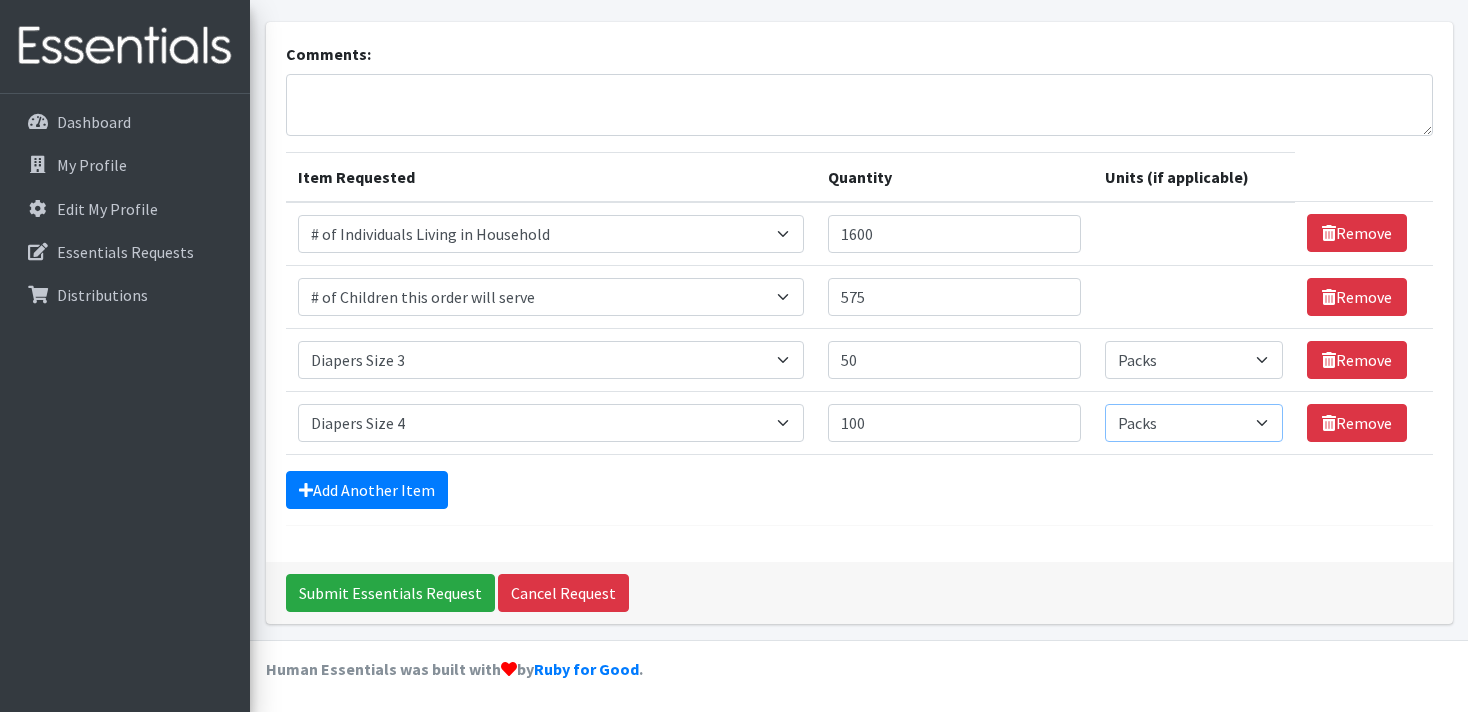 click on "Packs" at bounding box center (0, 0) 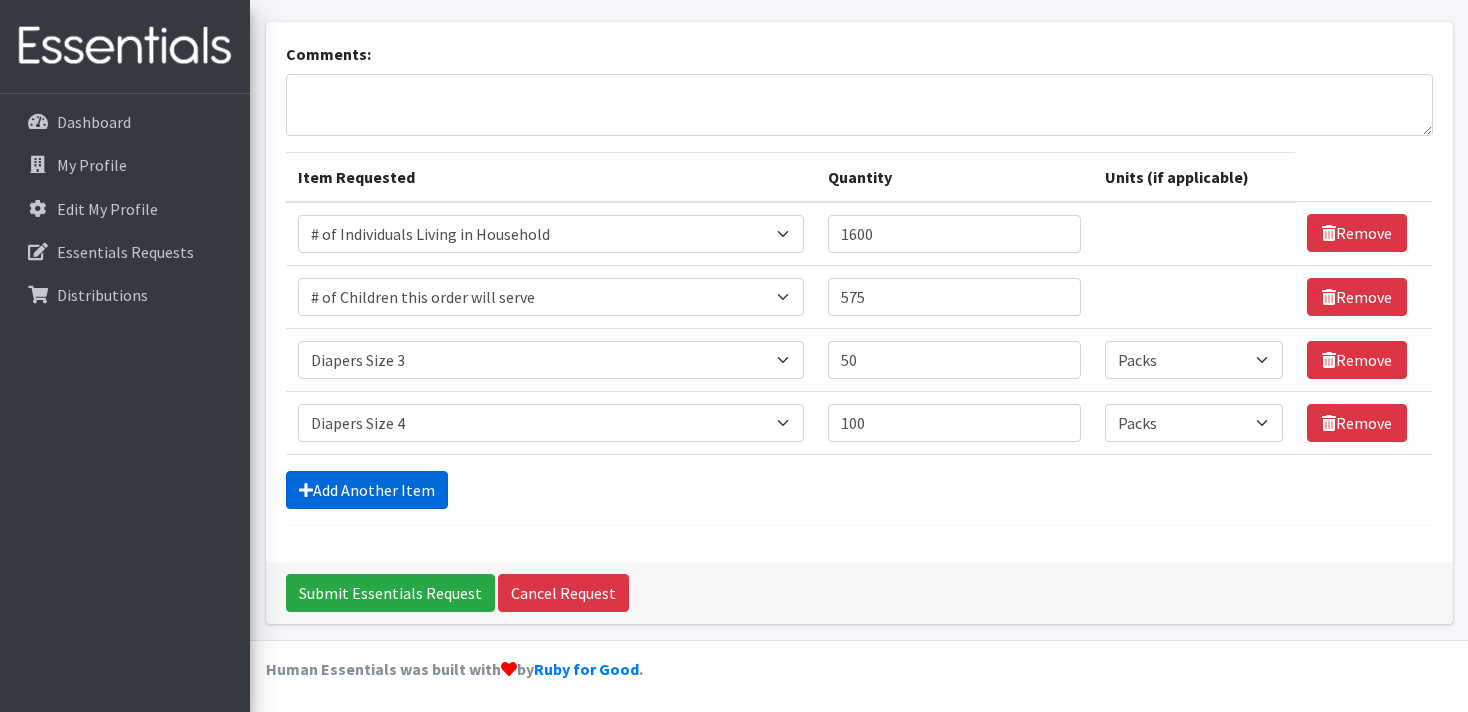 click on "Add Another Item" at bounding box center (367, 490) 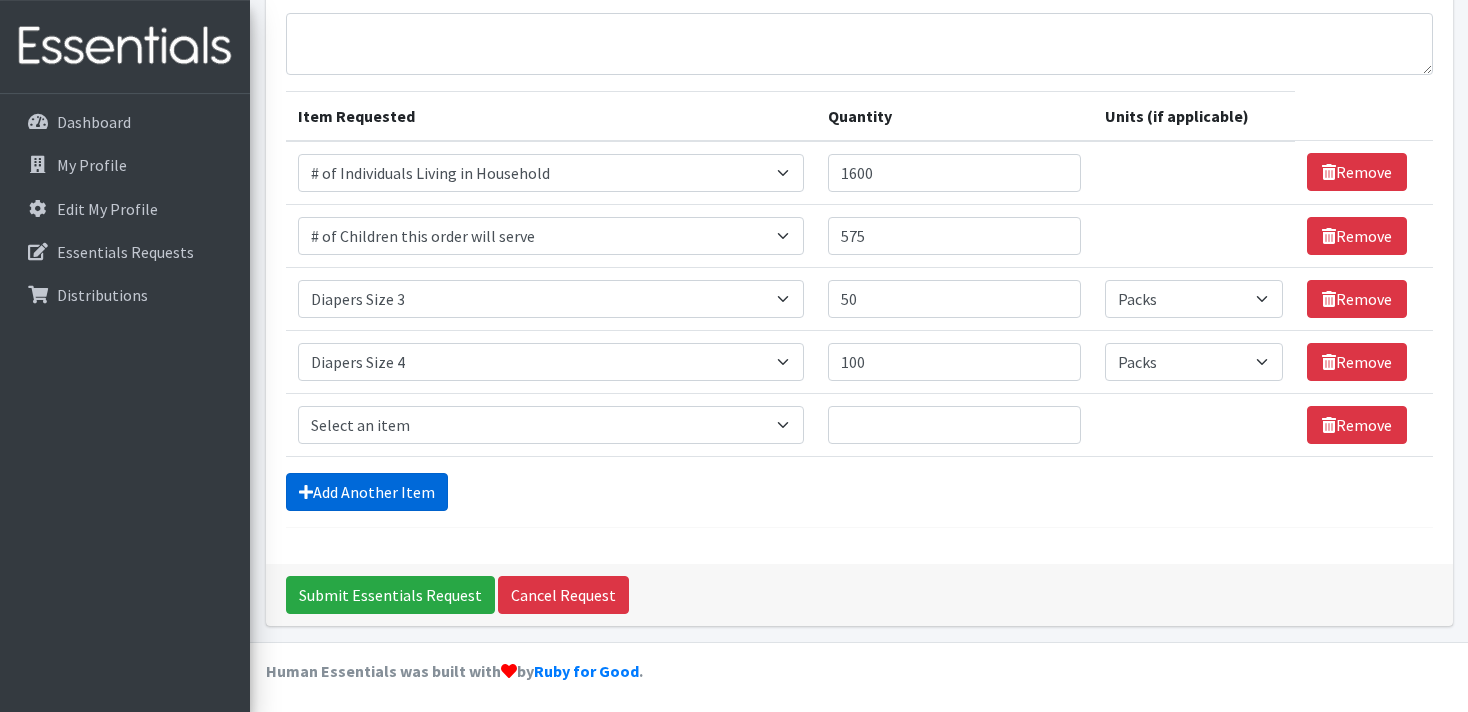 scroll, scrollTop: 170, scrollLeft: 0, axis: vertical 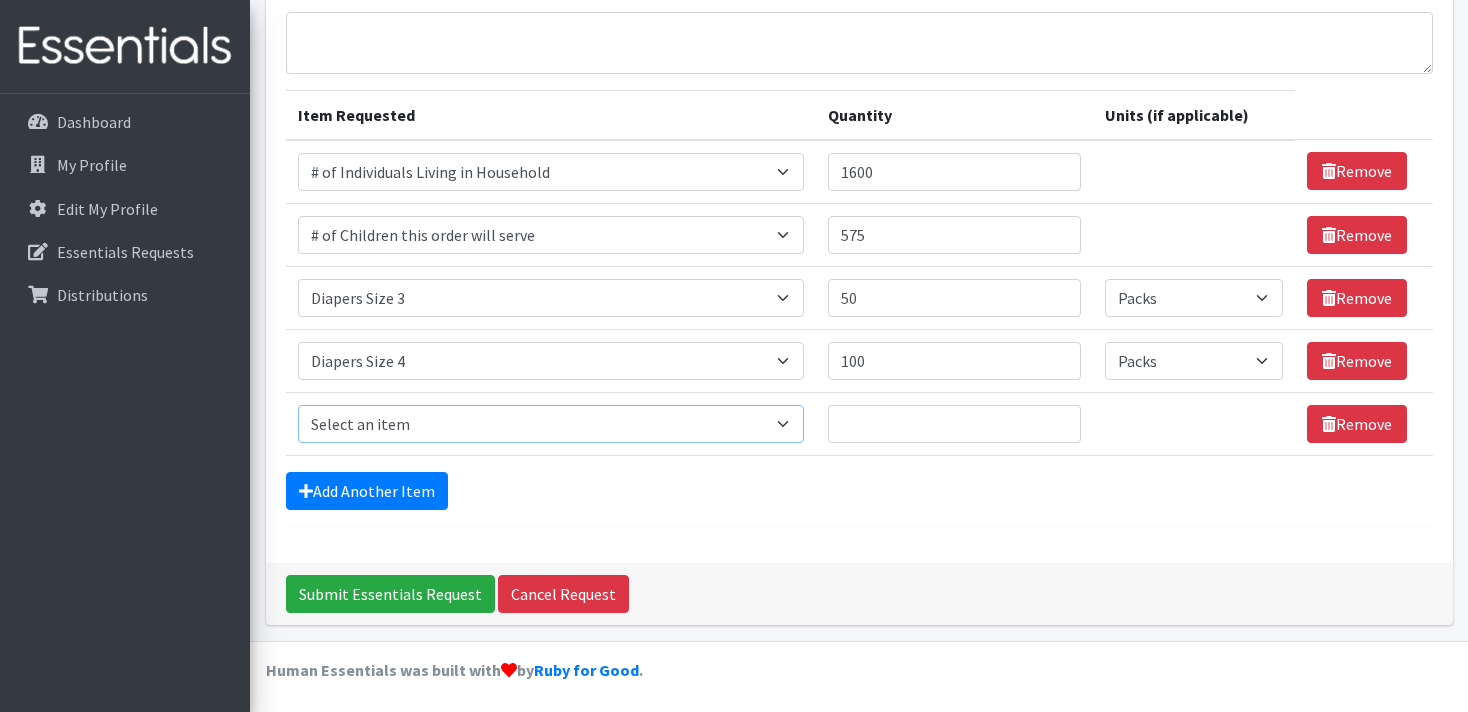 click on "Select an item
# of Children this order will serve
# of Individuals Living in Household
Activity Mat
Baby Carriers
Bath Tubs
Bed Pads
Bibs
Birthday Box - Boy
Birthday Box - Girl
Blankets/Swaddlers/Sleepsacks
Books
Bottles
Breast Pump
Bundle Me's
Car Seat - 3in1 up to 80 lbs.
Car Seat - Infant up to 22lbs. w/ handle
Clothing Boys Spring/Summer 0-6 Months
Clothing Boys Spring/Summer 12-18 Months
Clothing Boys Spring/Summer 18-24 Months
Clothing Boys Spring/Summer 2T
Clothing Boys Spring/Summer 3T
Clothing Boys Spring/Summer 4T
Clothing Boys Spring/Summer 5T
Clothing Boys Spring/Summer 6-12 Months
Clothing Boys Spring/Summer Premie/NB
Clothing Girls Fall/Winter 6-12 Months
Clothing Girls Spring/Summer 0-6 Months
Clothing Girls Spring/Summer 12-18 Months
Clothing Girls Spring/Summer 18-24 Months
Clothing Girls Spring/Summer 2T
Clothing Girls Spring/Summer 3T
Clothing Girls Spring/Summer 4T
Clothing Girls Spring/Summer 5T
Diaper Bags" at bounding box center (551, 424) 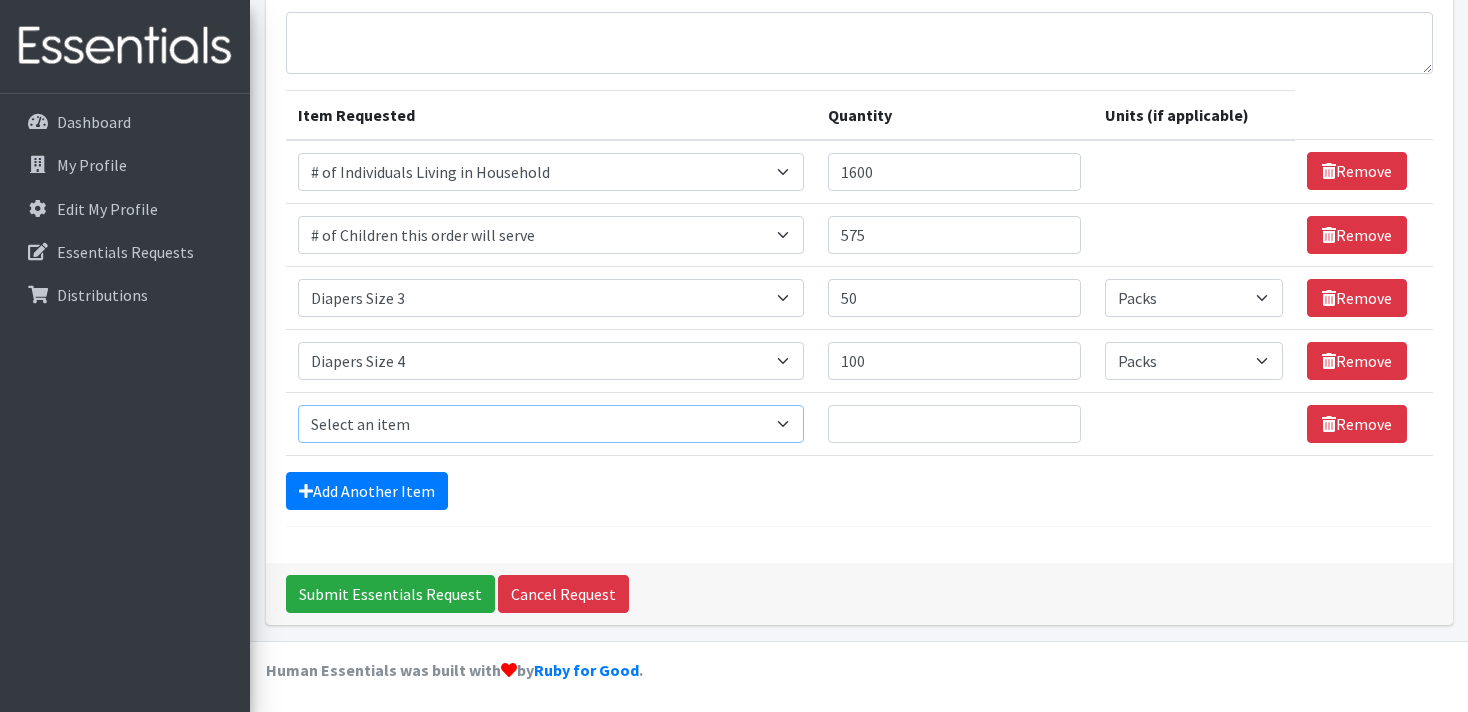 select on "1968" 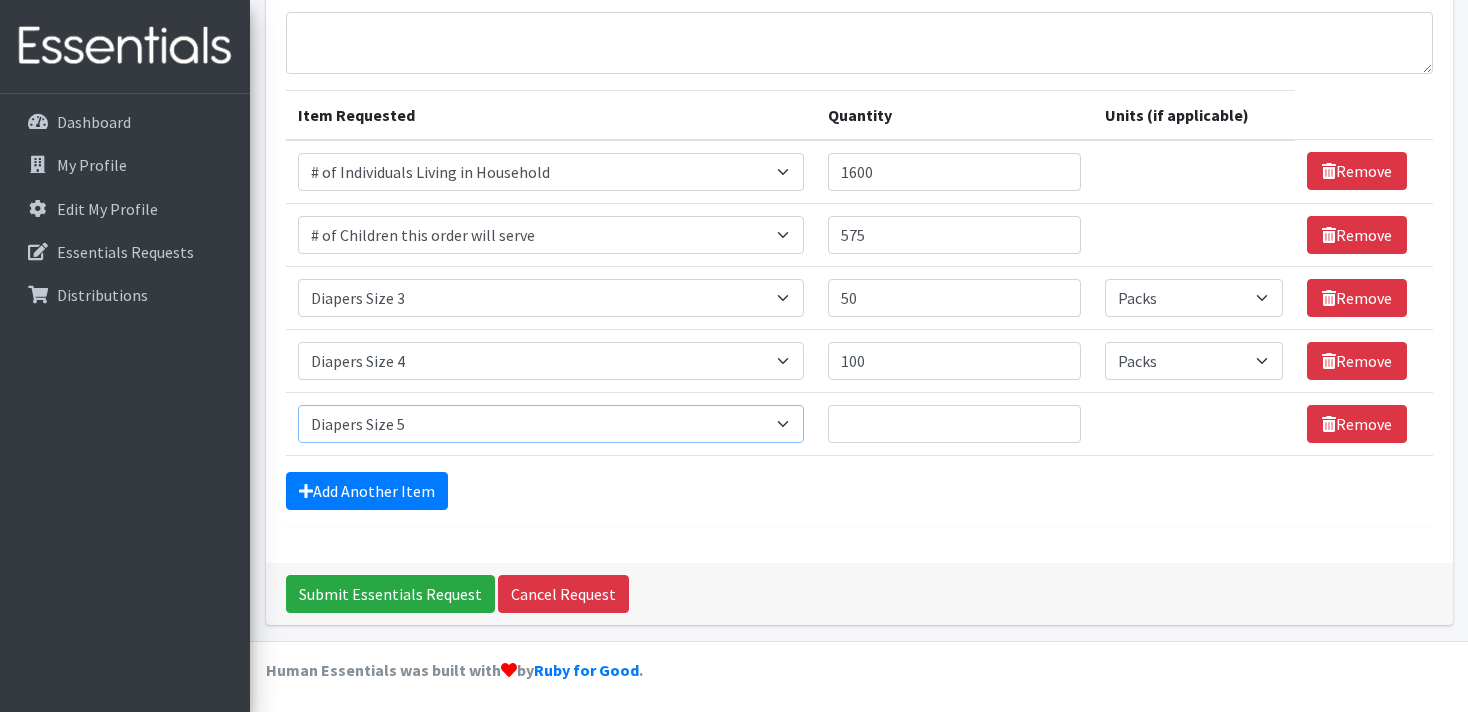 click on "Diapers Size 5" at bounding box center [0, 0] 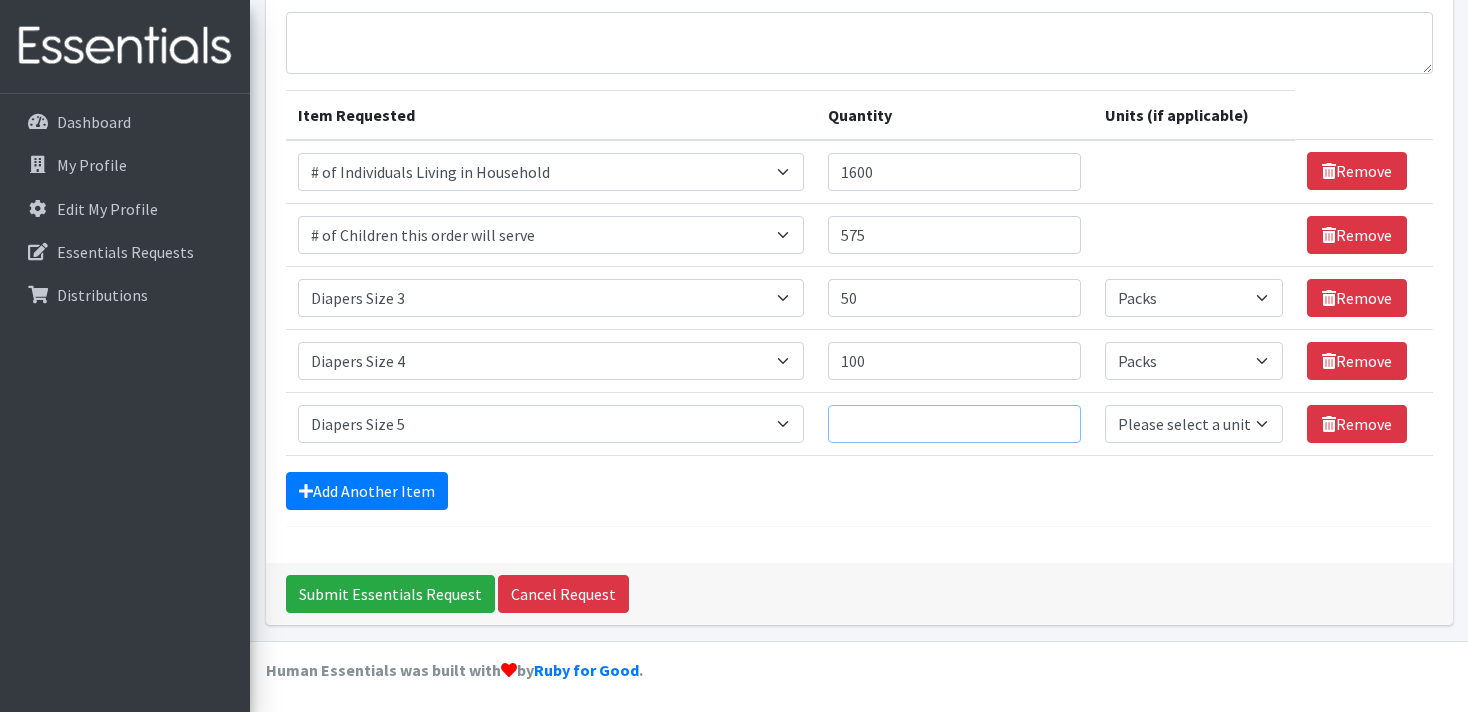 click on "Quantity" at bounding box center [954, 424] 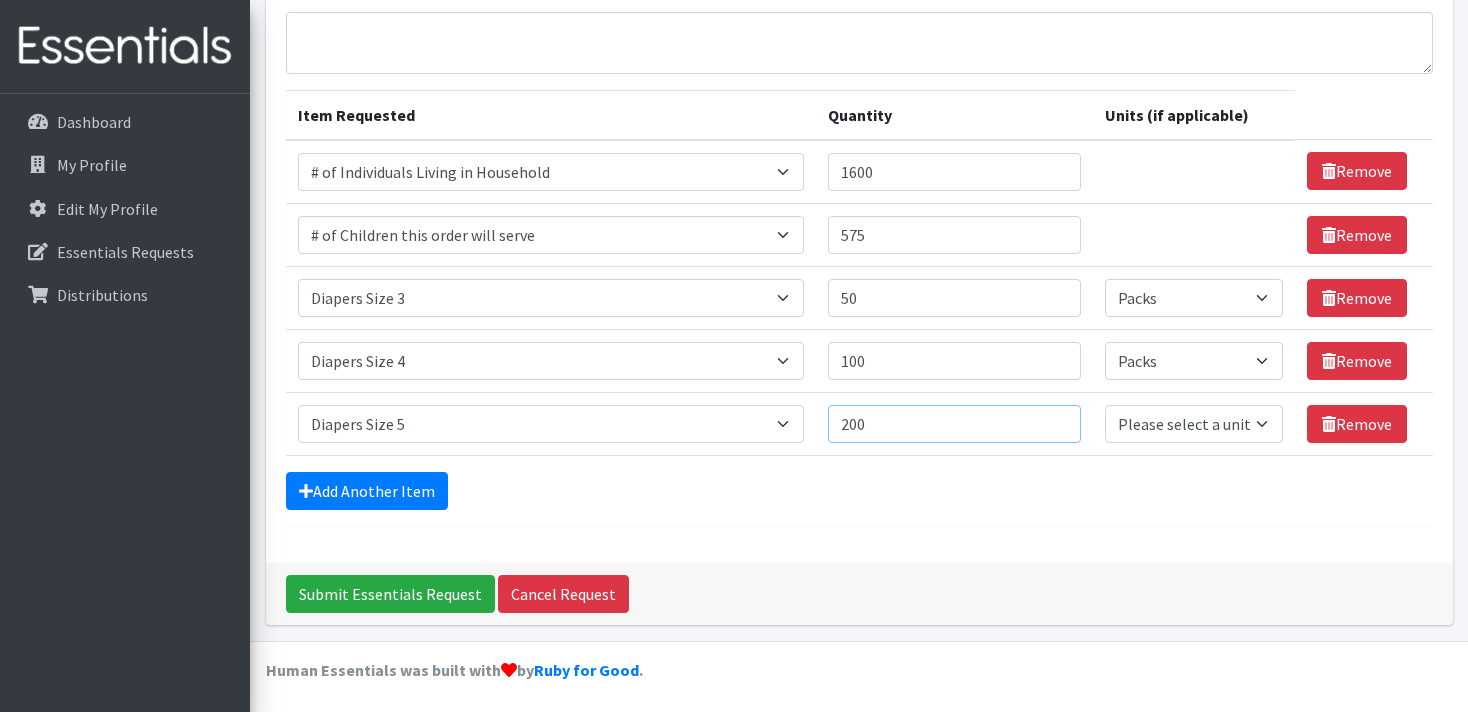 type on "200" 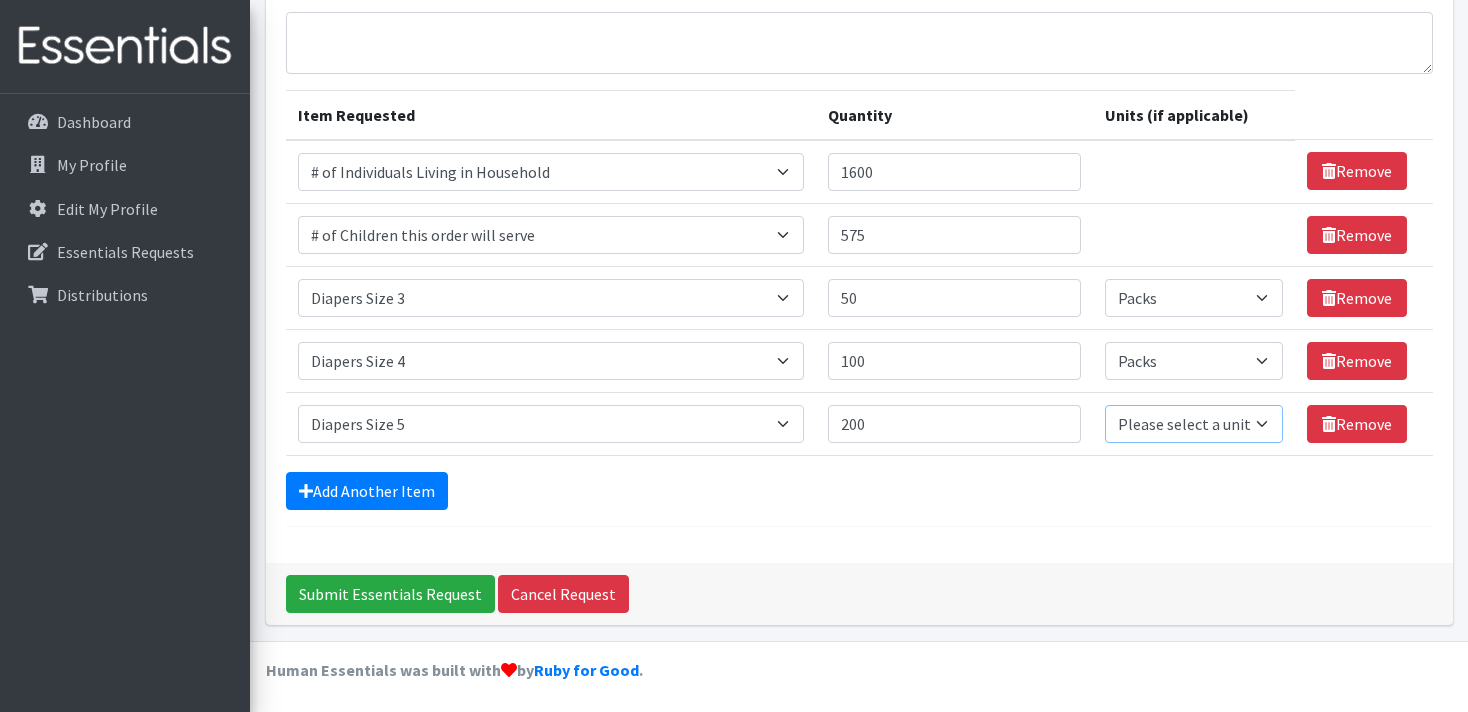 click on "Please select a unit units Packs" at bounding box center (1194, 424) 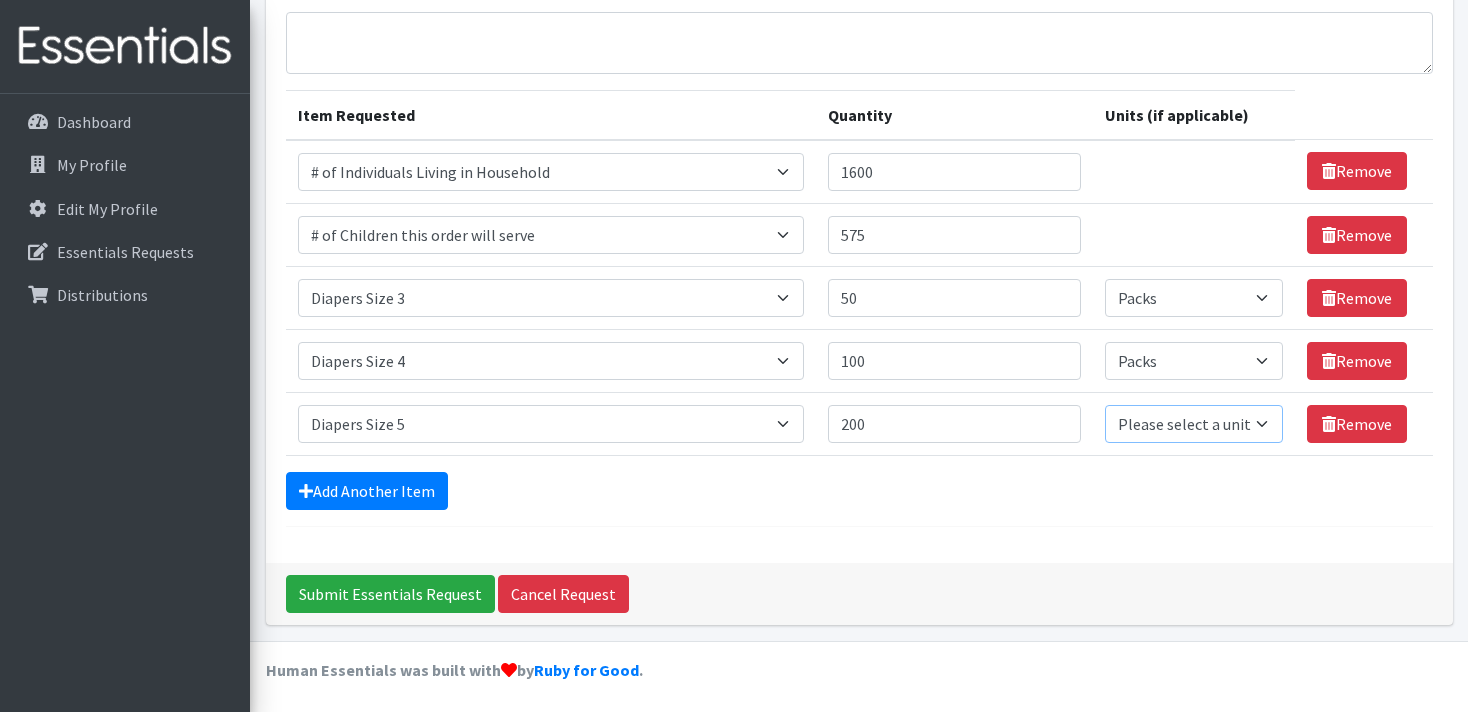 select on "Pack" 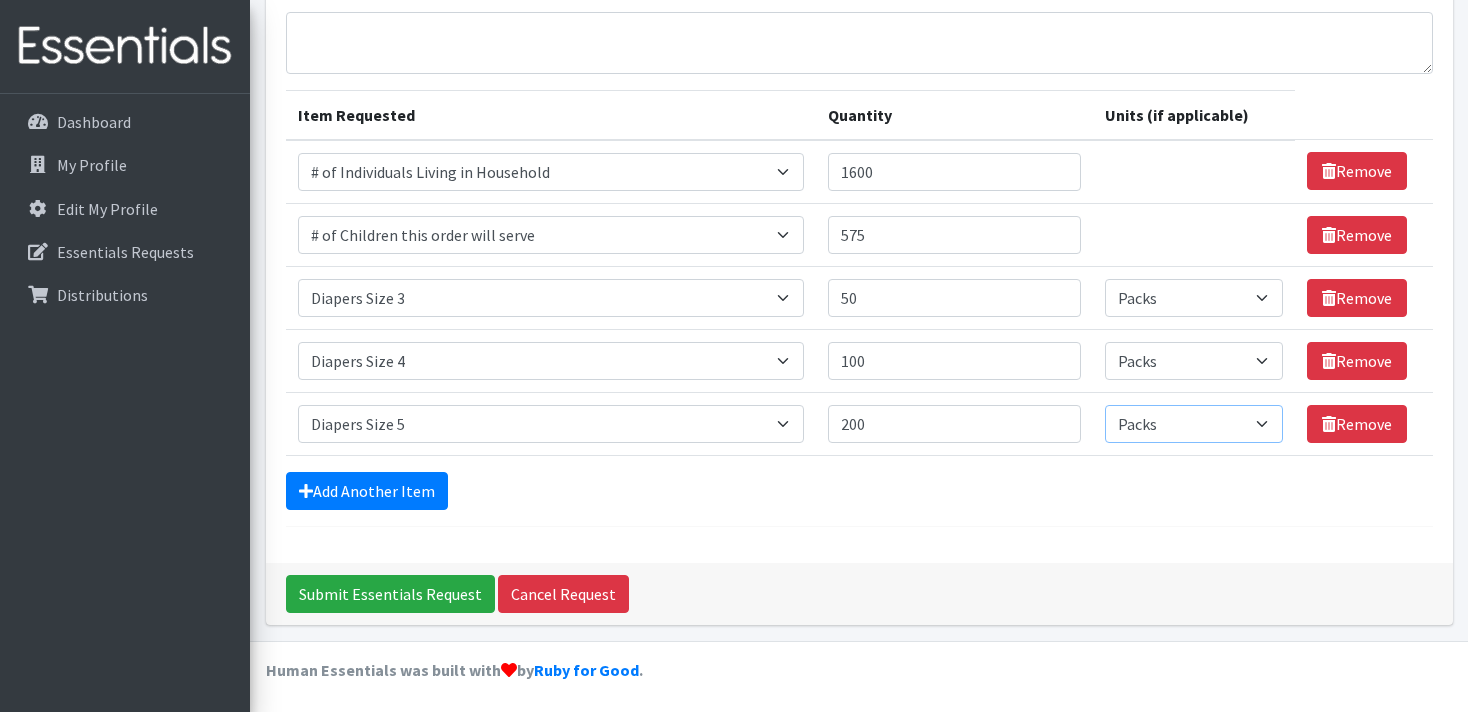 click on "Packs" at bounding box center (0, 0) 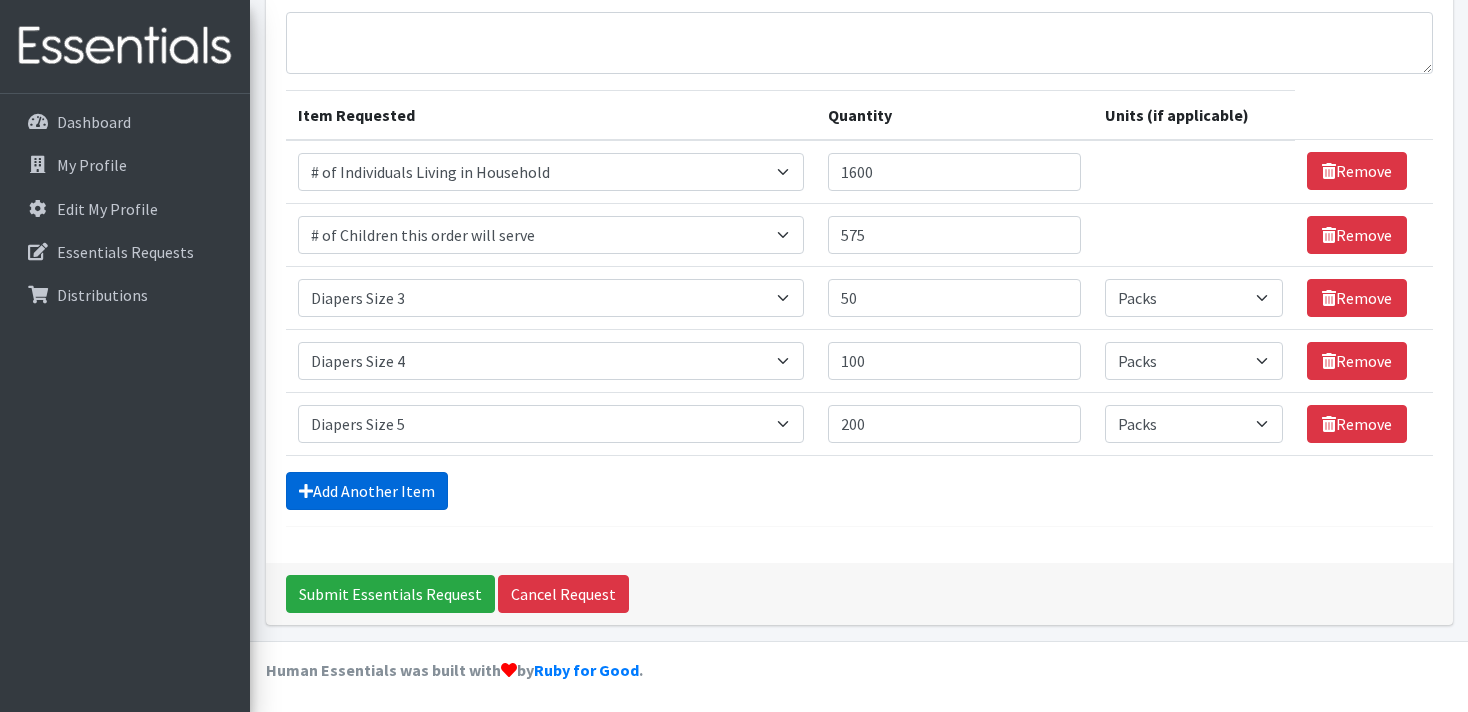 click on "Add Another Item" at bounding box center (367, 491) 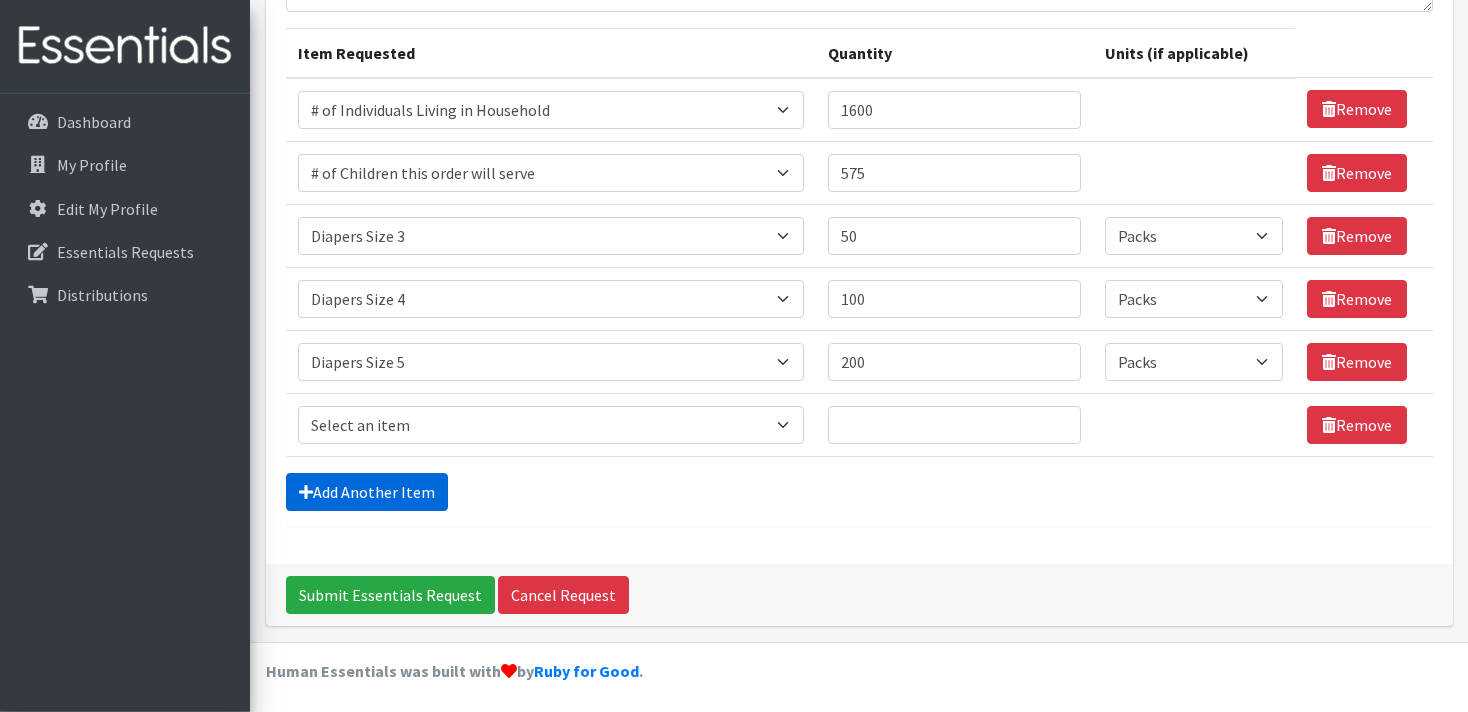scroll, scrollTop: 233, scrollLeft: 0, axis: vertical 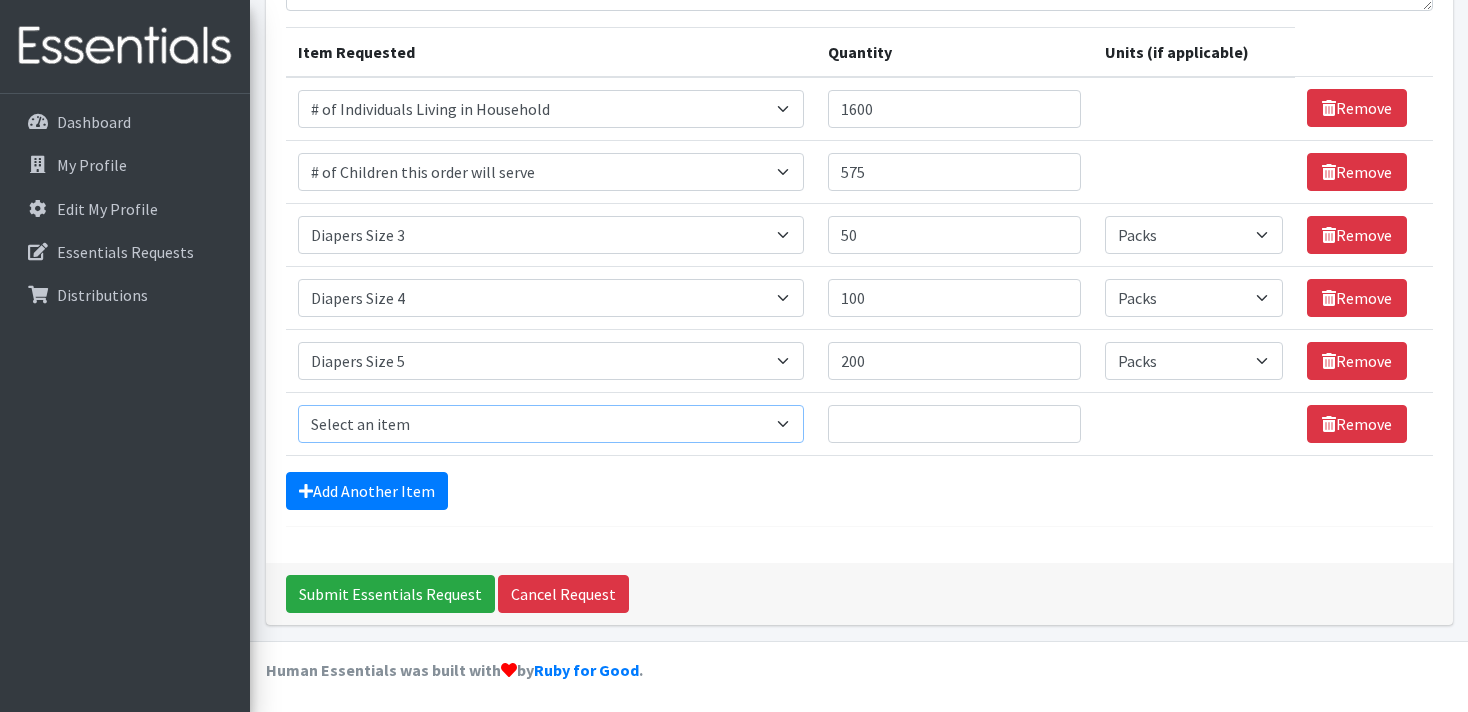 click on "Select an item
# of Children this order will serve
# of Individuals Living in Household
Activity Mat
Baby Carriers
Bath Tubs
Bed Pads
Bibs
Birthday Box - Boy
Birthday Box - Girl
Blankets/Swaddlers/Sleepsacks
Books
Bottles
Breast Pump
Bundle Me's
Car Seat - 3in1 up to 80 lbs.
Car Seat - Infant up to 22lbs. w/ handle
Clothing Boys Spring/Summer 0-6 Months
Clothing Boys Spring/Summer 12-18 Months
Clothing Boys Spring/Summer 18-24 Months
Clothing Boys Spring/Summer 2T
Clothing Boys Spring/Summer 3T
Clothing Boys Spring/Summer 4T
Clothing Boys Spring/Summer 5T
Clothing Boys Spring/Summer 6-12 Months
Clothing Boys Spring/Summer Premie/NB
Clothing Girls Fall/Winter 6-12 Months
Clothing Girls Spring/Summer 0-6 Months
Clothing Girls Spring/Summer 12-18 Months
Clothing Girls Spring/Summer 18-24 Months
Clothing Girls Spring/Summer 2T
Clothing Girls Spring/Summer 3T
Clothing Girls Spring/Summer 4T
Clothing Girls Spring/Summer 5T
Diaper Bags" at bounding box center (551, 424) 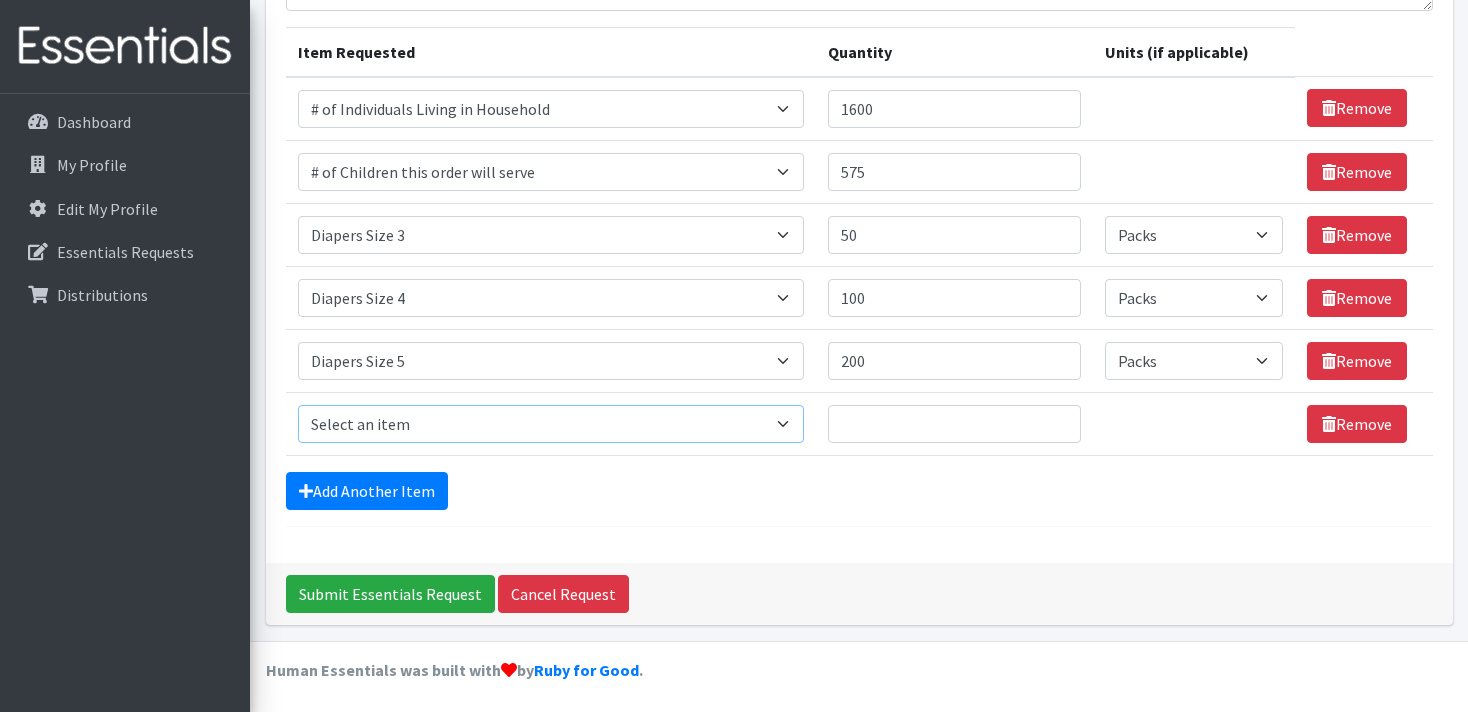select on "1969" 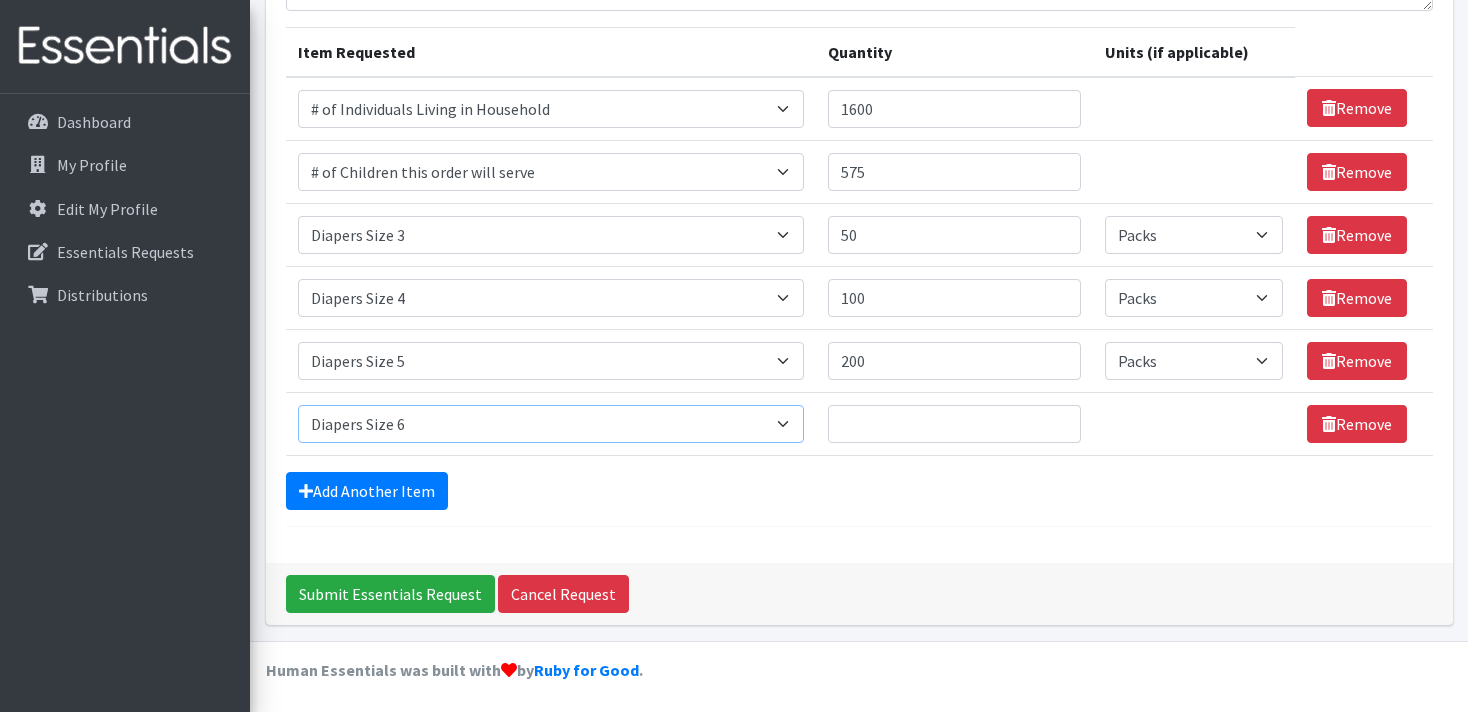 click on "Diapers Size 6" at bounding box center [0, 0] 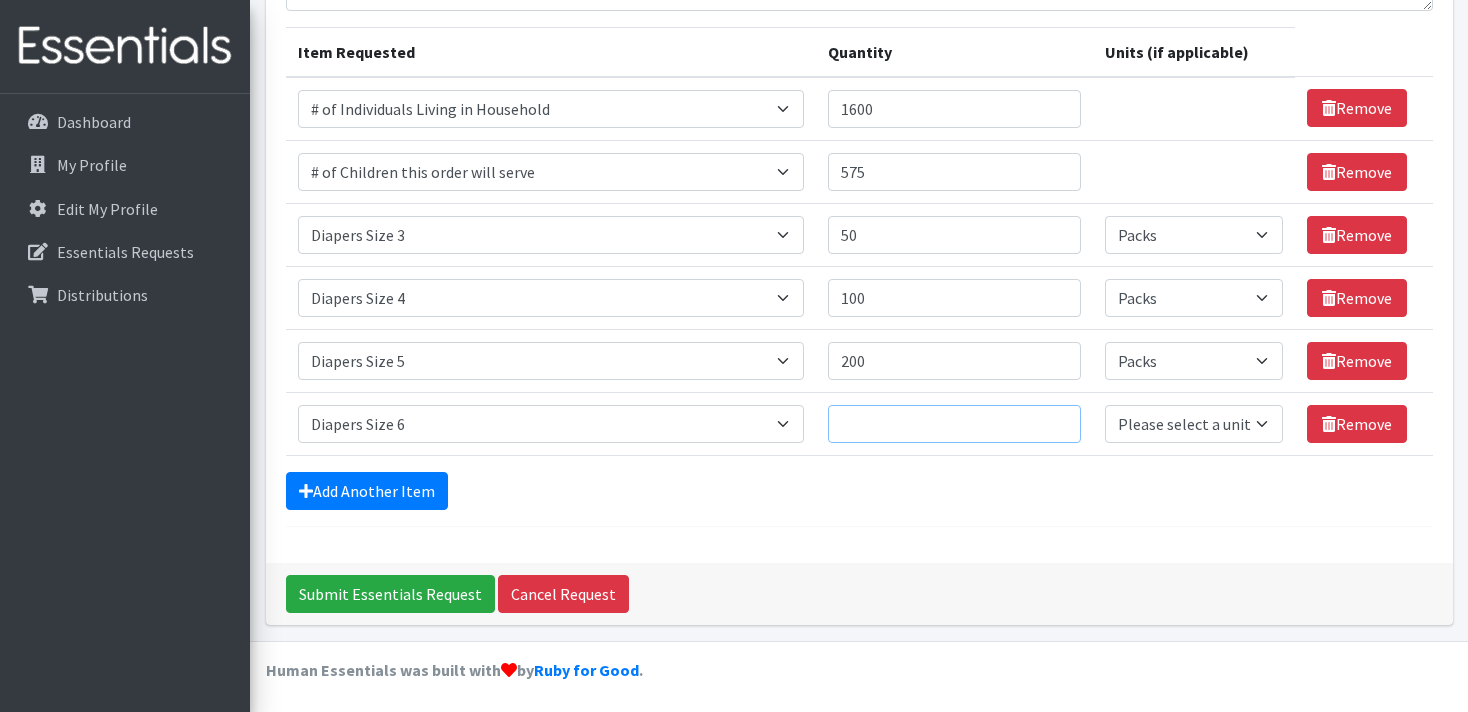 click on "Quantity" at bounding box center (954, 424) 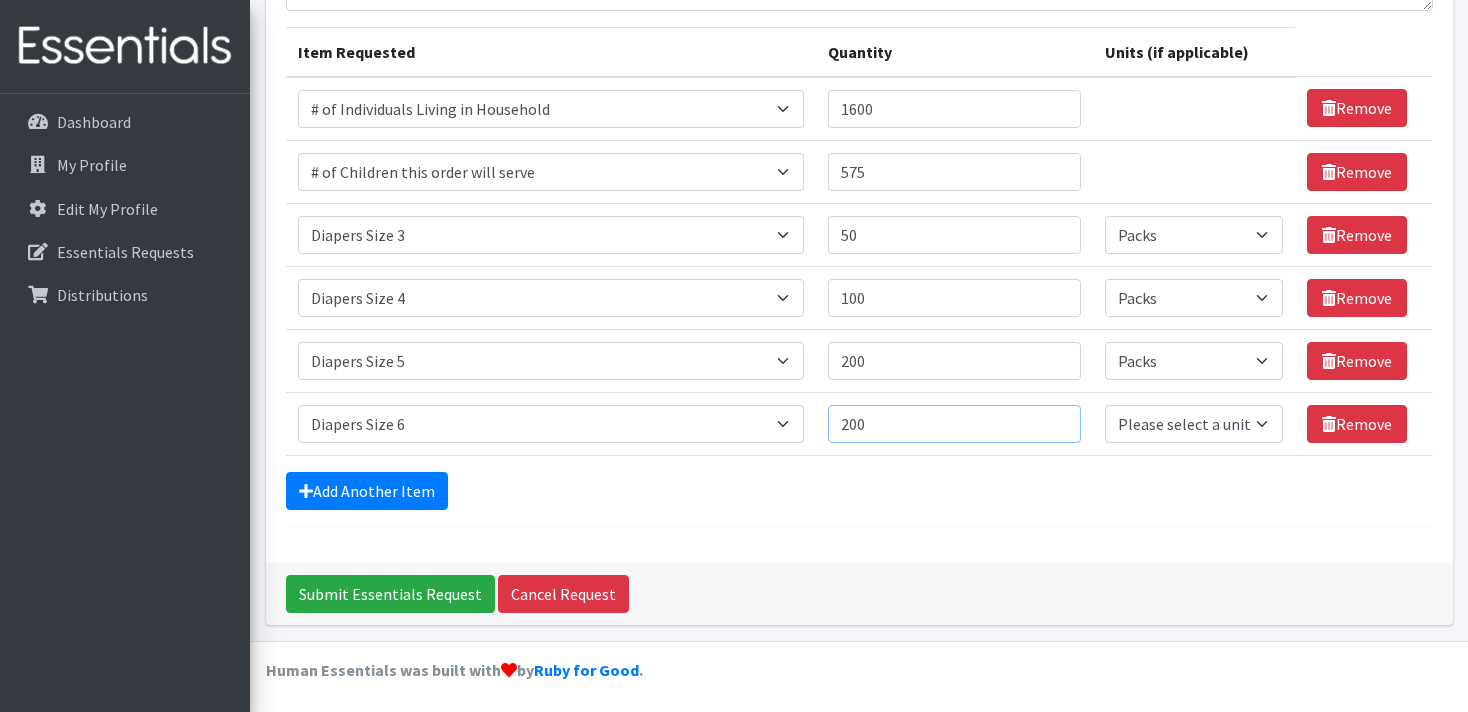 type on "200" 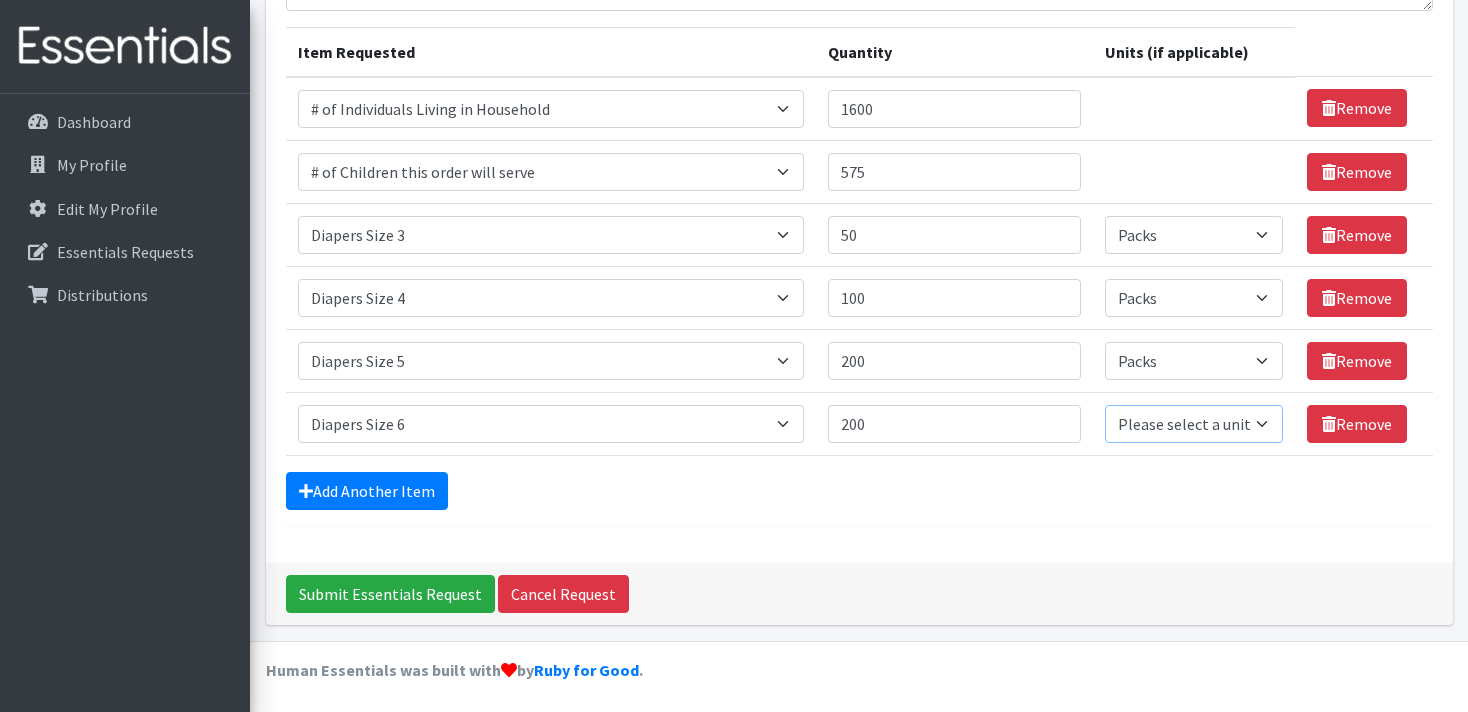 click on "Please select a unit units Packs" at bounding box center (1194, 424) 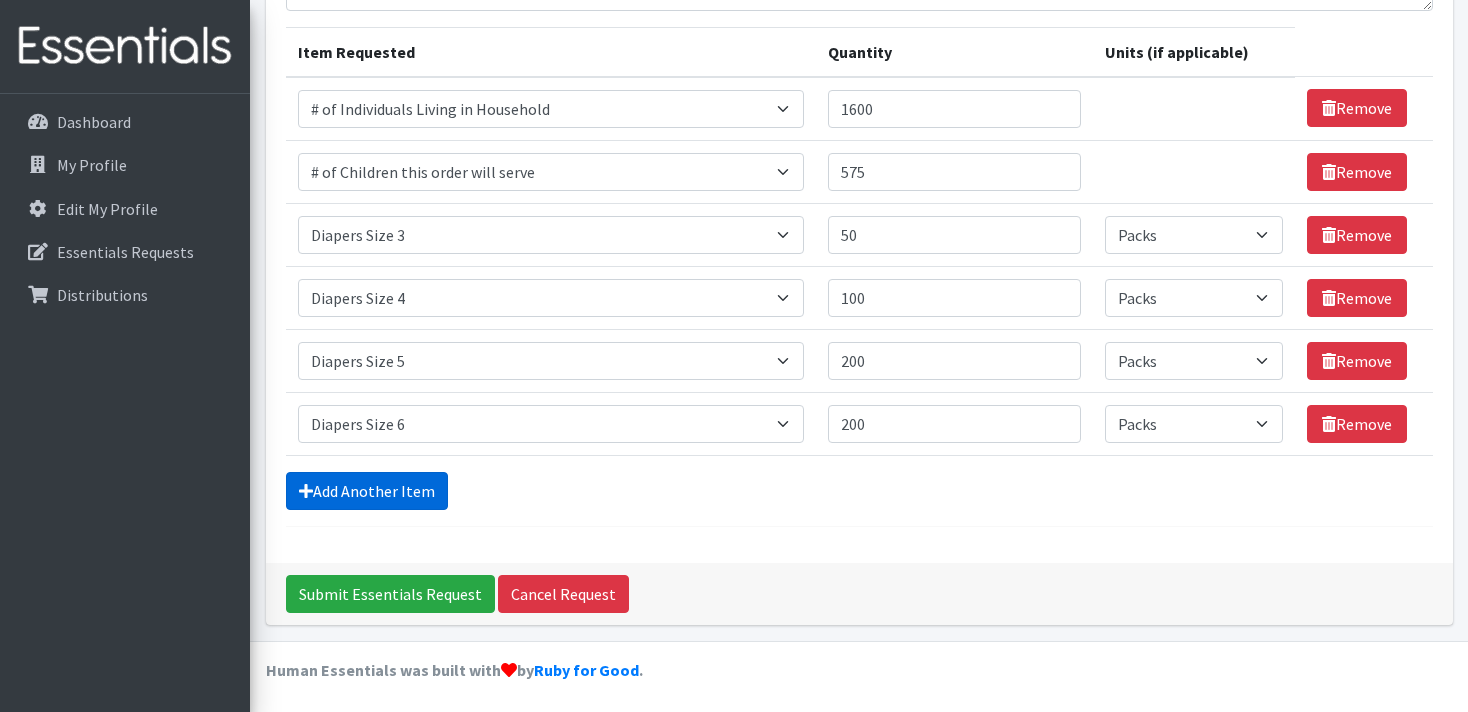 click on "Add Another Item" at bounding box center (367, 491) 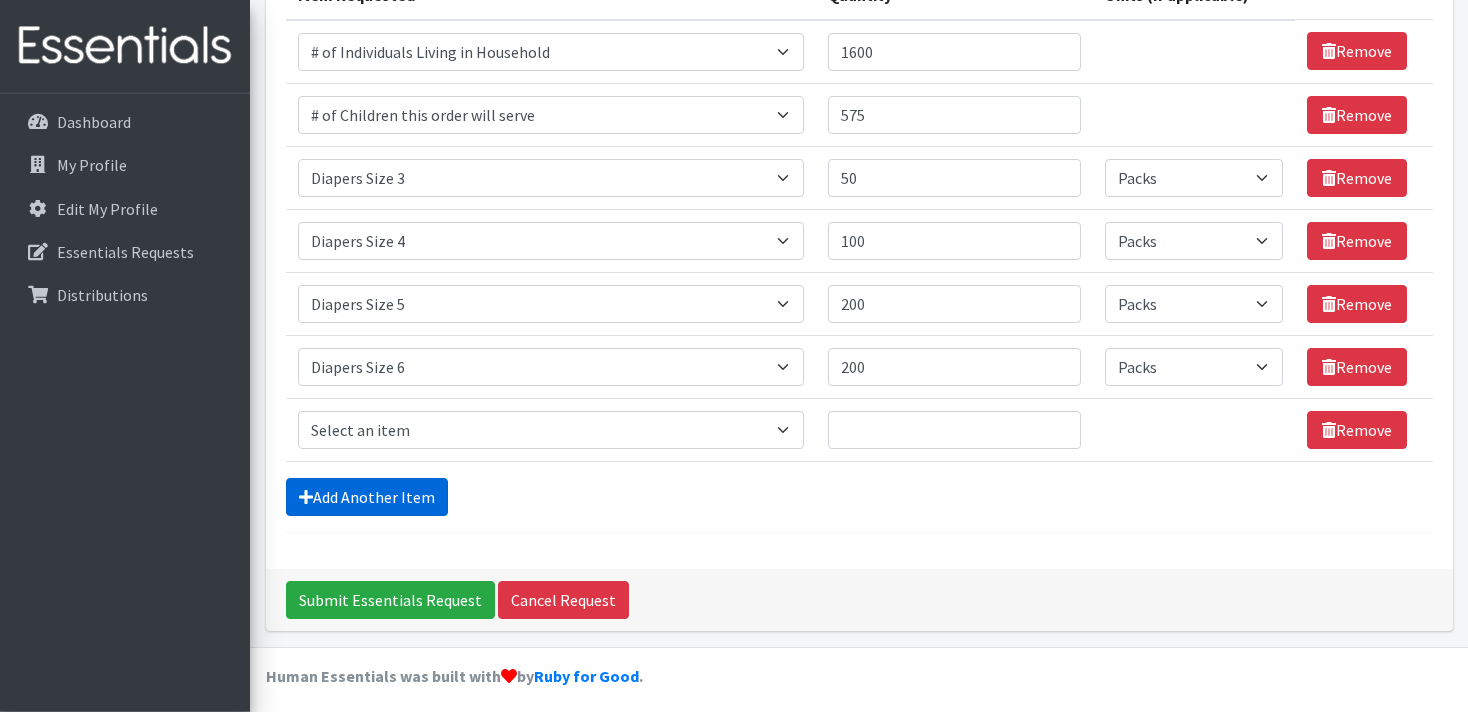scroll, scrollTop: 296, scrollLeft: 0, axis: vertical 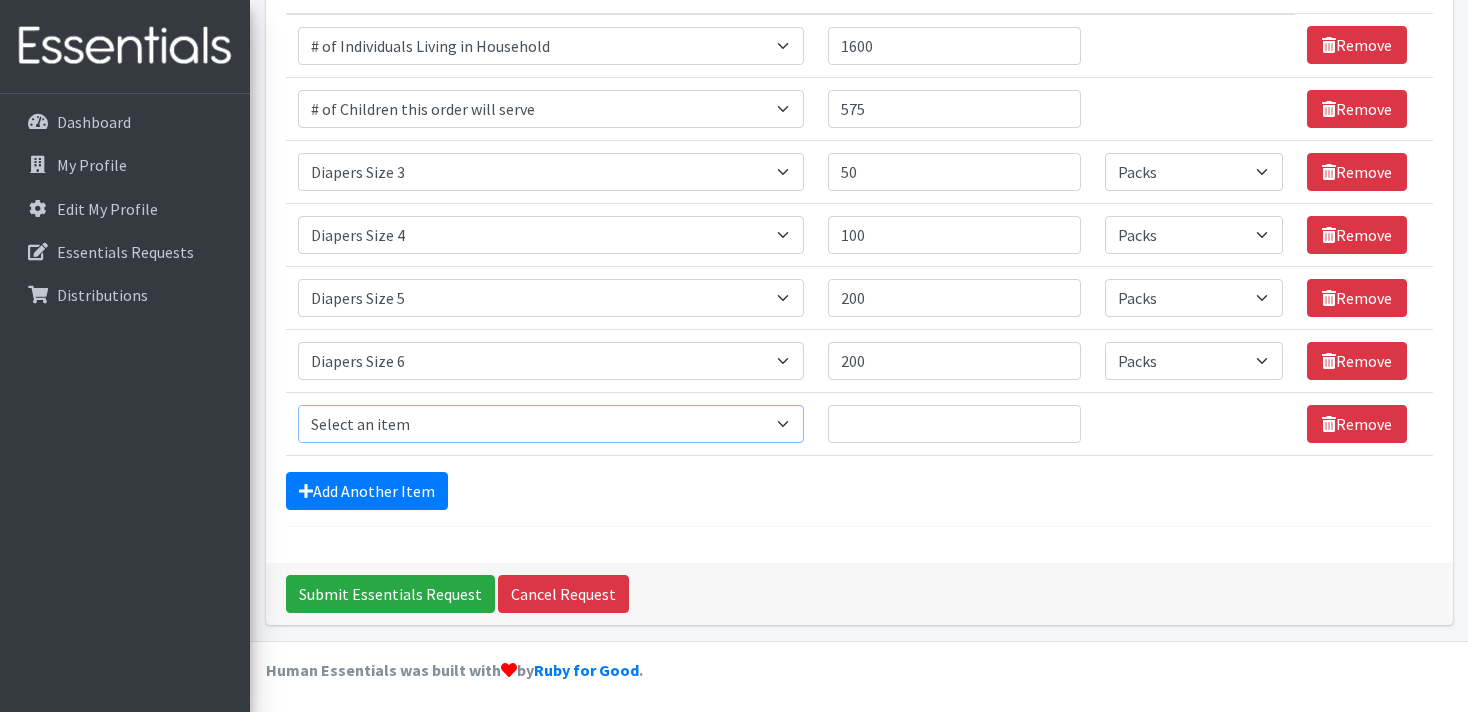 click on "Select an item
# of Children this order will serve
# of Individuals Living in Household
Activity Mat
Baby Carriers
Bath Tubs
Bed Pads
Bibs
Birthday Box - Boy
Birthday Box - Girl
Blankets/Swaddlers/Sleepsacks
Books
Bottles
Breast Pump
Bundle Me's
Car Seat - 3in1 up to 80 lbs.
Car Seat - Infant up to 22lbs. w/ handle
Clothing Boys Spring/Summer 0-6 Months
Clothing Boys Spring/Summer 12-18 Months
Clothing Boys Spring/Summer 18-24 Months
Clothing Boys Spring/Summer 2T
Clothing Boys Spring/Summer 3T
Clothing Boys Spring/Summer 4T
Clothing Boys Spring/Summer 5T
Clothing Boys Spring/Summer 6-12 Months
Clothing Boys Spring/Summer Premie/NB
Clothing Girls Fall/Winter 6-12 Months
Clothing Girls Spring/Summer 0-6 Months
Clothing Girls Spring/Summer 12-18 Months
Clothing Girls Spring/Summer 18-24 Months
Clothing Girls Spring/Summer 2T
Clothing Girls Spring/Summer 3T
Clothing Girls Spring/Summer 4T
Clothing Girls Spring/Summer 5T
Diaper Bags" at bounding box center [551, 424] 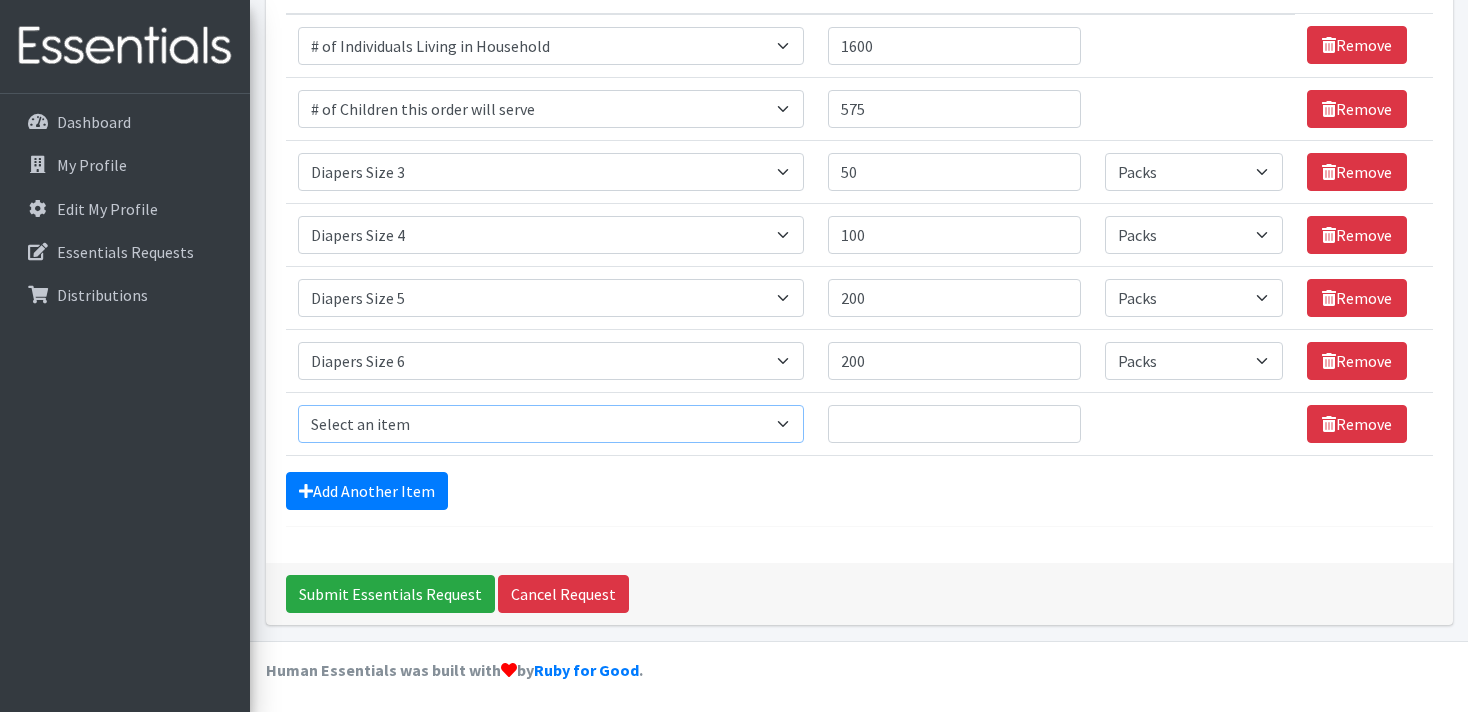 select on "1971" 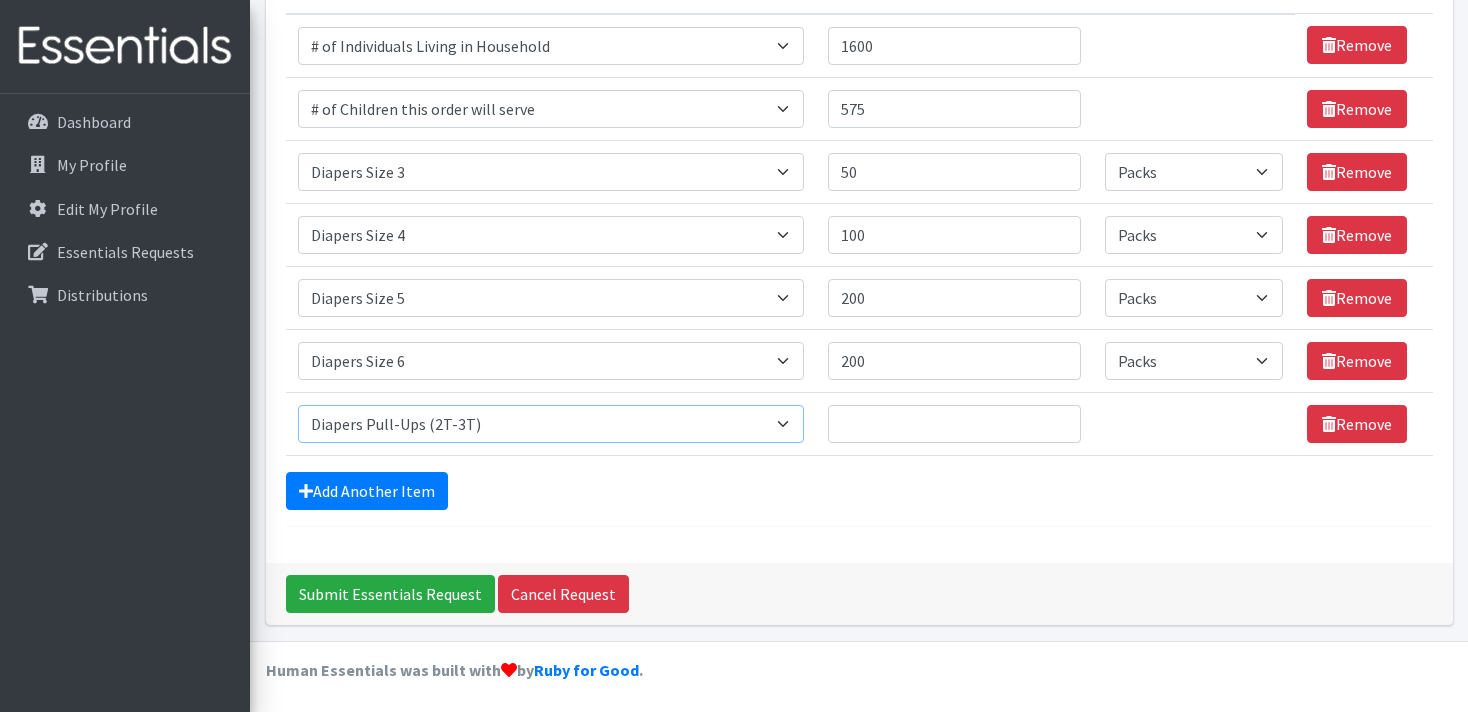 click on "Diapers Pull-Ups (2T-3T)" at bounding box center [0, 0] 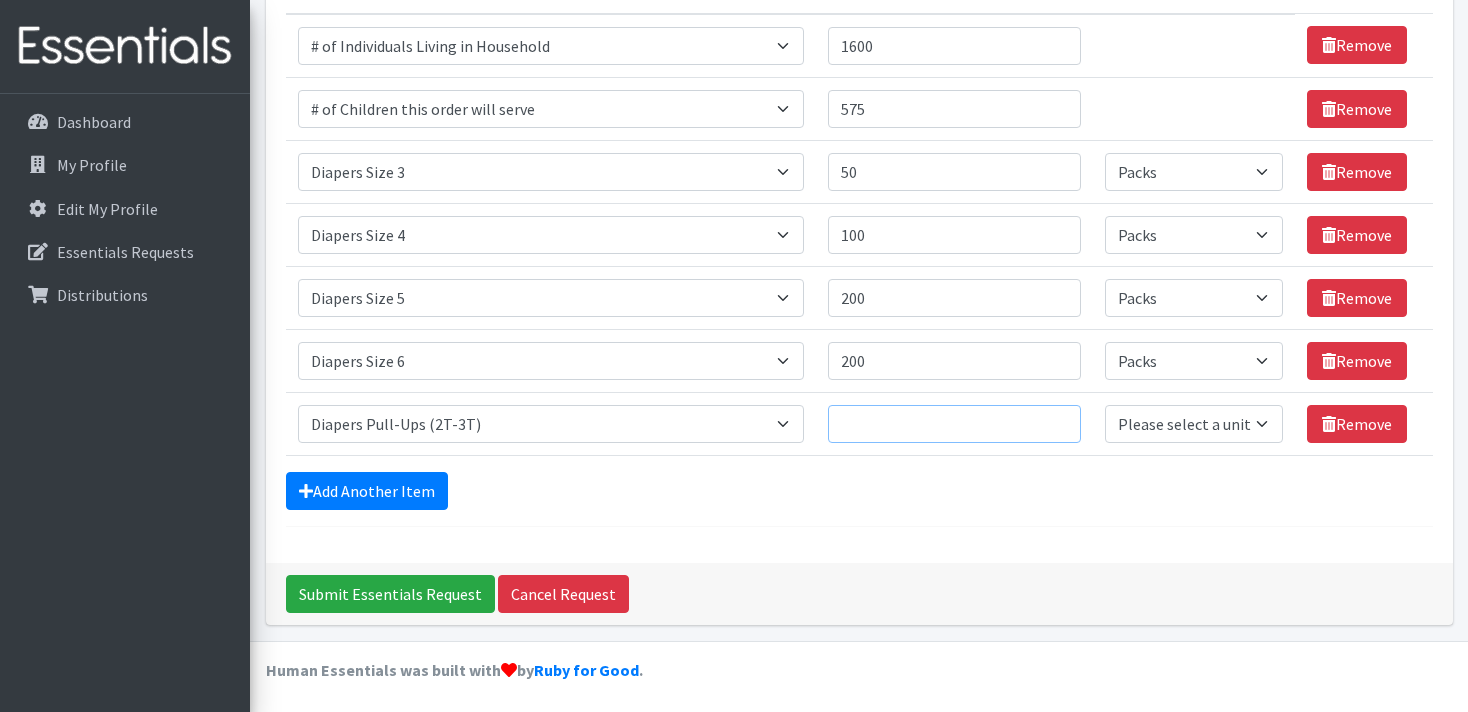 click on "Quantity" at bounding box center (954, 424) 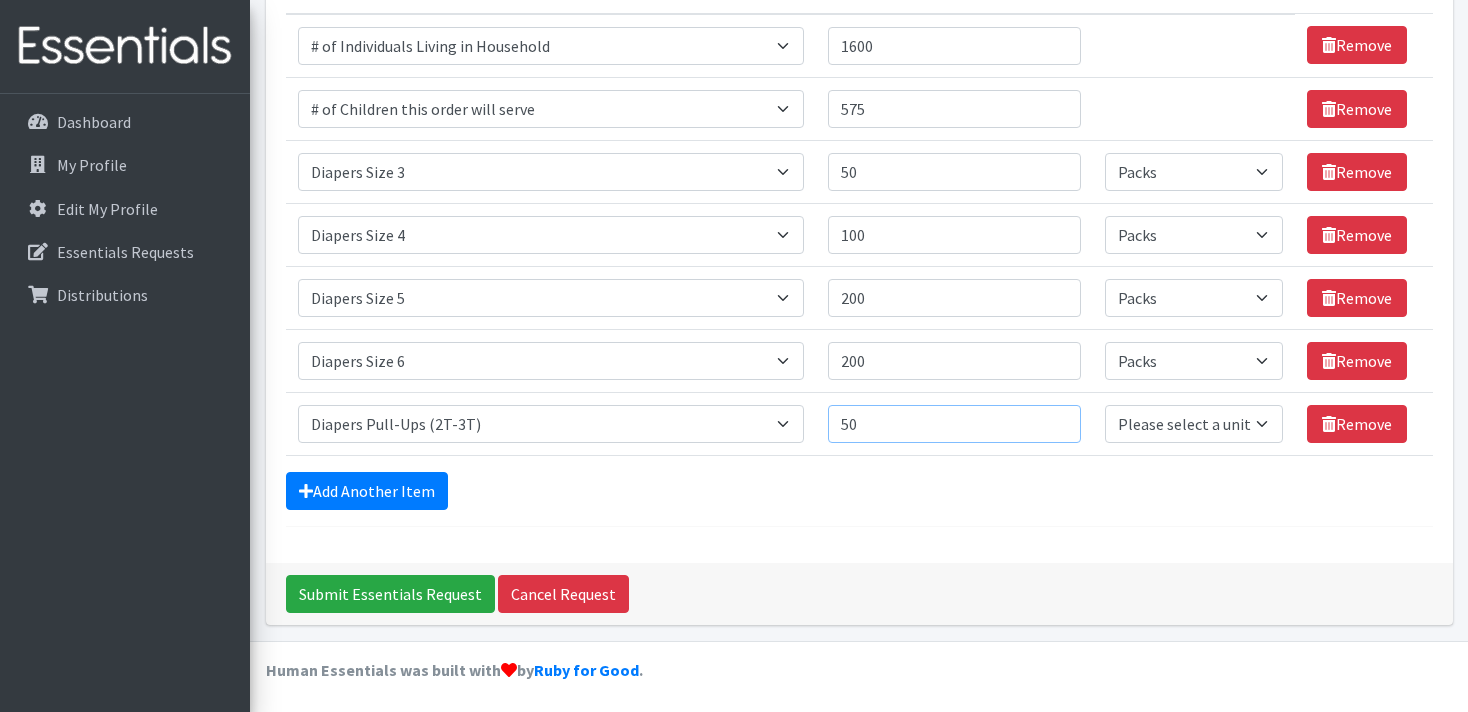 type on "50" 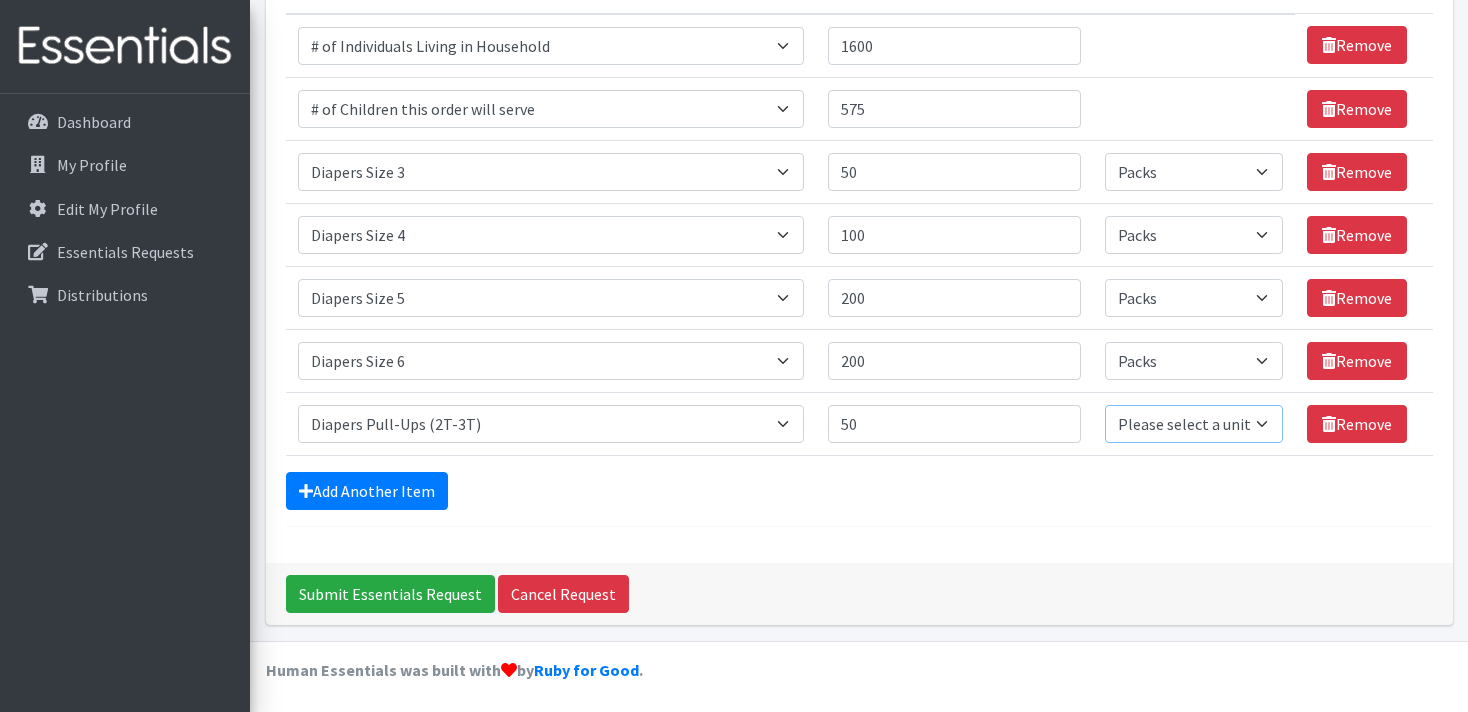 click on "Please select a unit units Packs" at bounding box center (1194, 424) 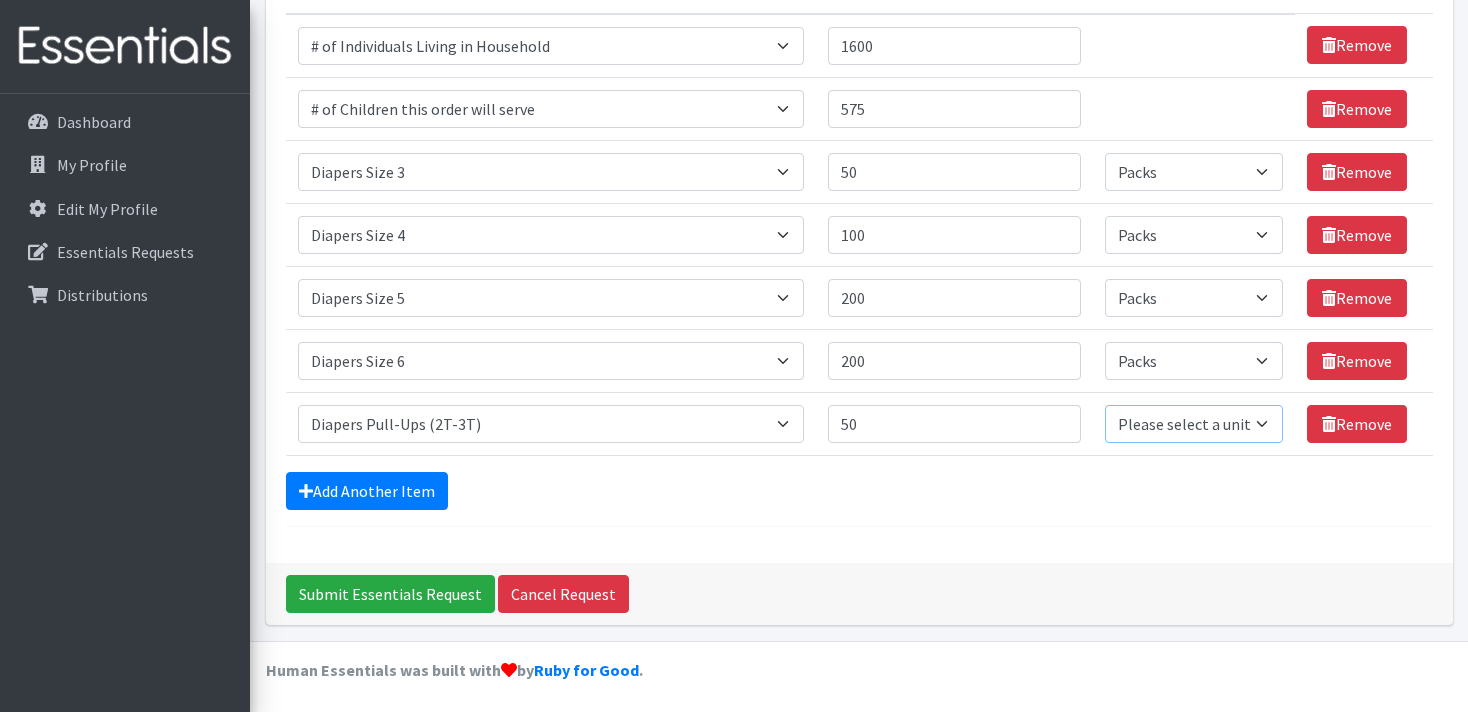 select on "Pack" 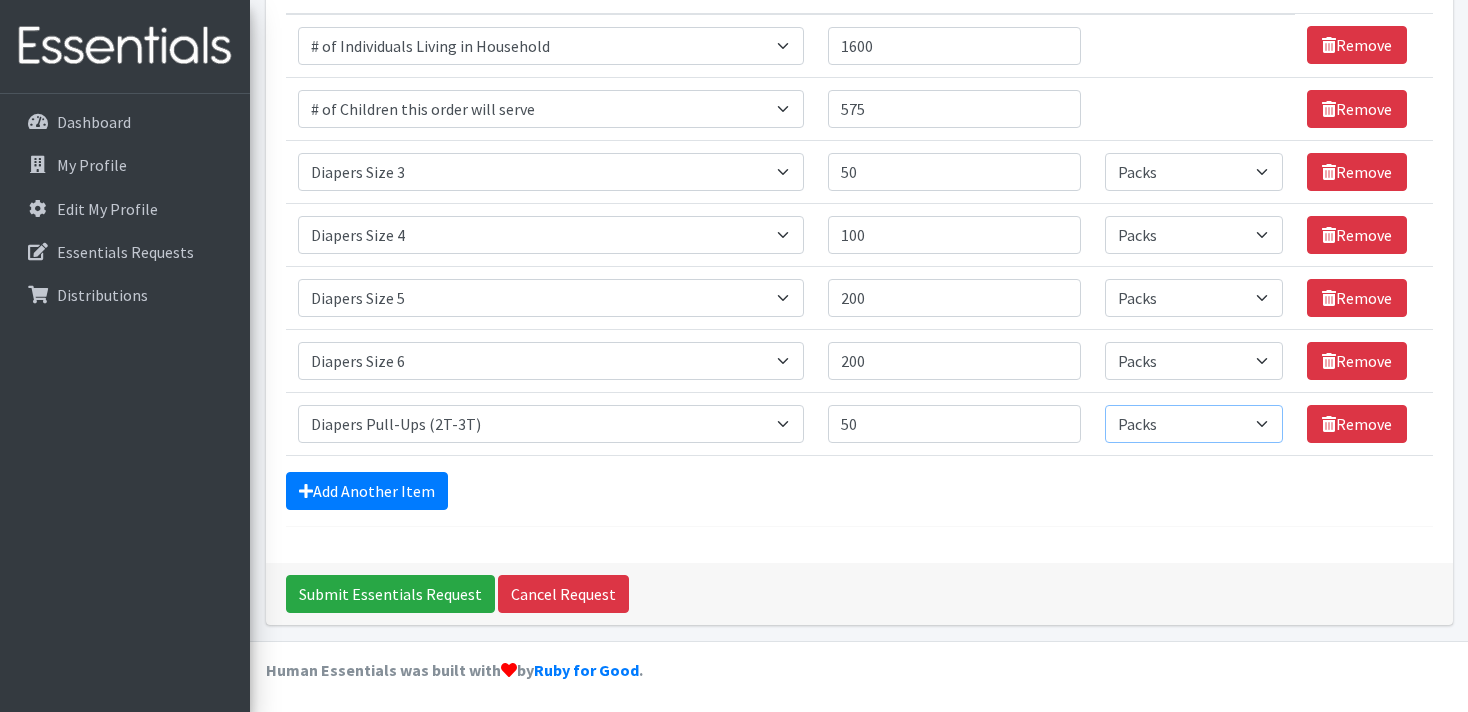 click on "Packs" at bounding box center [0, 0] 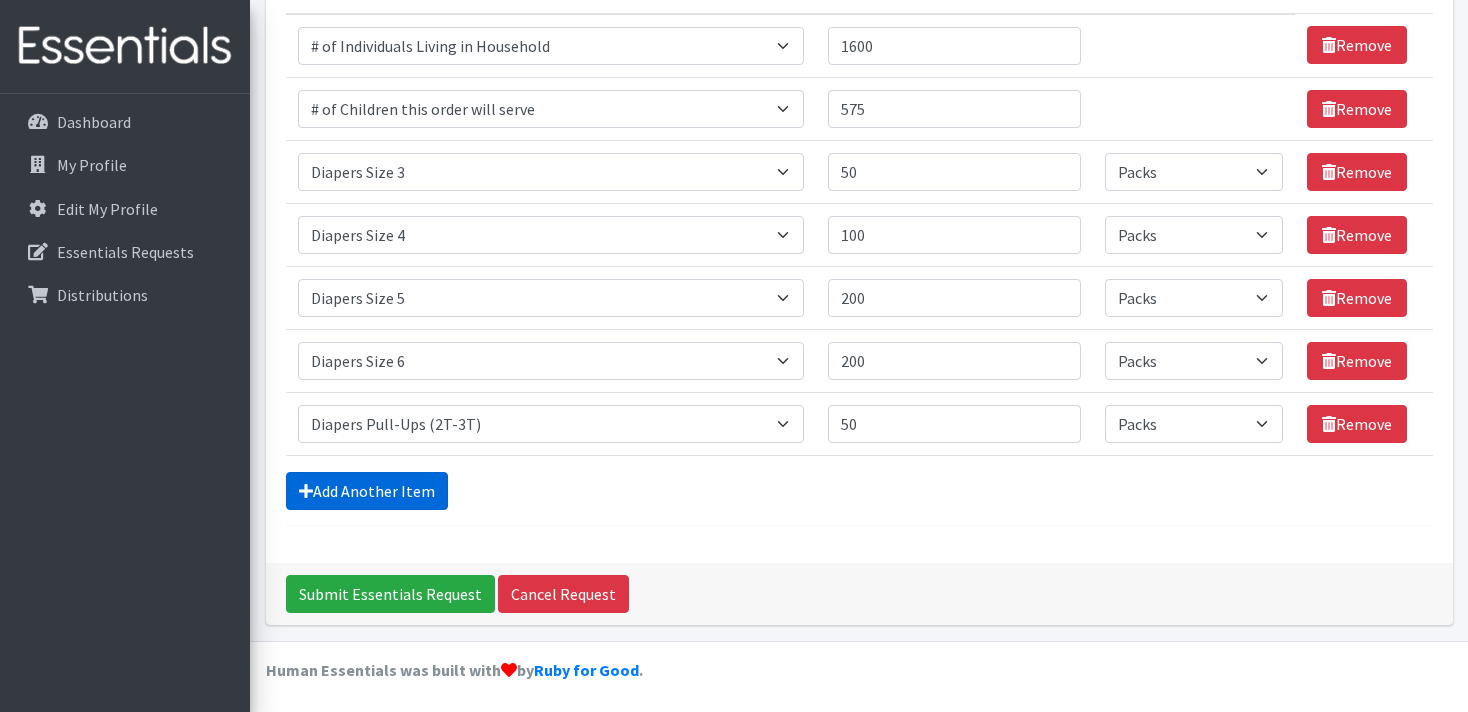 click on "Add Another Item" at bounding box center (367, 491) 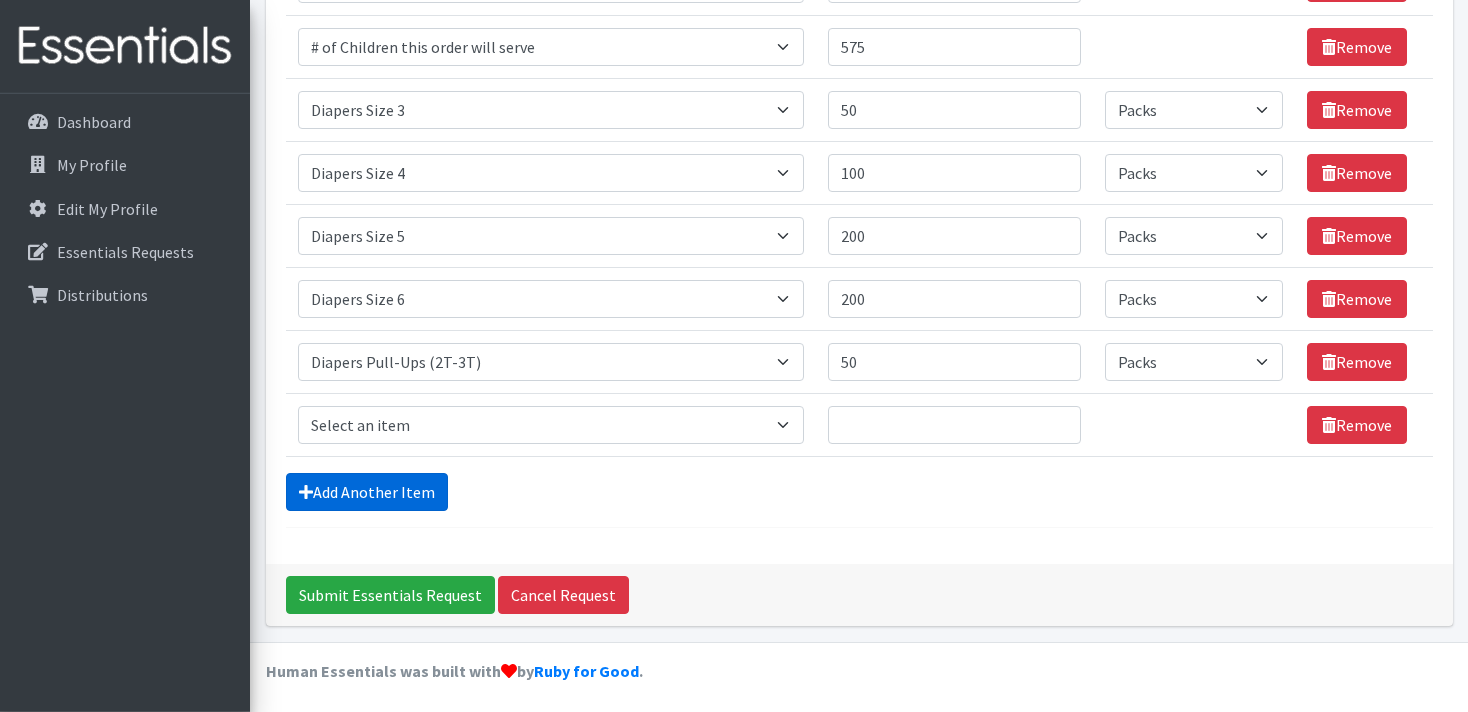 scroll, scrollTop: 359, scrollLeft: 0, axis: vertical 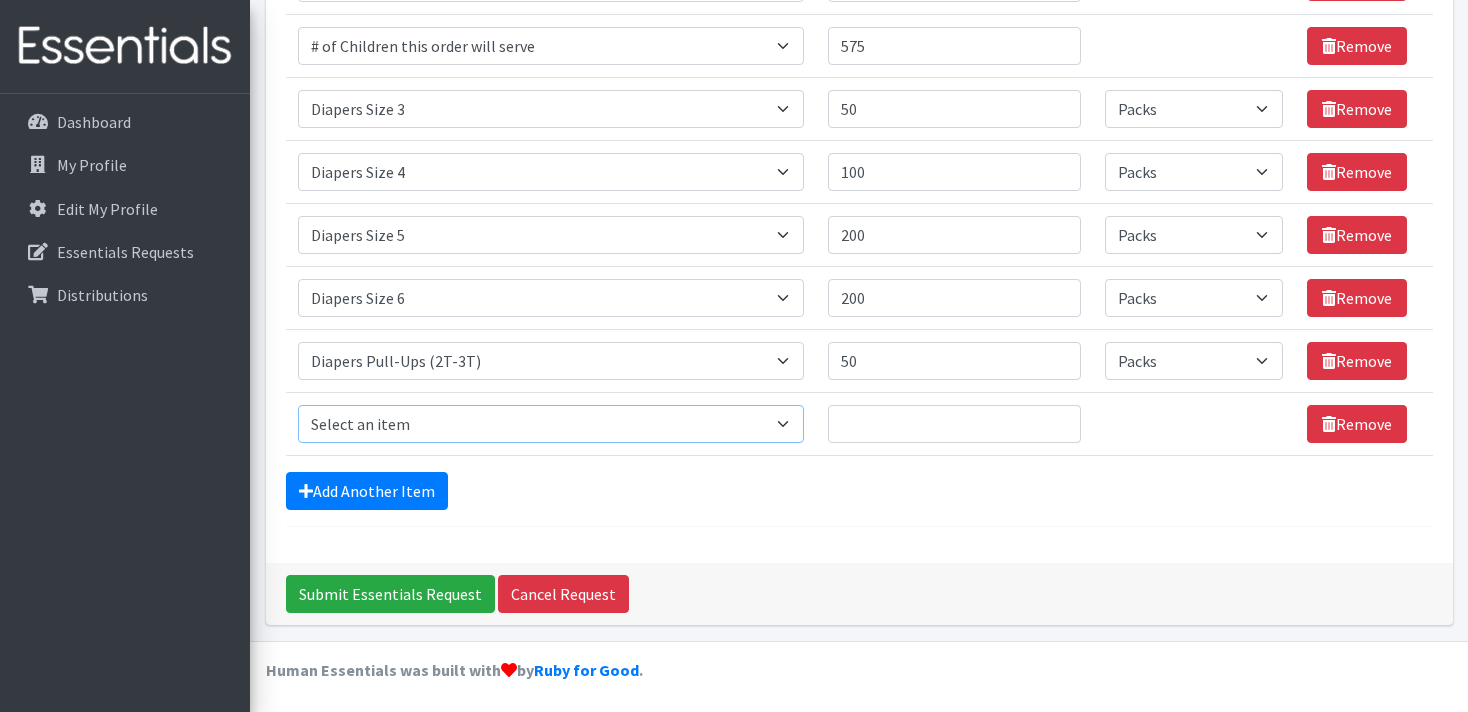 click on "Select an item
# of Children this order will serve
# of Individuals Living in Household
Activity Mat
Baby Carriers
Bath Tubs
Bed Pads
Bibs
Birthday Box - Boy
Birthday Box - Girl
Blankets/Swaddlers/Sleepsacks
Books
Bottles
Breast Pump
Bundle Me's
Car Seat - 3in1 up to 80 lbs.
Car Seat - Infant up to 22lbs. w/ handle
Clothing Boys Spring/Summer 0-6 Months
Clothing Boys Spring/Summer 12-18 Months
Clothing Boys Spring/Summer 18-24 Months
Clothing Boys Spring/Summer 2T
Clothing Boys Spring/Summer 3T
Clothing Boys Spring/Summer 4T
Clothing Boys Spring/Summer 5T
Clothing Boys Spring/Summer 6-12 Months
Clothing Boys Spring/Summer Premie/NB
Clothing Girls Fall/Winter 6-12 Months
Clothing Girls Spring/Summer 0-6 Months
Clothing Girls Spring/Summer 12-18 Months
Clothing Girls Spring/Summer 18-24 Months
Clothing Girls Spring/Summer 2T
Clothing Girls Spring/Summer 3T
Clothing Girls Spring/Summer 4T
Clothing Girls Spring/Summer 5T
Diaper Bags" at bounding box center (551, 424) 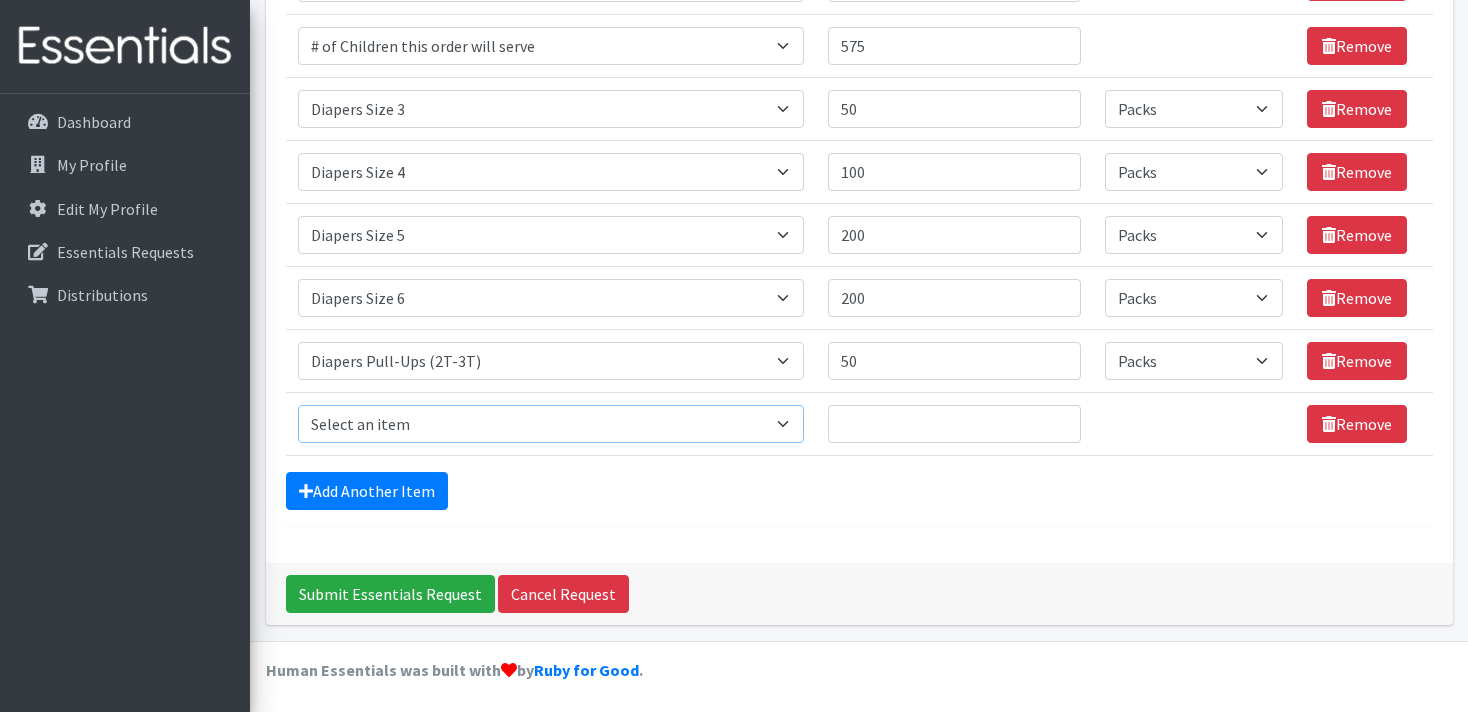 select on "1972" 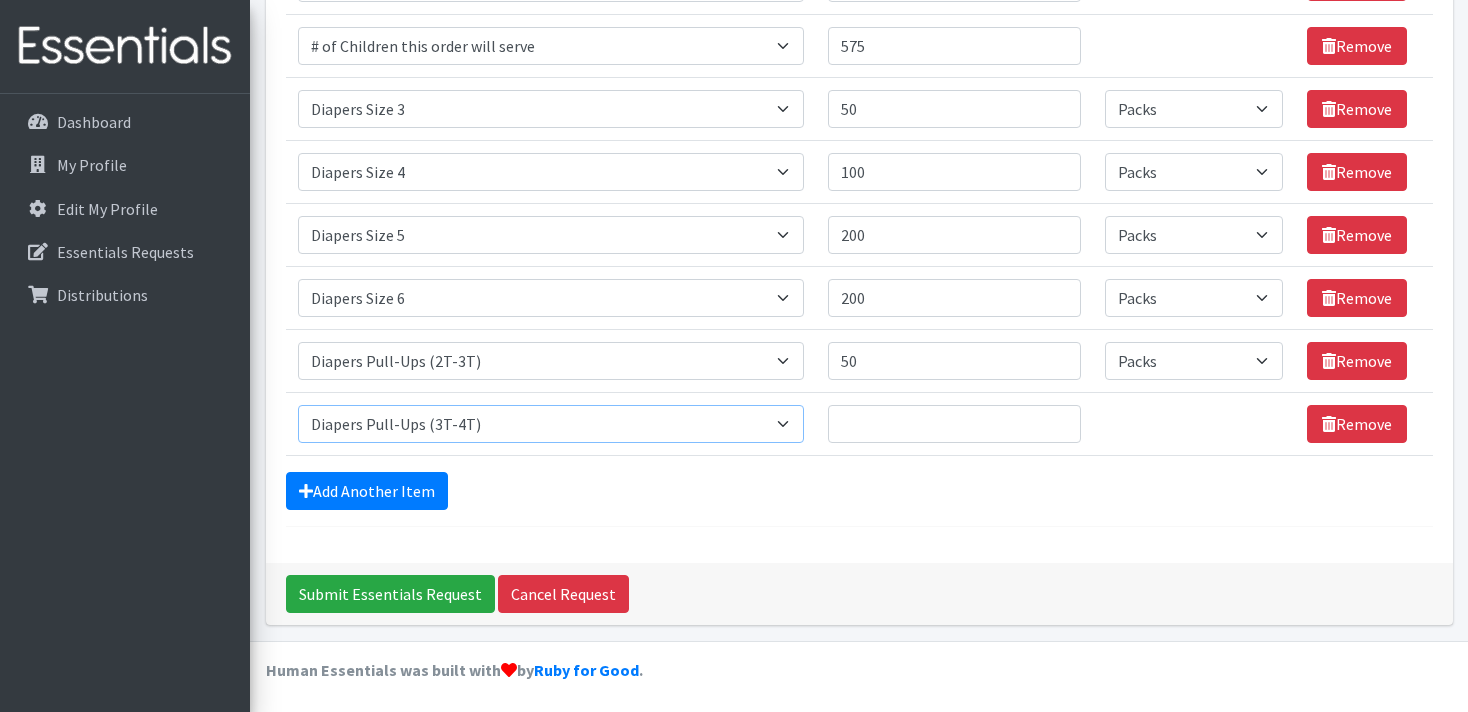 click on "Diapers Pull-Ups (3T-4T)" at bounding box center (0, 0) 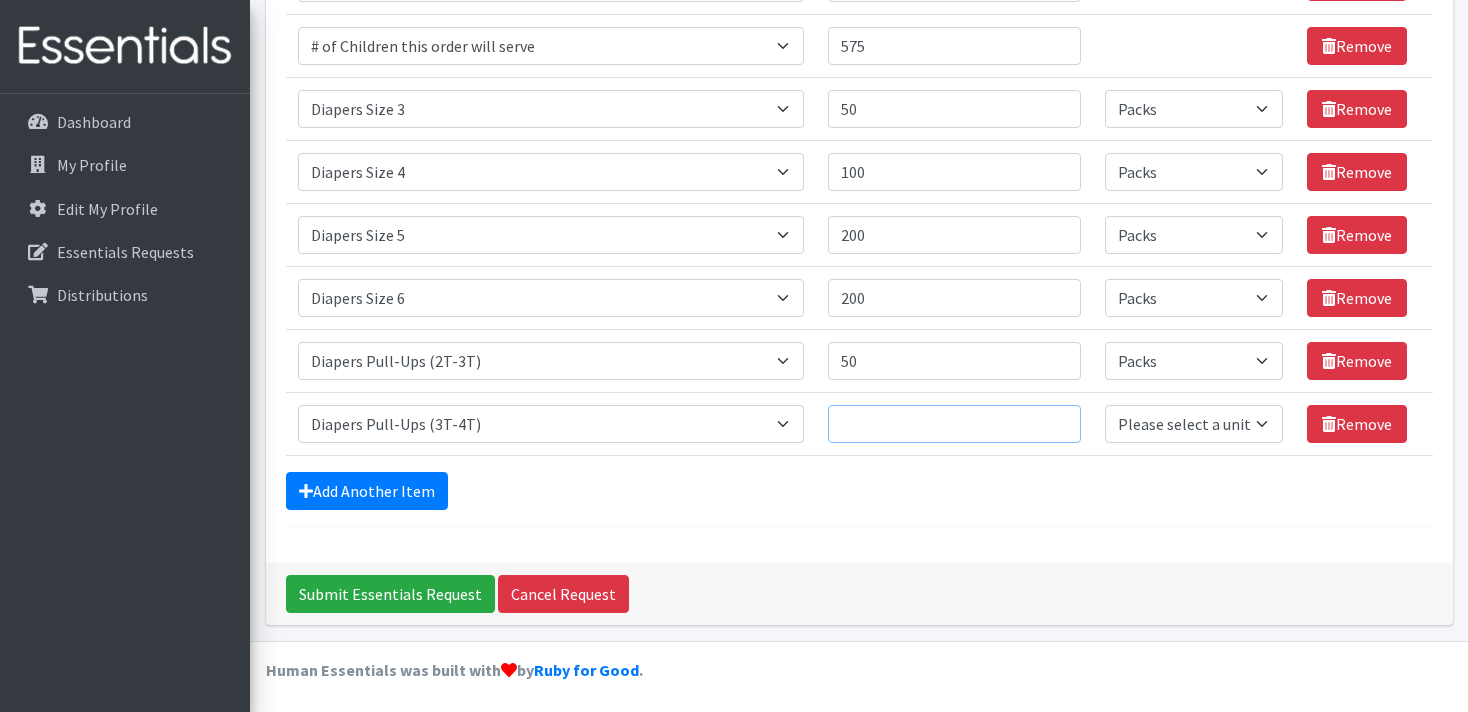 click on "Quantity" at bounding box center [954, 424] 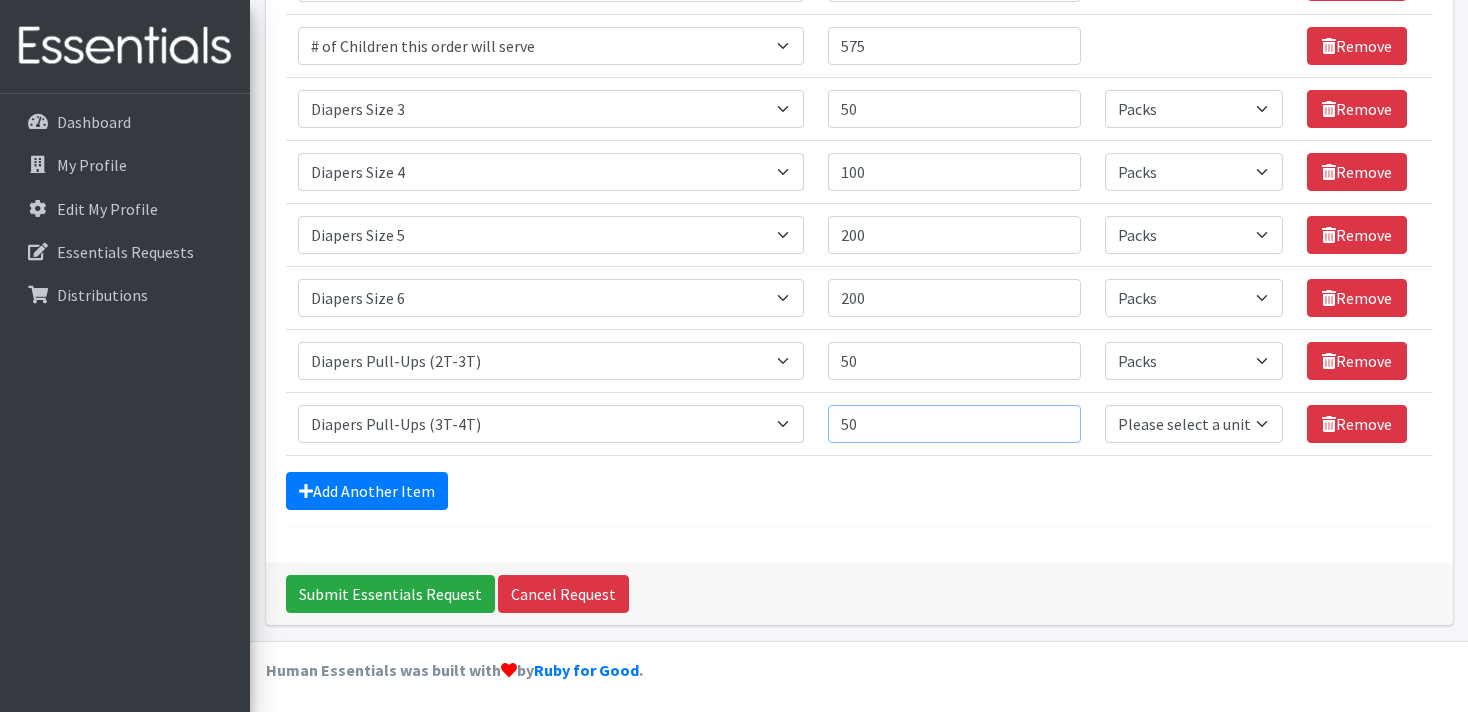 type on "50" 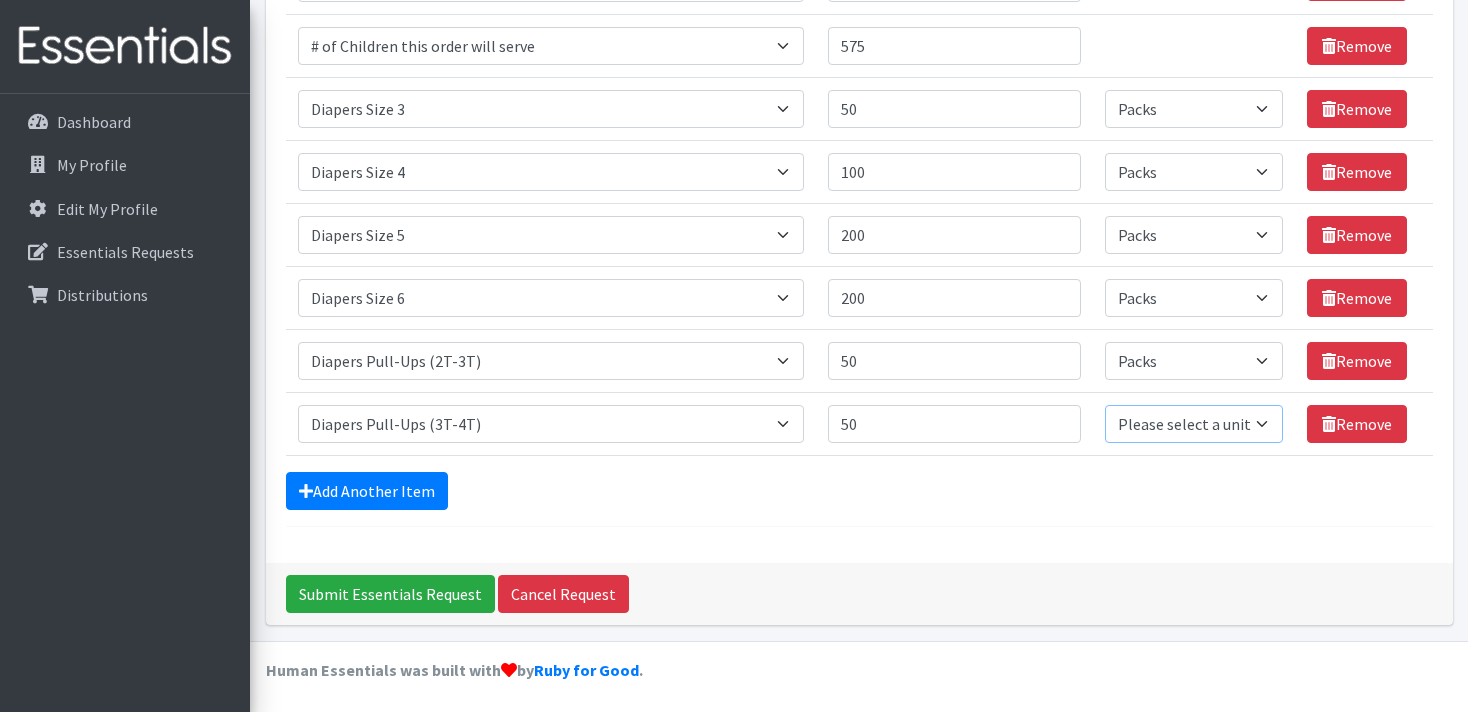 click on "Please select a unit units Packs" at bounding box center (1194, 424) 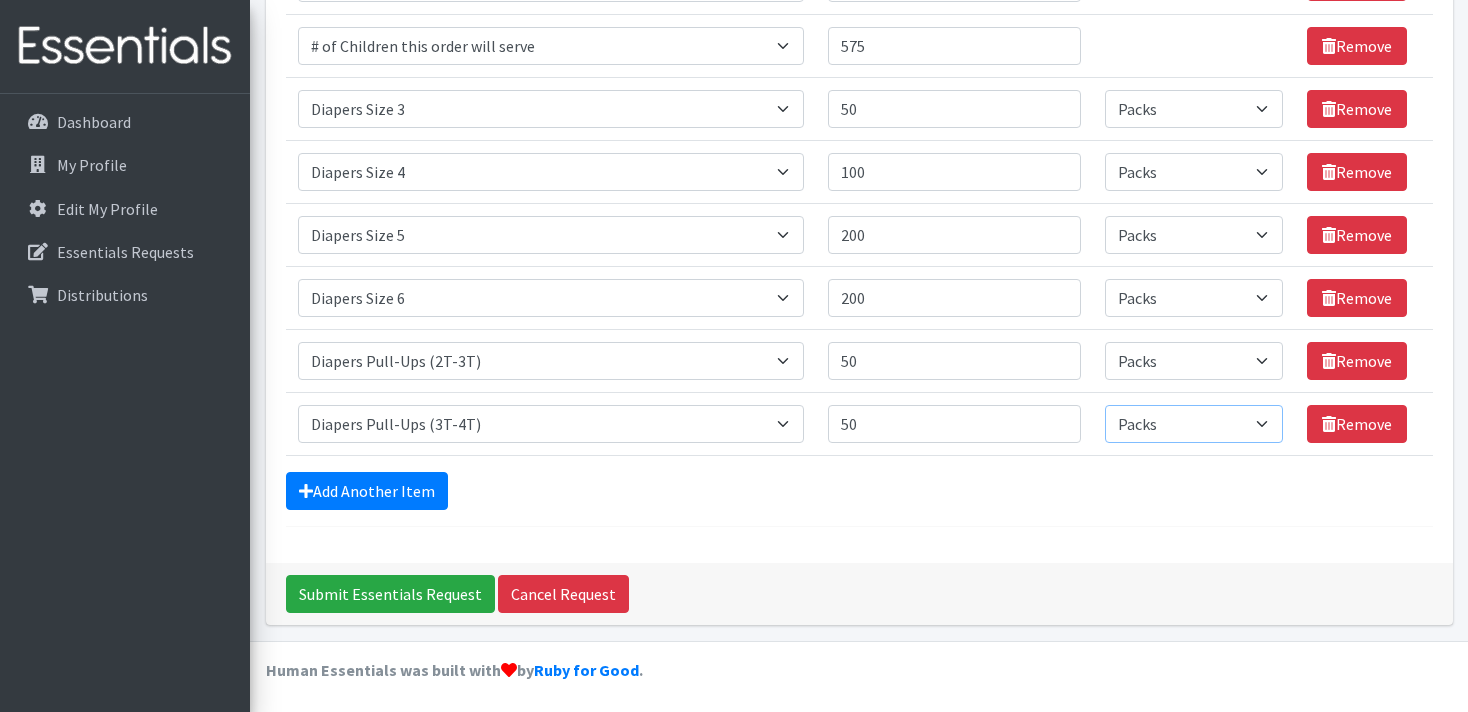 click on "Packs" at bounding box center (0, 0) 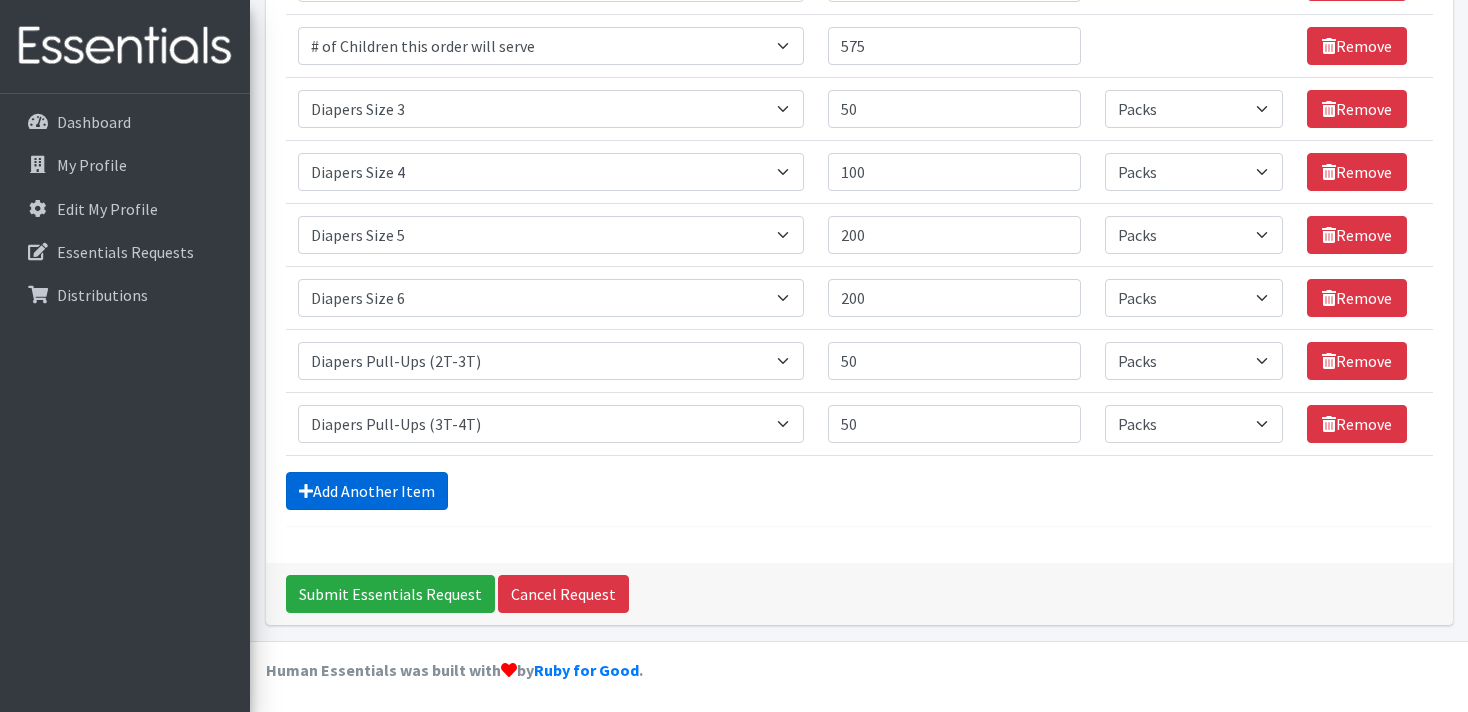click on "Add Another Item" at bounding box center (367, 491) 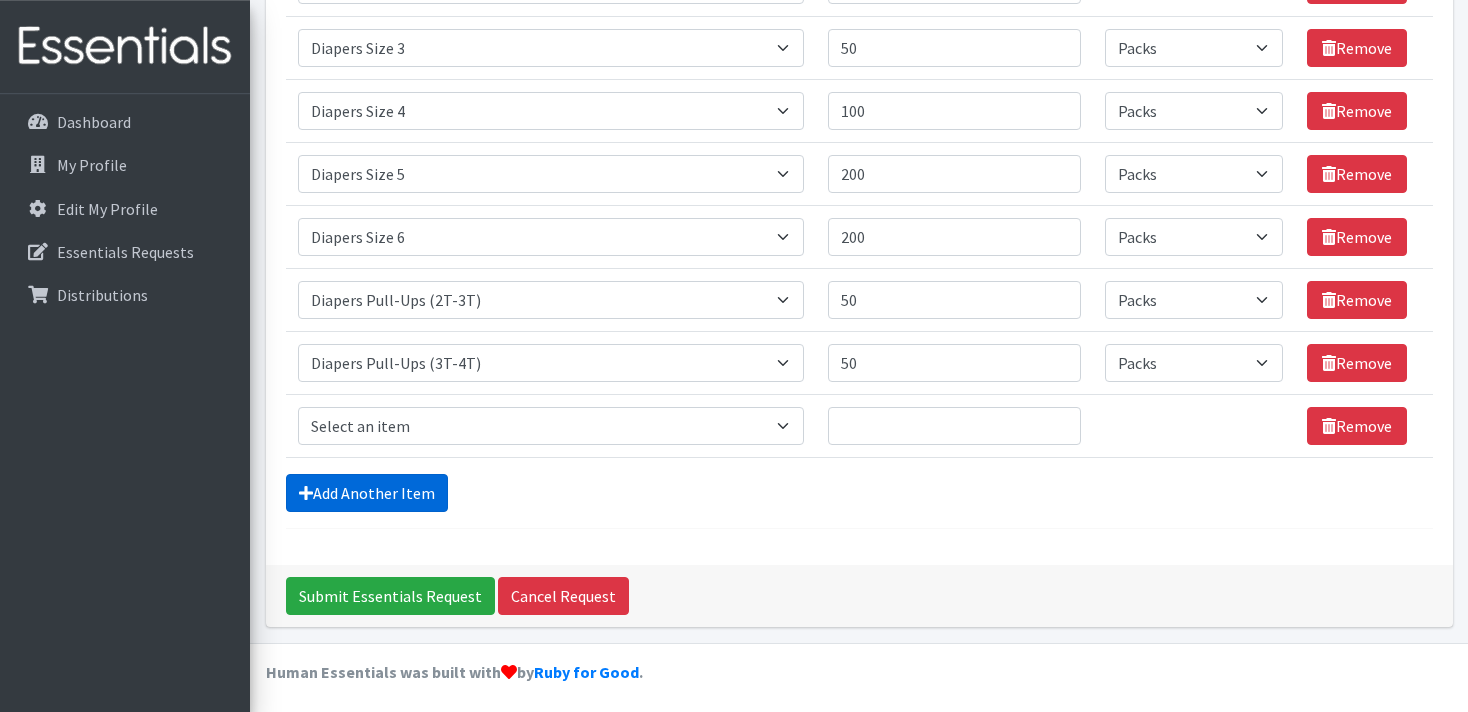 scroll, scrollTop: 421, scrollLeft: 0, axis: vertical 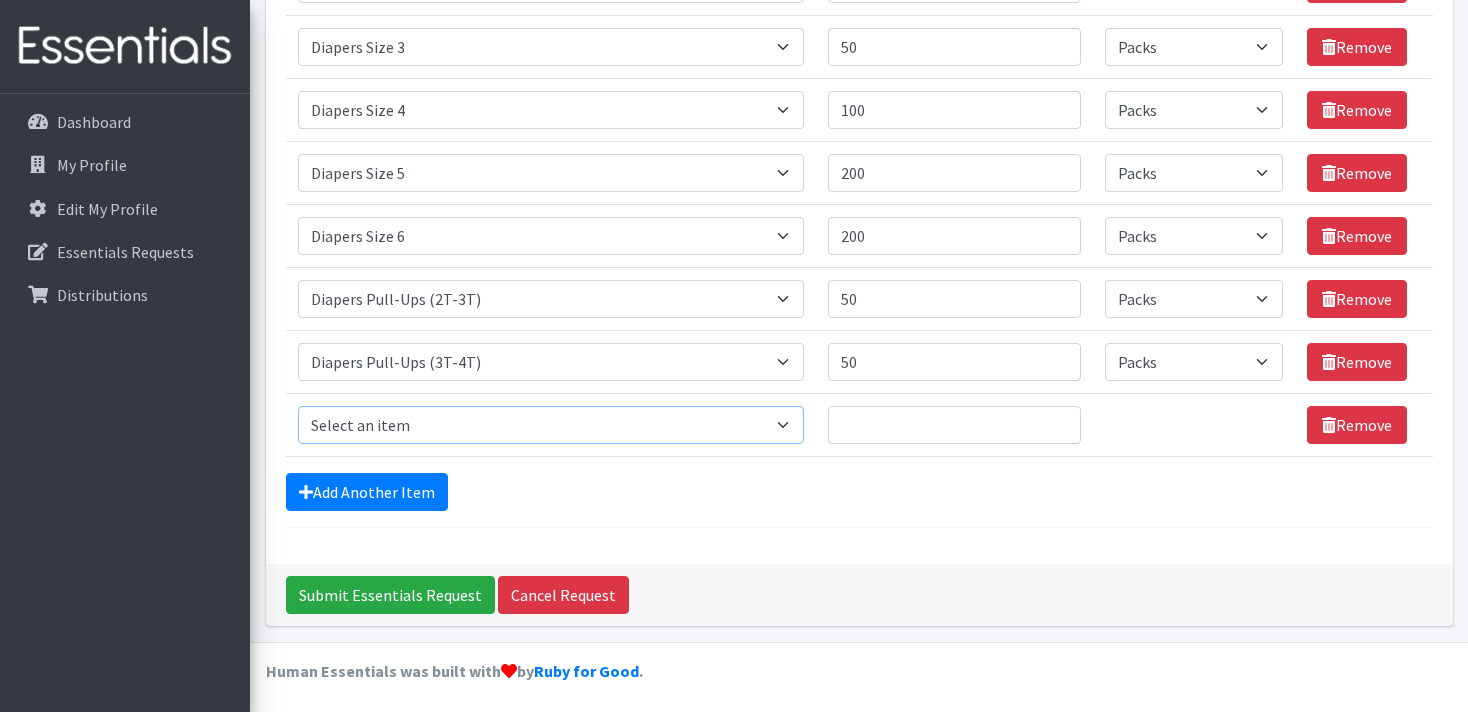 click on "Select an item
# of Children this order will serve
# of Individuals Living in Household
Activity Mat
Baby Carriers
Bath Tubs
Bed Pads
Bibs
Birthday Box - Boy
Birthday Box - Girl
Blankets/Swaddlers/Sleepsacks
Books
Bottles
Breast Pump
Bundle Me's
Car Seat - 3in1 up to 80 lbs.
Car Seat - Infant up to 22lbs. w/ handle
Clothing Boys Spring/Summer 0-6 Months
Clothing Boys Spring/Summer 12-18 Months
Clothing Boys Spring/Summer 18-24 Months
Clothing Boys Spring/Summer 2T
Clothing Boys Spring/Summer 3T
Clothing Boys Spring/Summer 4T
Clothing Boys Spring/Summer 5T
Clothing Boys Spring/Summer 6-12 Months
Clothing Boys Spring/Summer Premie/NB
Clothing Girls Fall/Winter 6-12 Months
Clothing Girls Spring/Summer 0-6 Months
Clothing Girls Spring/Summer 12-18 Months
Clothing Girls Spring/Summer 18-24 Months
Clothing Girls Spring/Summer 2T
Clothing Girls Spring/Summer 3T
Clothing Girls Spring/Summer 4T
Clothing Girls Spring/Summer 5T
Diaper Bags" at bounding box center [551, 425] 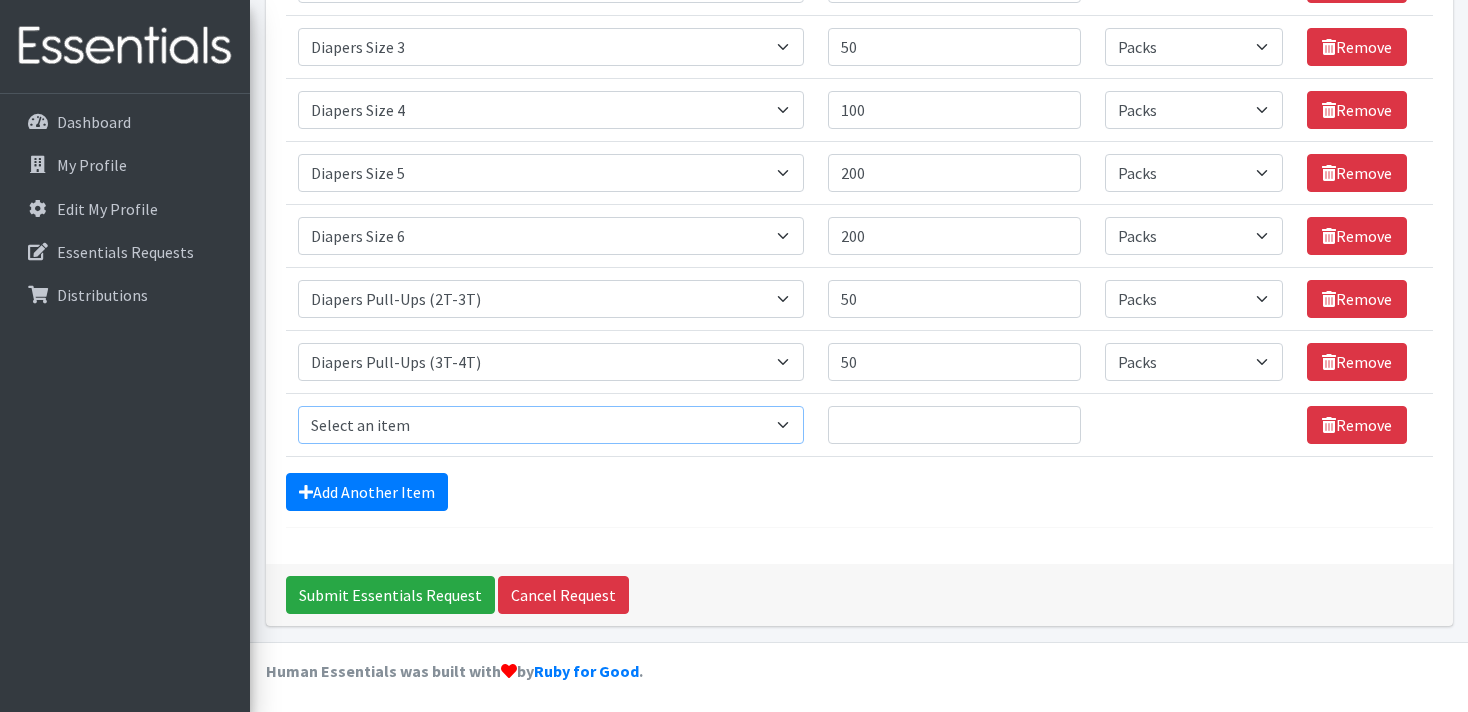 select on "1973" 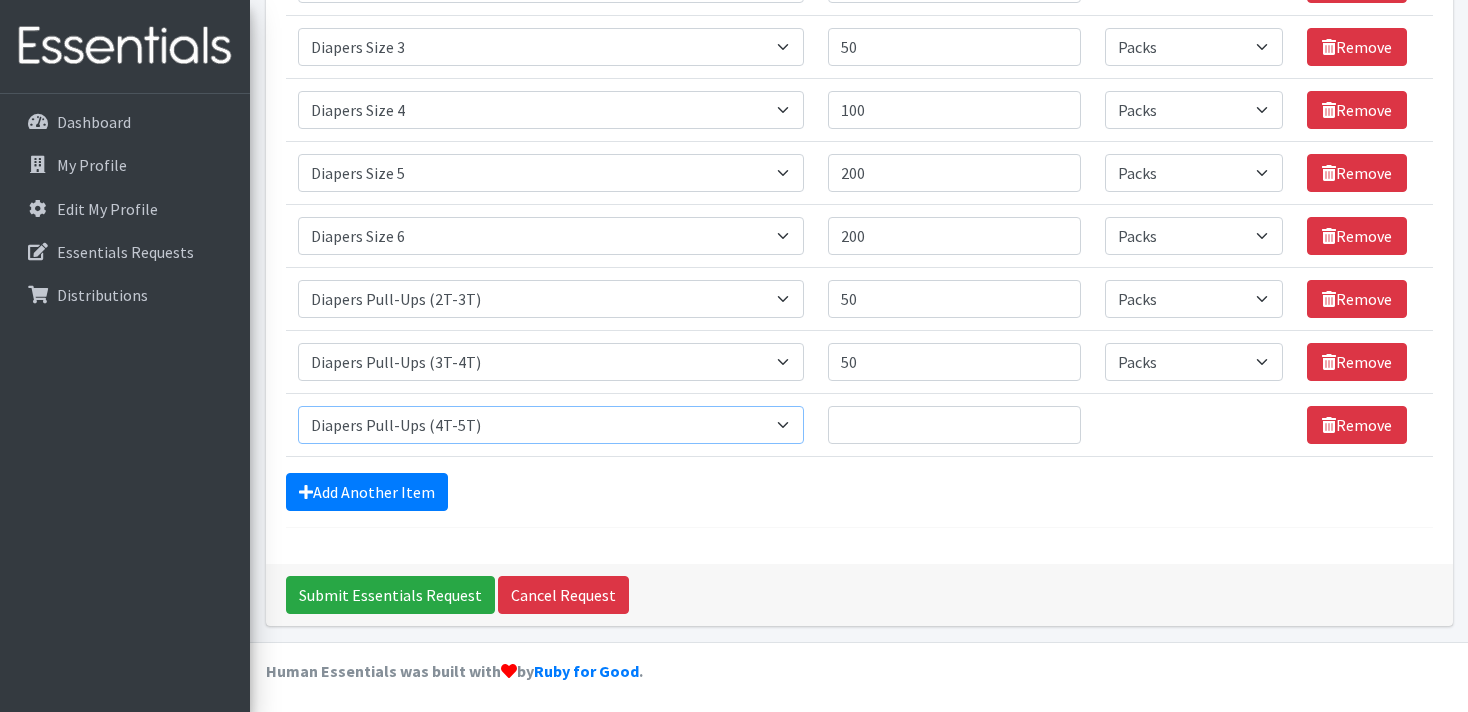 click on "Diapers Pull-Ups (4T-5T)" at bounding box center [0, 0] 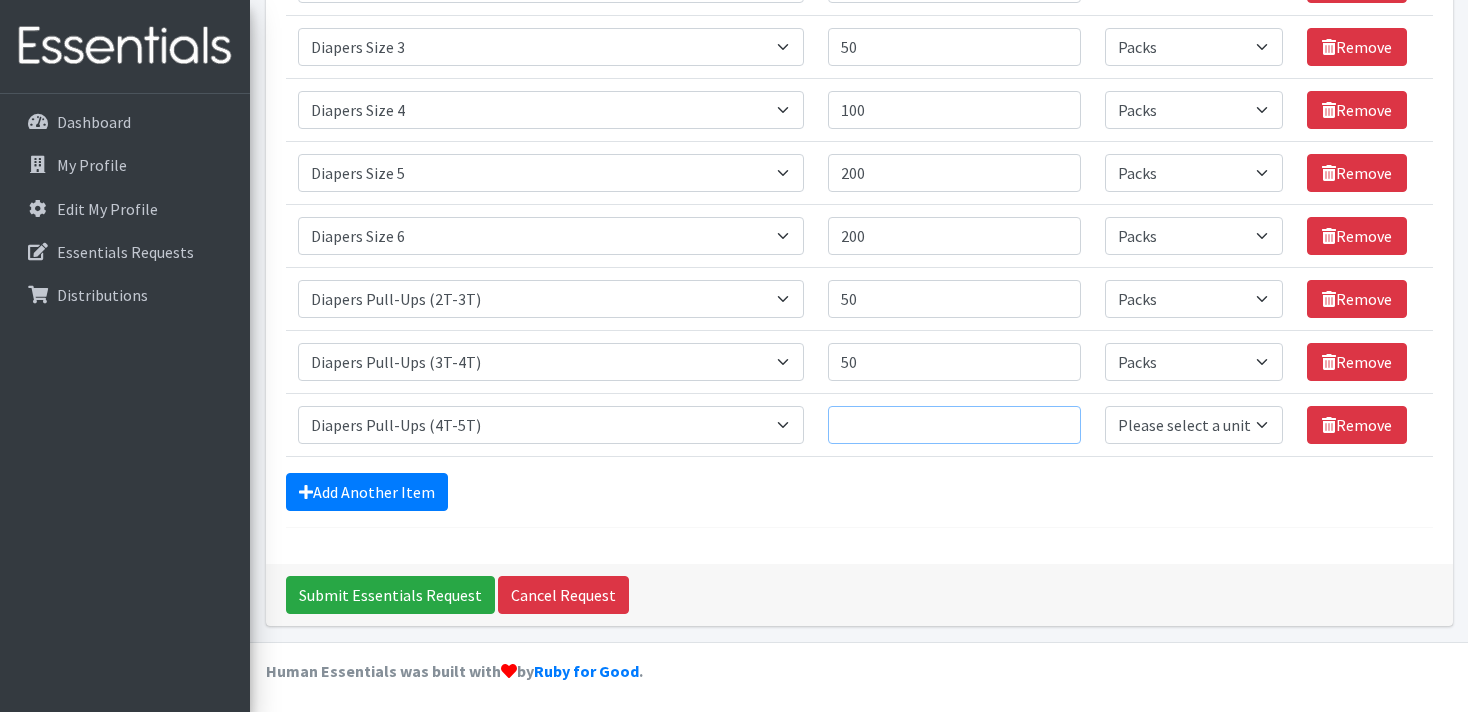 click on "Quantity" at bounding box center [954, 425] 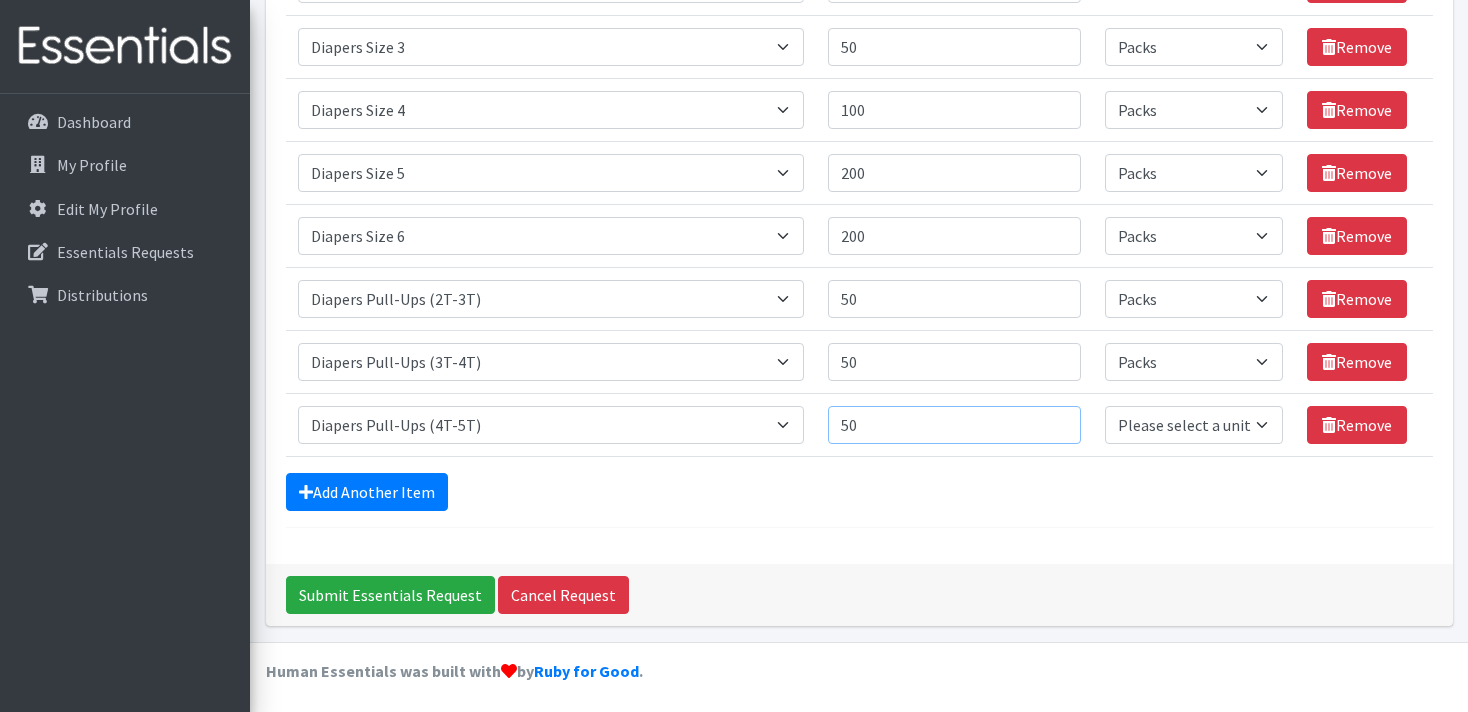 type on "50" 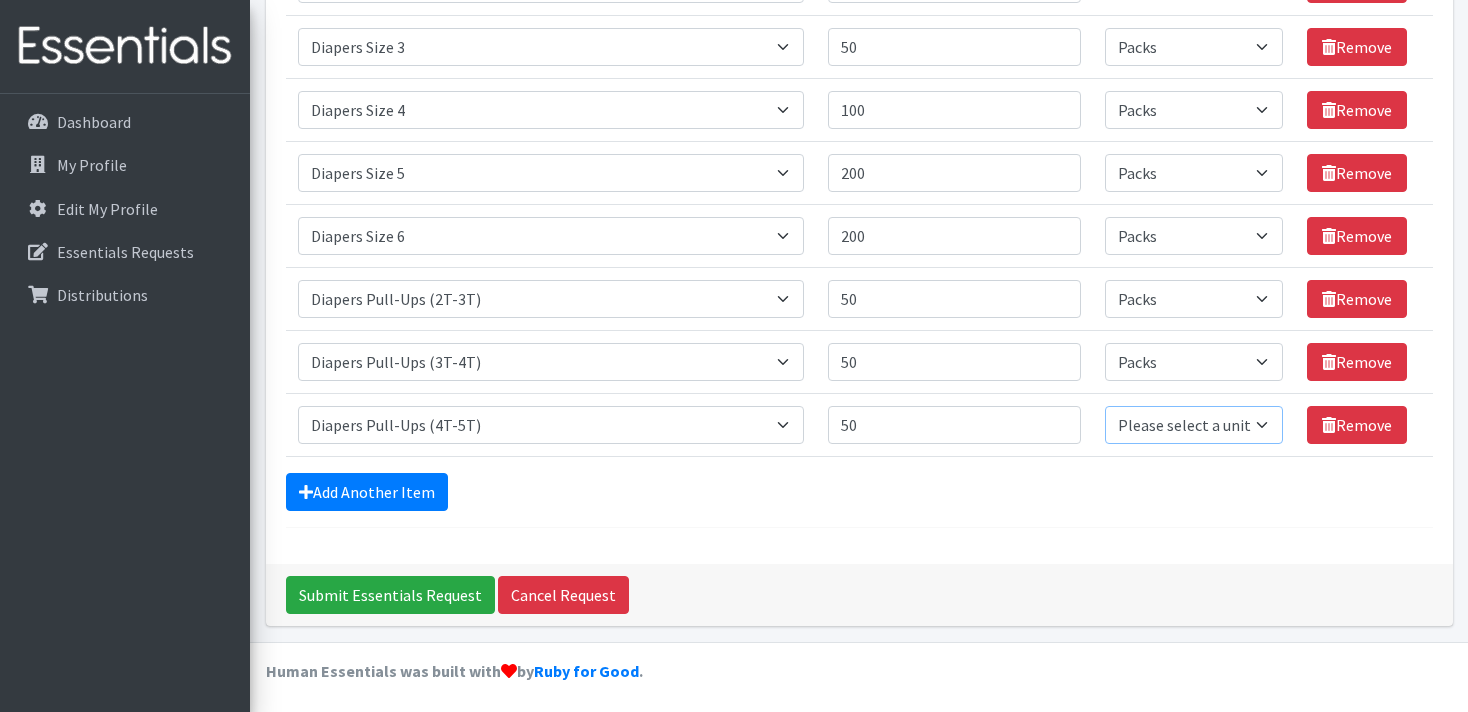 click on "Please select a unit units Packs" at bounding box center [1194, 425] 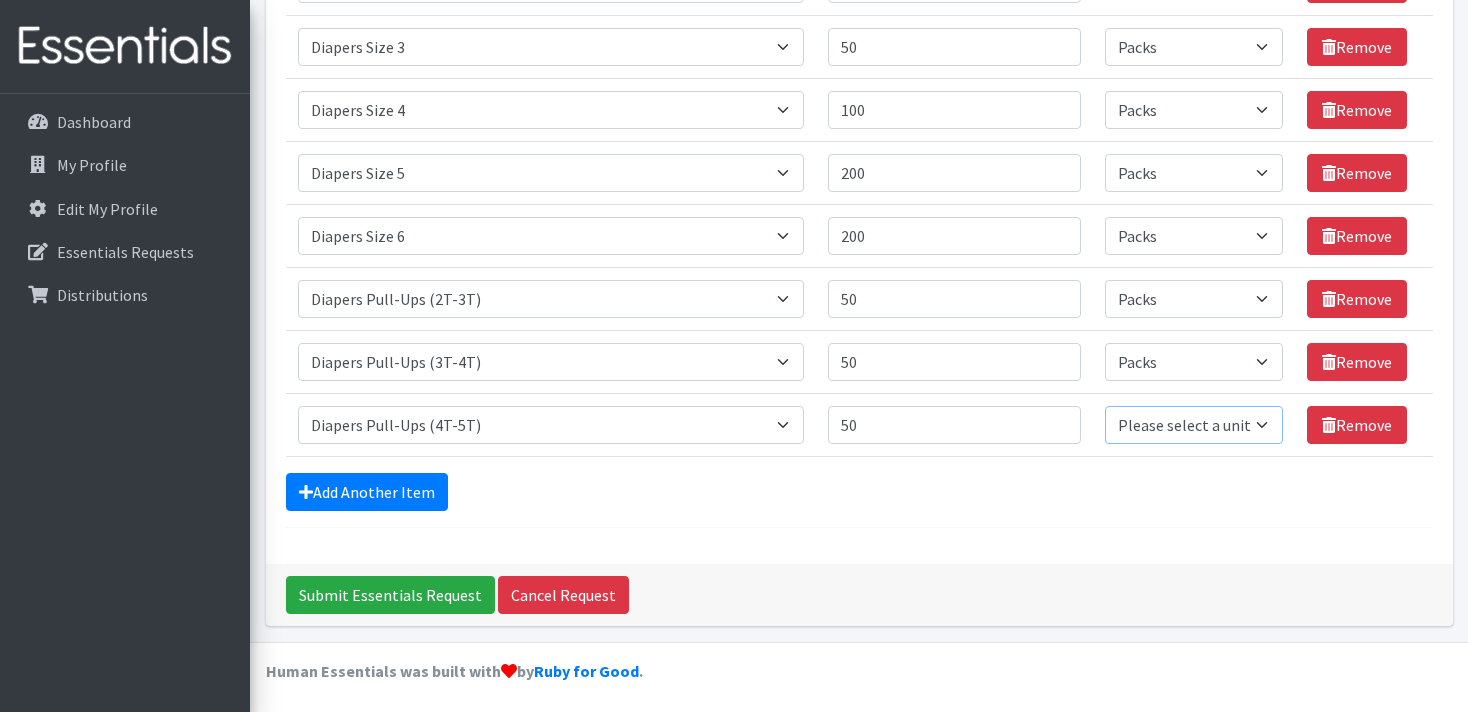 select on "Pack" 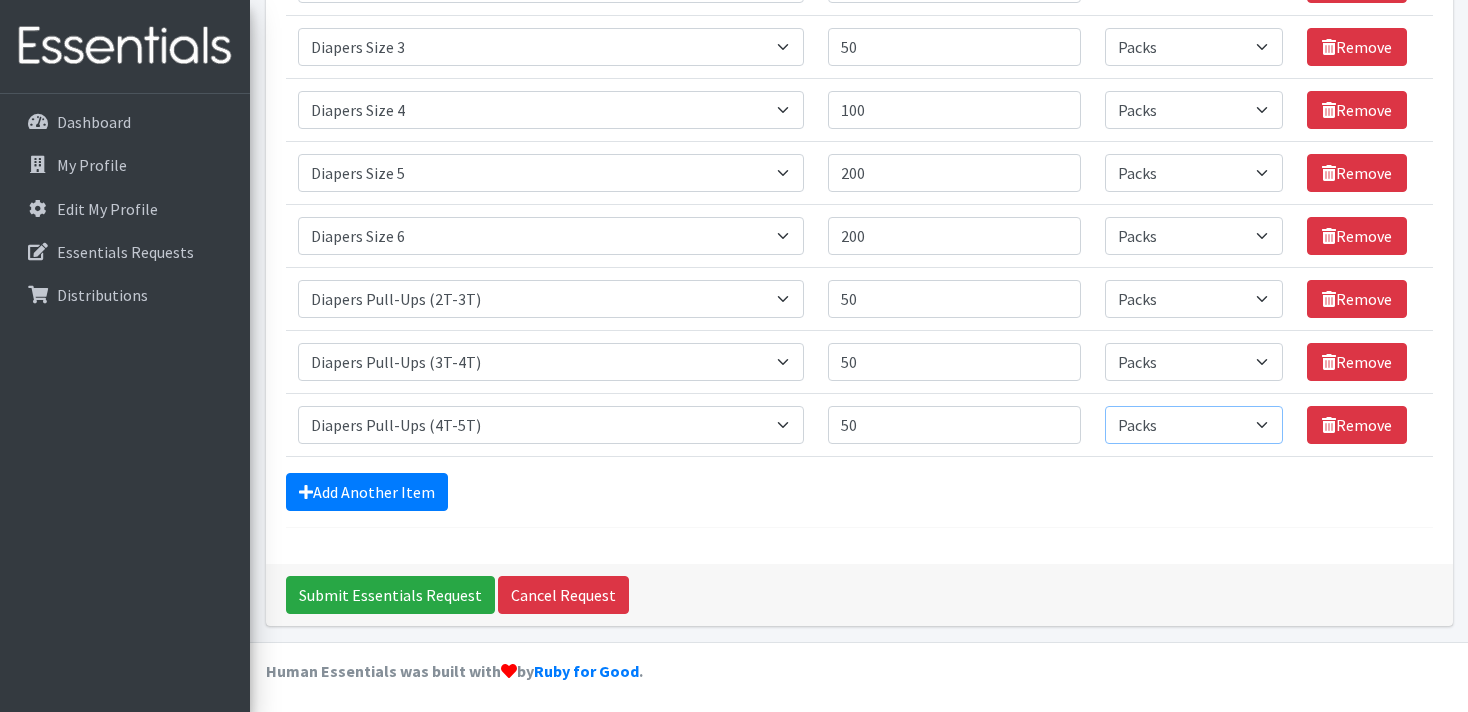click on "Packs" at bounding box center [0, 0] 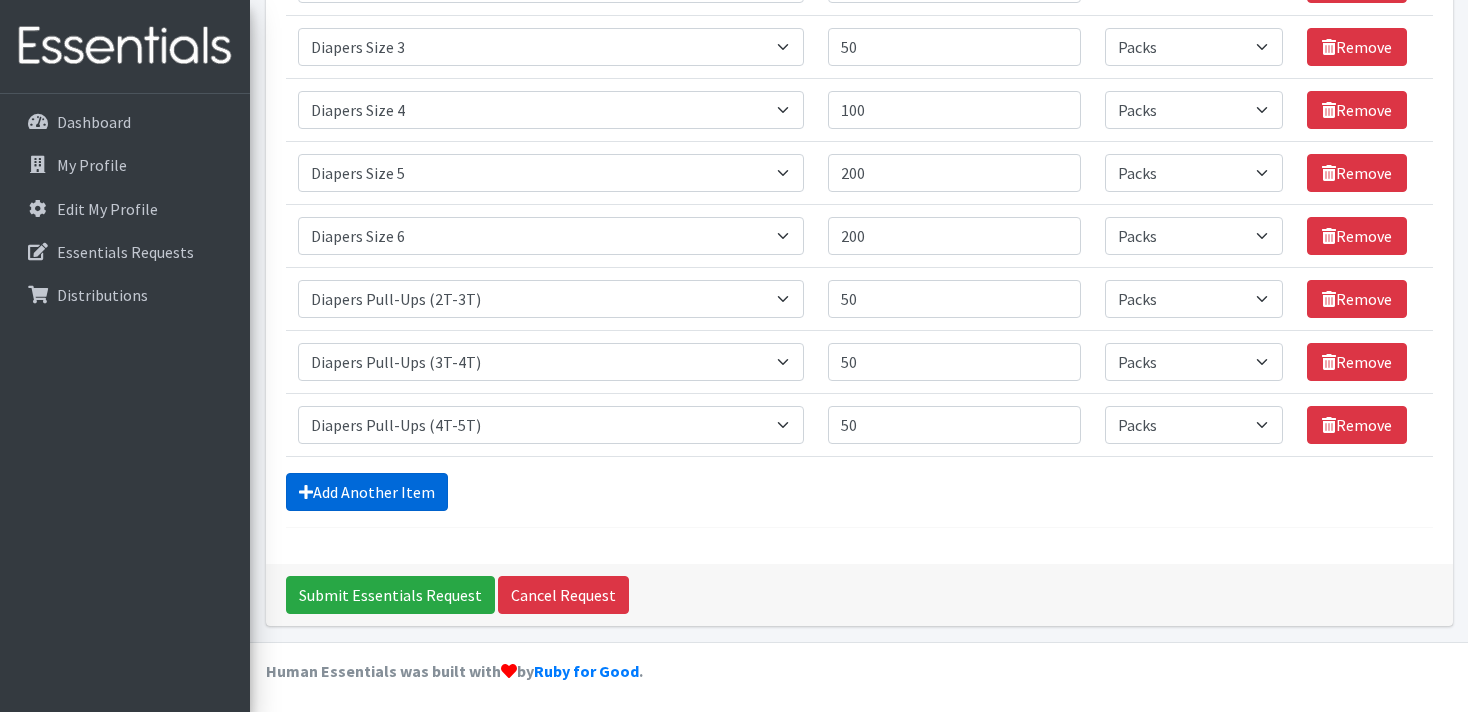 click on "Add Another Item" at bounding box center [367, 492] 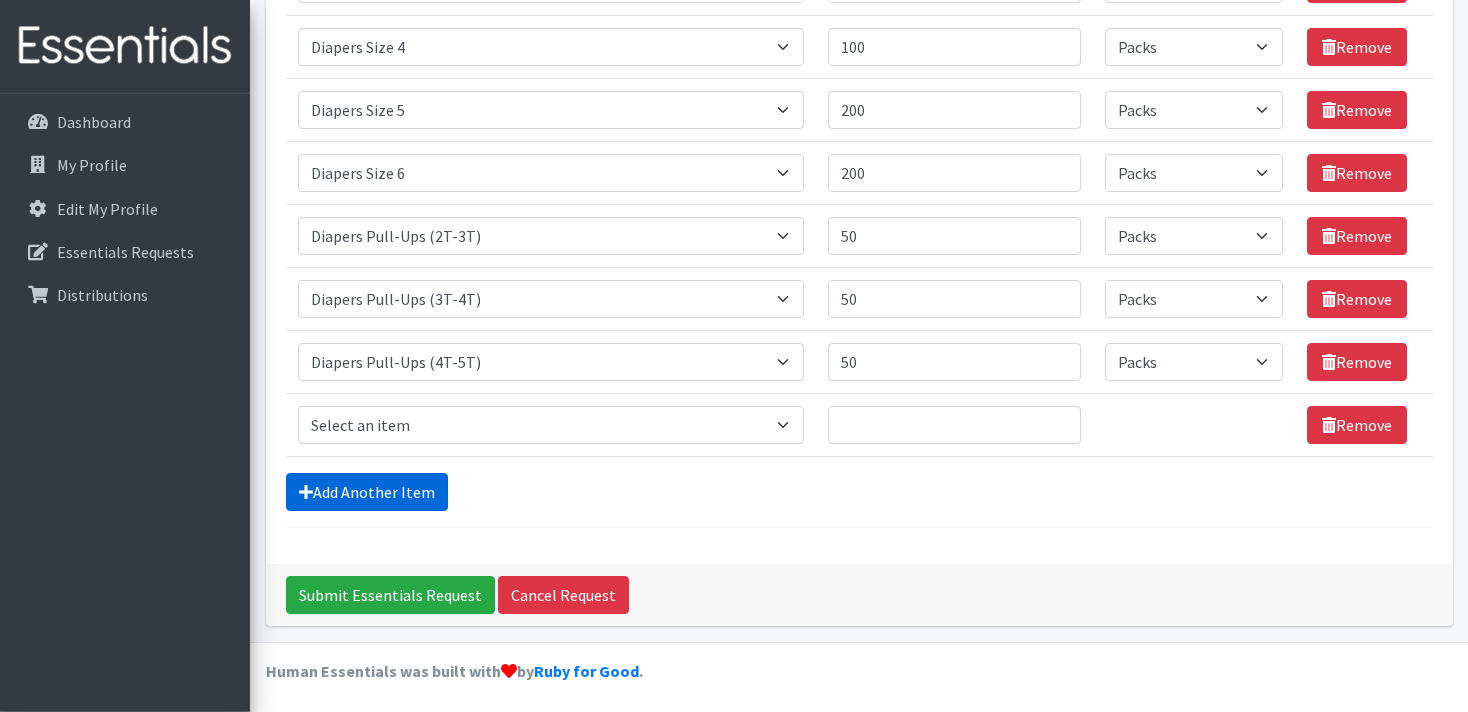scroll, scrollTop: 484, scrollLeft: 0, axis: vertical 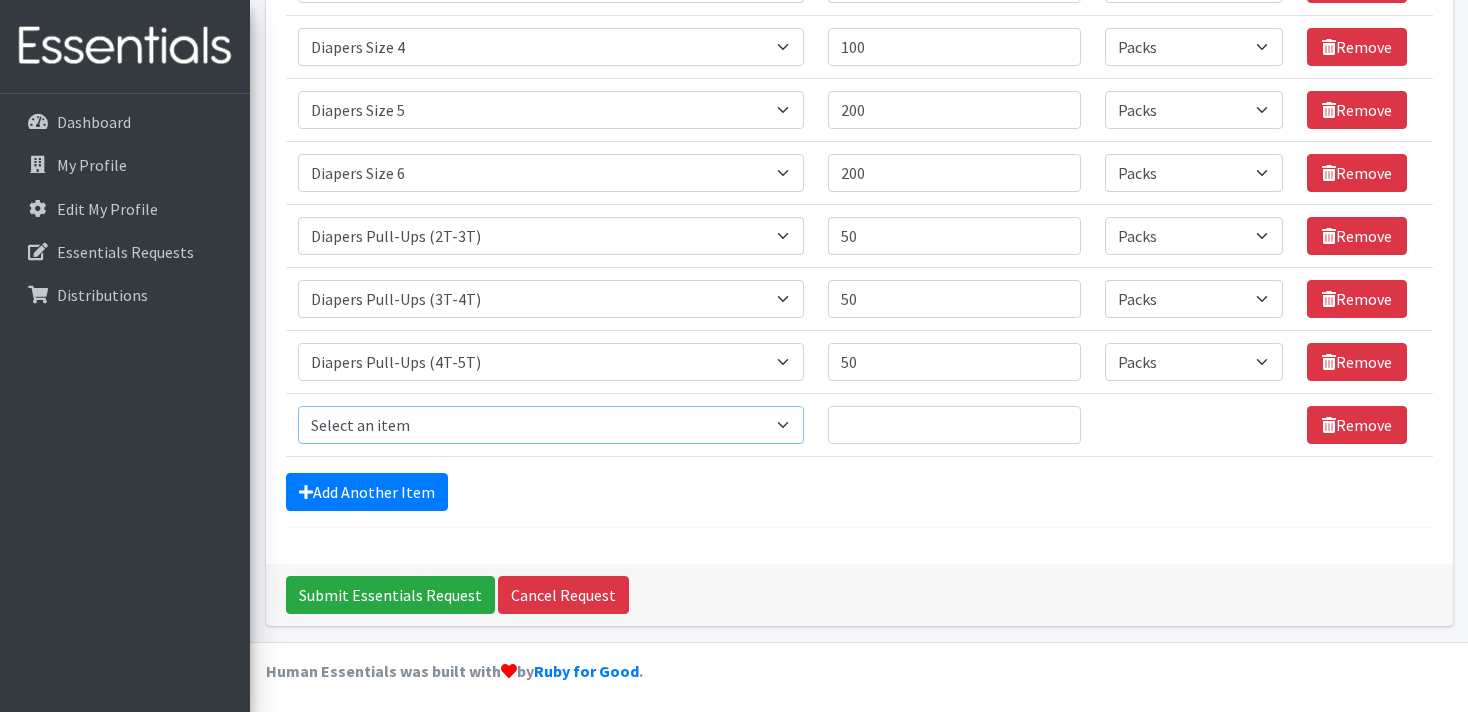 click on "Select an item
# of Children this order will serve
# of Individuals Living in Household
Activity Mat
Baby Carriers
Bath Tubs
Bed Pads
Bibs
Birthday Box - Boy
Birthday Box - Girl
Blankets/Swaddlers/Sleepsacks
Books
Bottles
Breast Pump
Bundle Me's
Car Seat - 3in1 up to 80 lbs.
Car Seat - Infant up to 22lbs. w/ handle
Clothing Boys Spring/Summer 0-6 Months
Clothing Boys Spring/Summer 12-18 Months
Clothing Boys Spring/Summer 18-24 Months
Clothing Boys Spring/Summer 2T
Clothing Boys Spring/Summer 3T
Clothing Boys Spring/Summer 4T
Clothing Boys Spring/Summer 5T
Clothing Boys Spring/Summer 6-12 Months
Clothing Boys Spring/Summer Premie/NB
Clothing Girls Fall/Winter 6-12 Months
Clothing Girls Spring/Summer 0-6 Months
Clothing Girls Spring/Summer 12-18 Months
Clothing Girls Spring/Summer 18-24 Months
Clothing Girls Spring/Summer 2T
Clothing Girls Spring/Summer 3T
Clothing Girls Spring/Summer 4T
Clothing Girls Spring/Summer 5T
Diaper Bags" at bounding box center [551, 425] 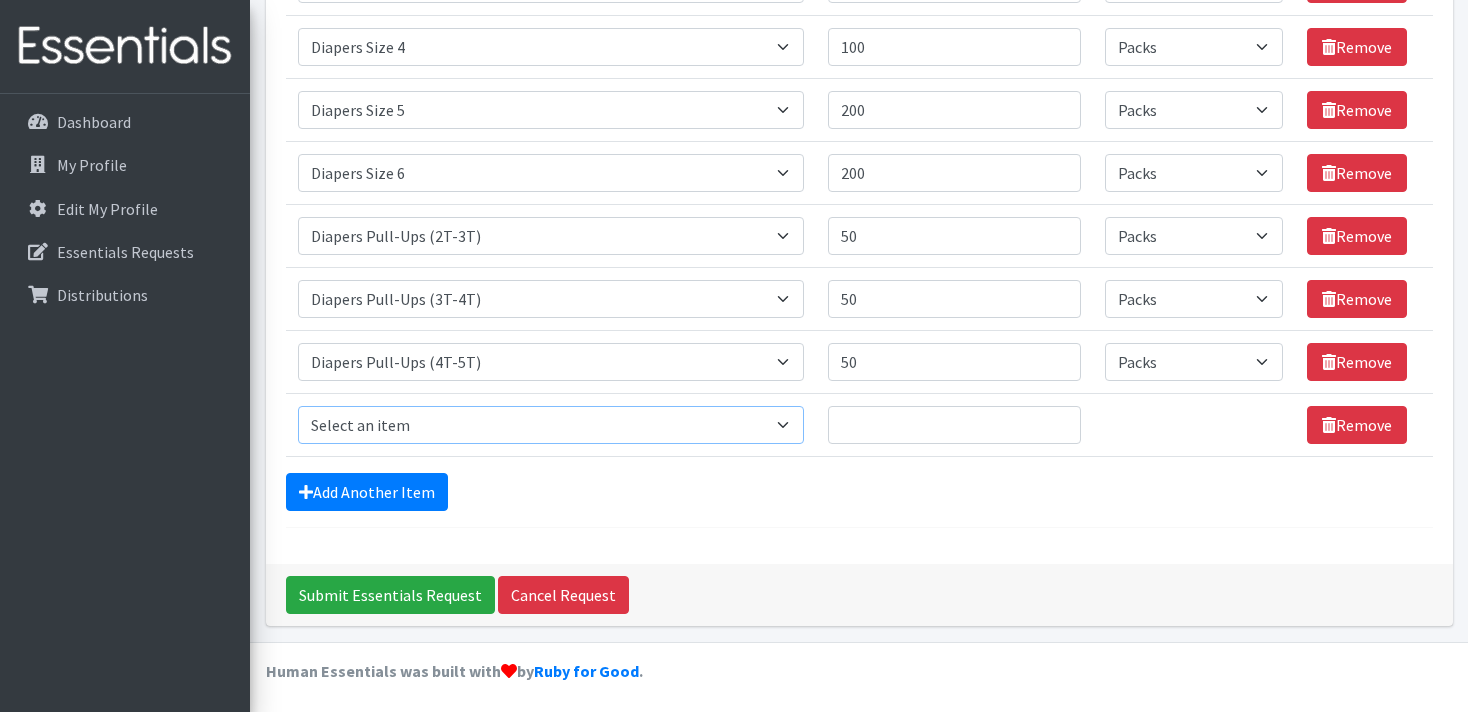 select on "15477" 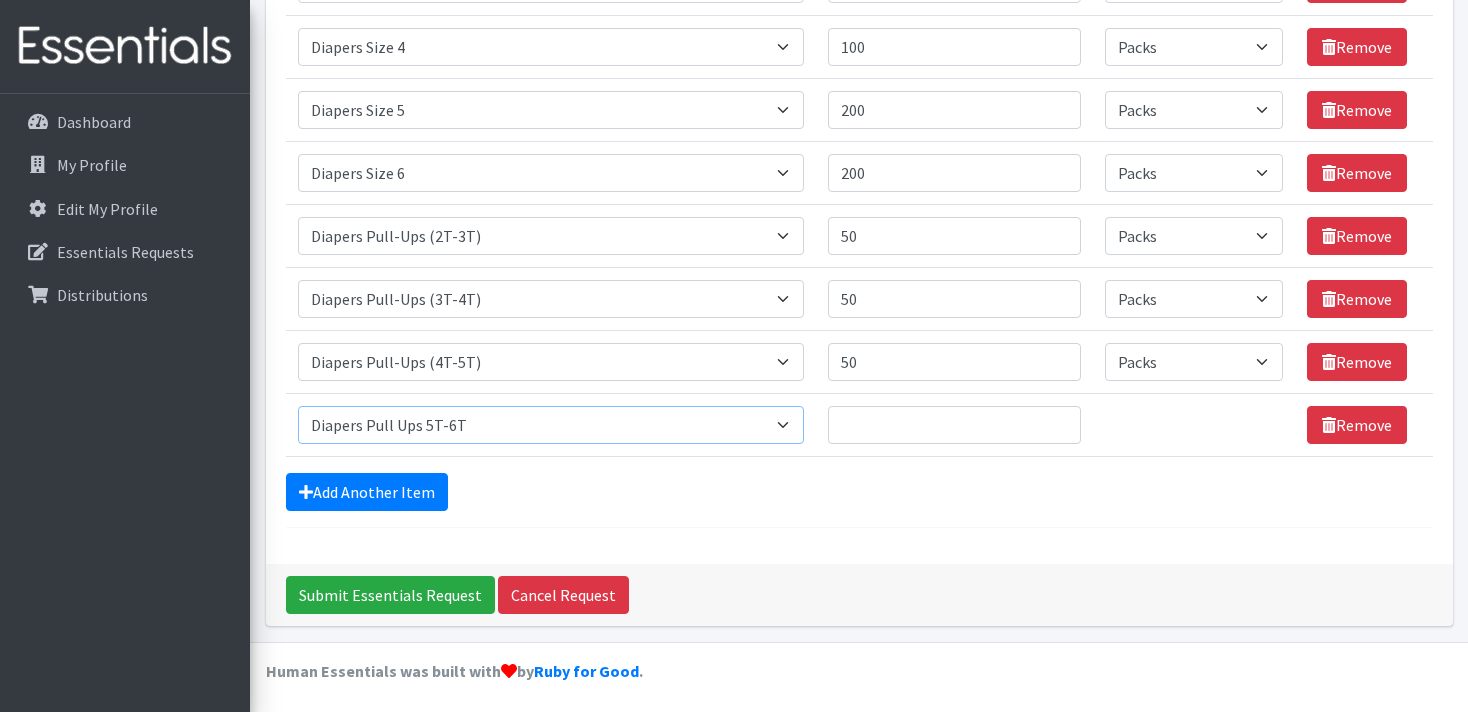 click on "Diapers Pull Ups 5T-6T" at bounding box center [0, 0] 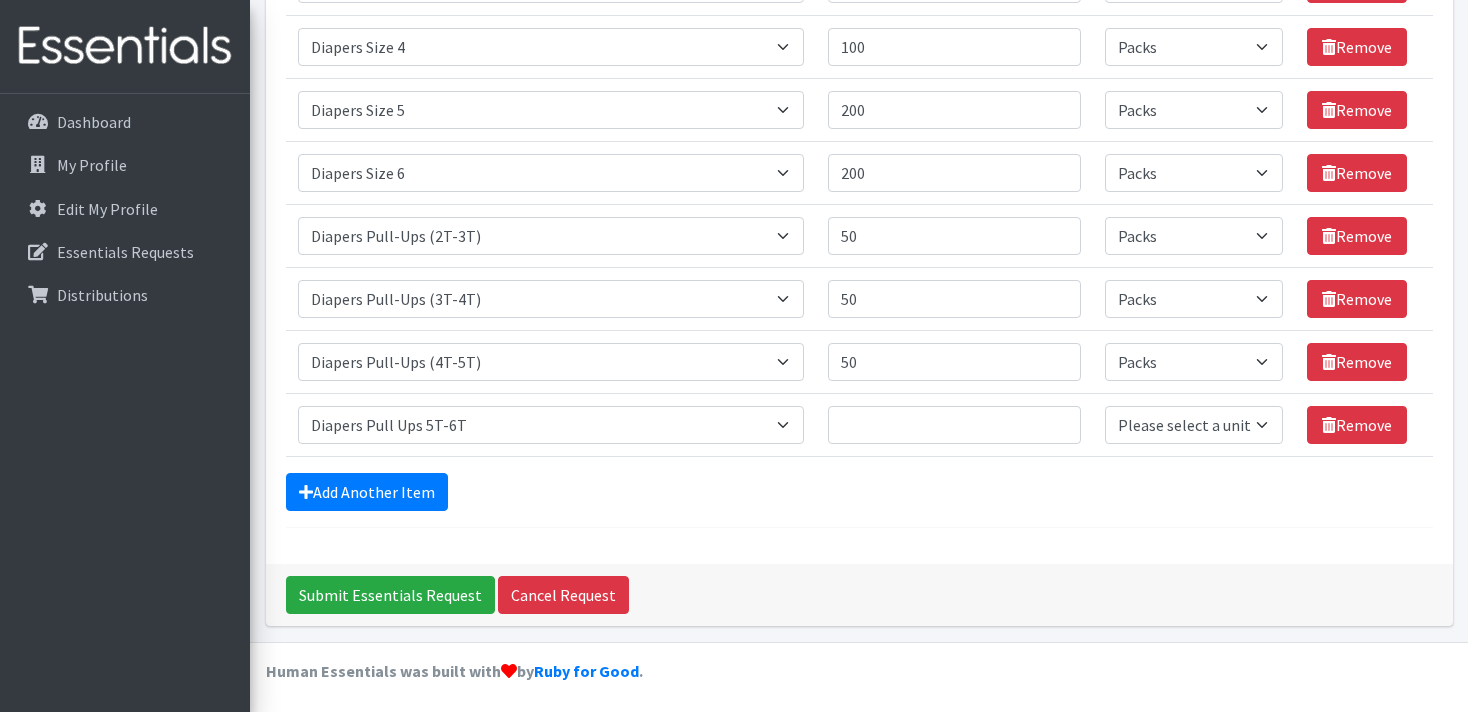 click on "Quantity" at bounding box center [954, 424] 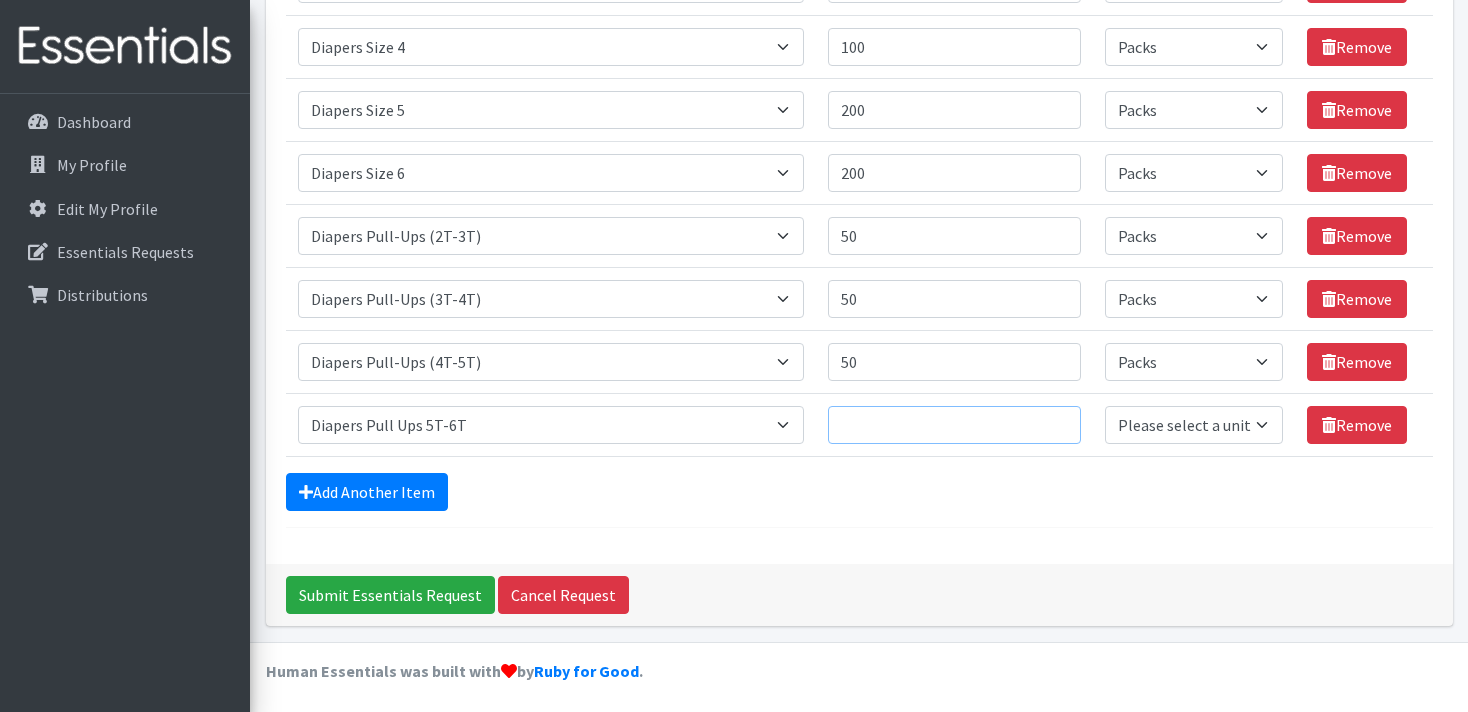 click on "Quantity" at bounding box center (954, 425) 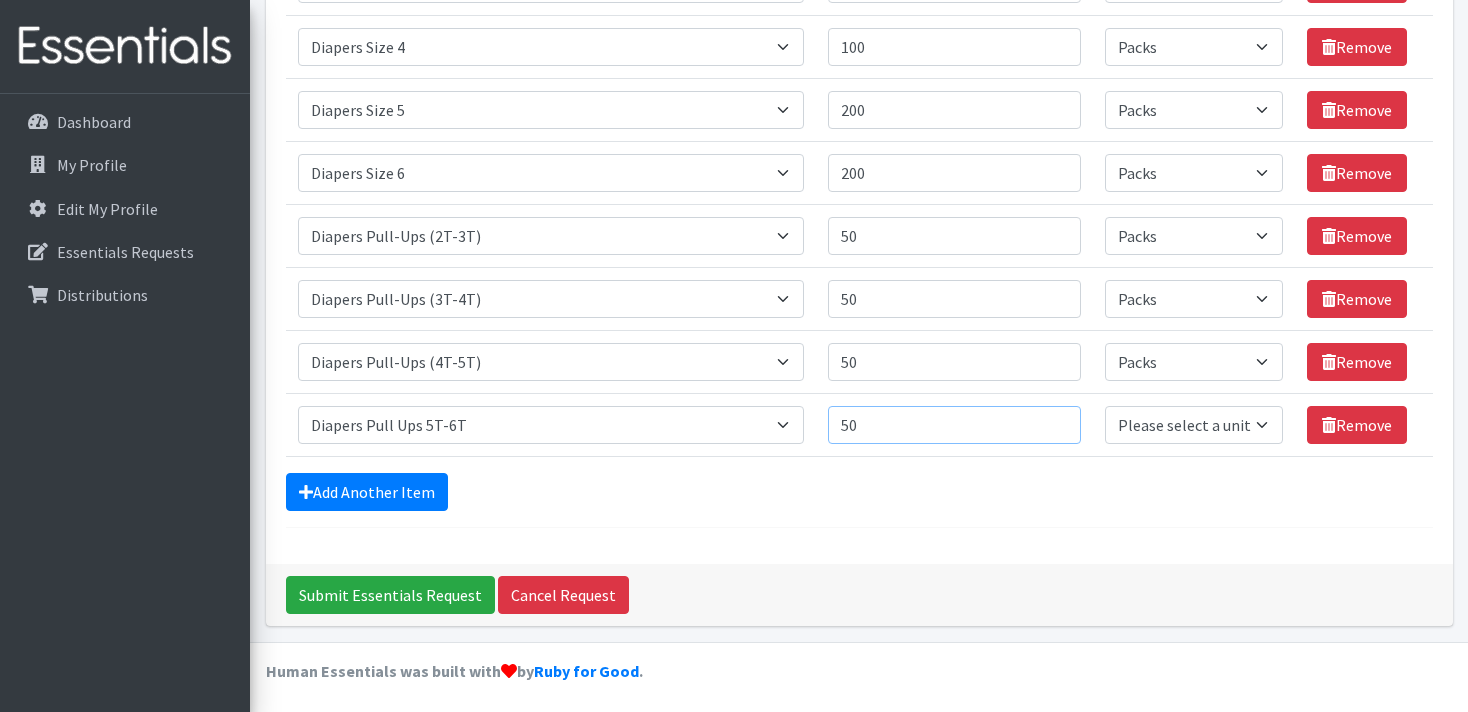 type on "50" 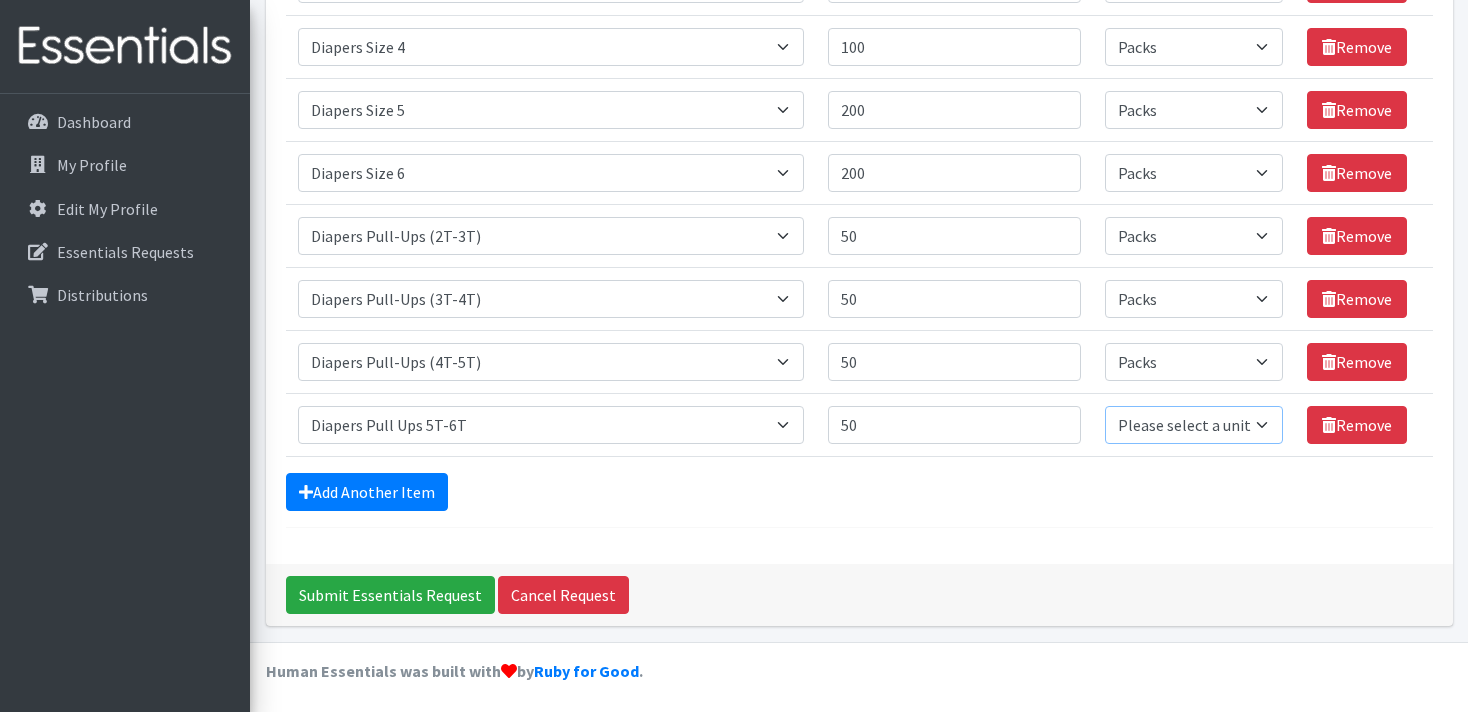click on "Please select a unit units Packs" at bounding box center (1194, 425) 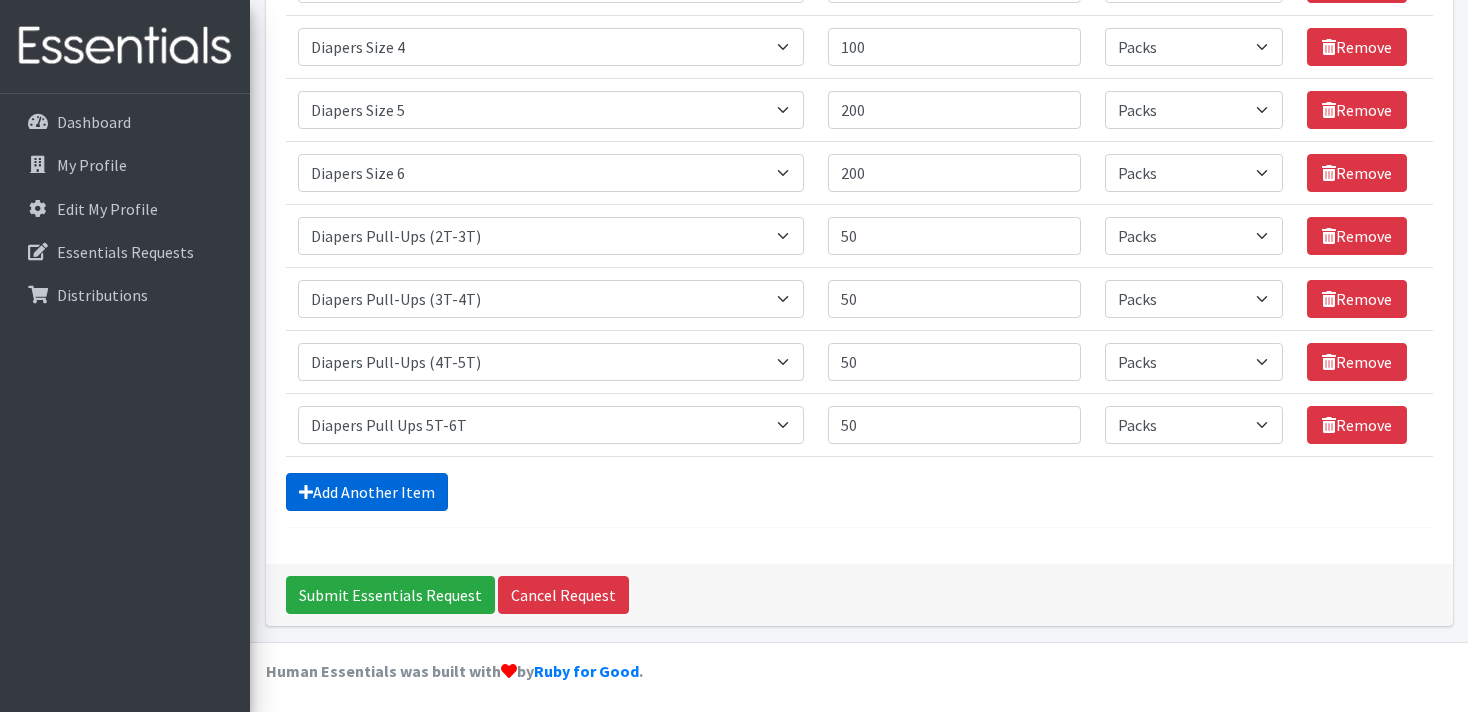 click on "Add Another Item" at bounding box center [367, 492] 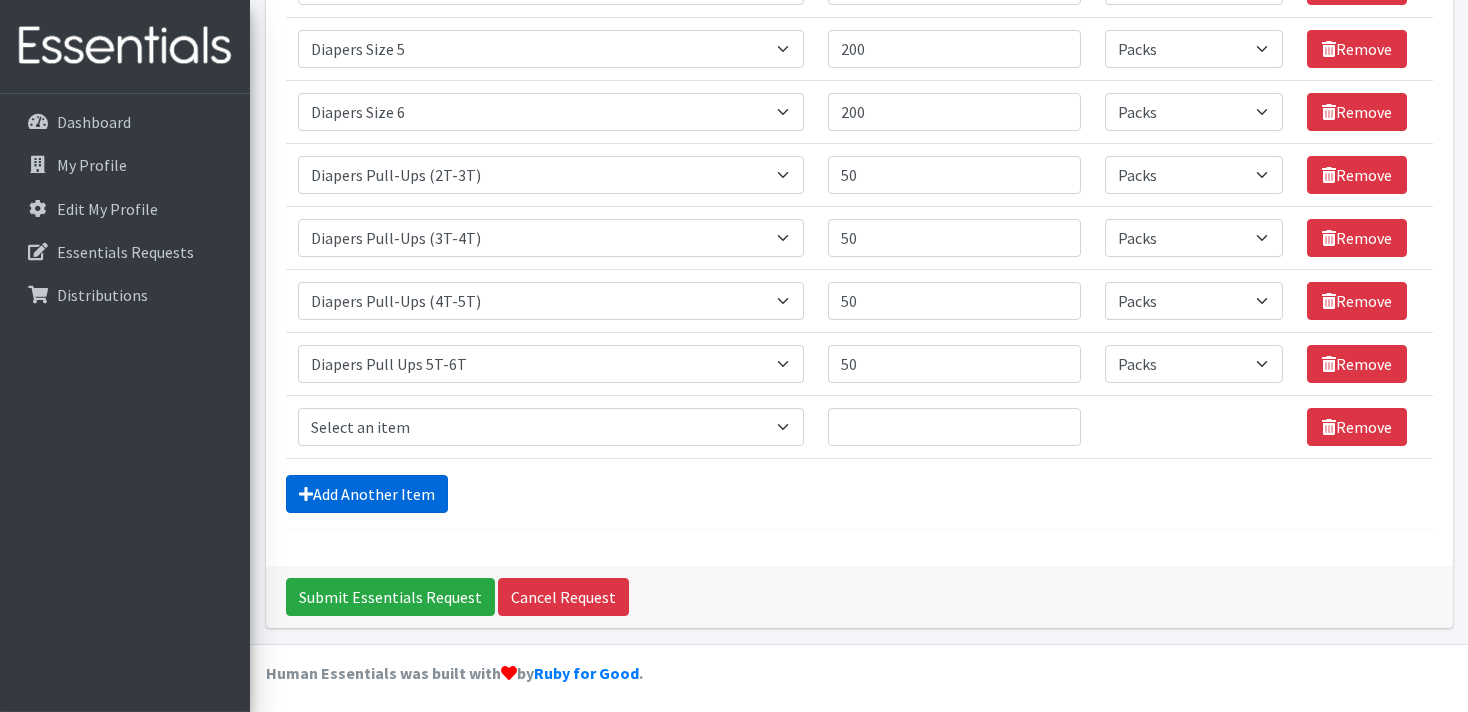 scroll, scrollTop: 547, scrollLeft: 0, axis: vertical 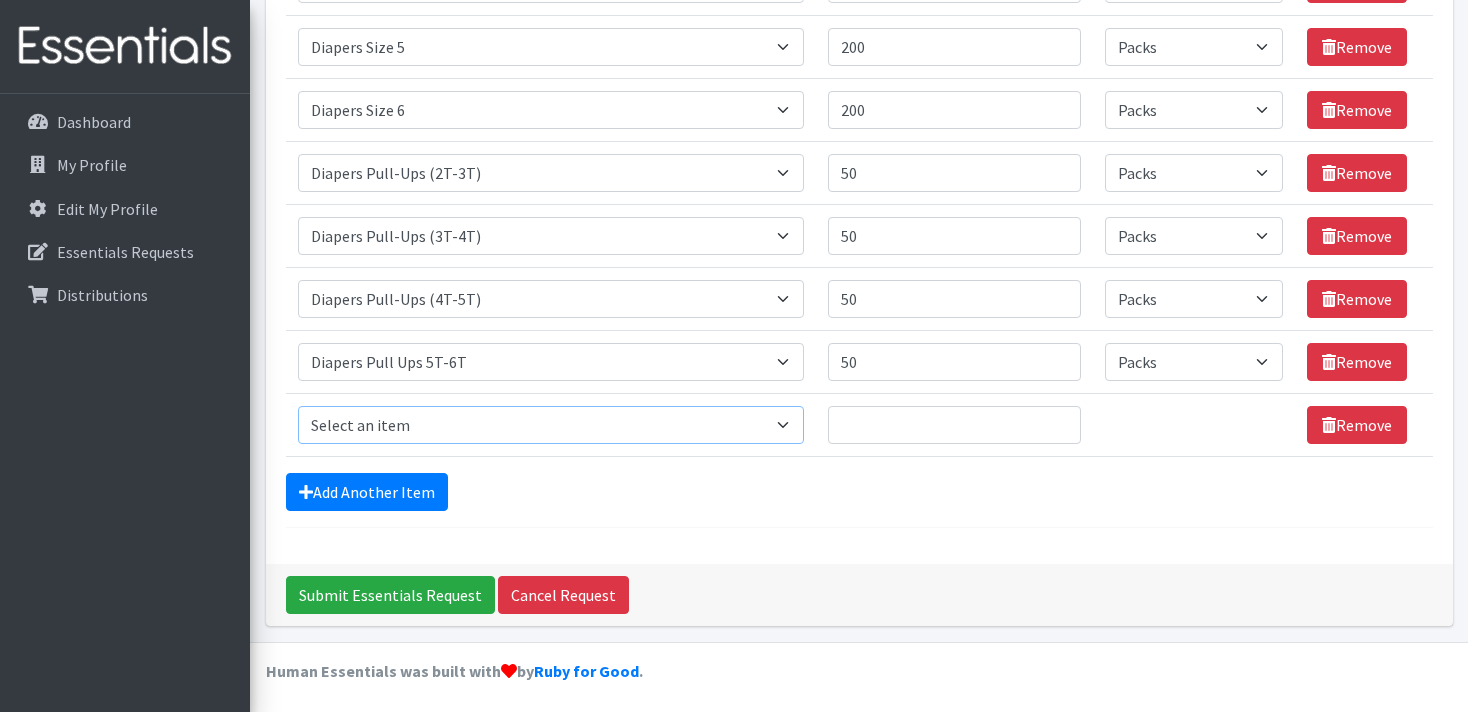 click on "Select an item
# of Children this order will serve
# of Individuals Living in Household
Activity Mat
Baby Carriers
Bath Tubs
Bed Pads
Bibs
Birthday Box - Boy
Birthday Box - Girl
Blankets/Swaddlers/Sleepsacks
Books
Bottles
Breast Pump
Bundle Me's
Car Seat - 3in1 up to 80 lbs.
Car Seat - Infant up to 22lbs. w/ handle
Clothing Boys Spring/Summer 0-6 Months
Clothing Boys Spring/Summer 12-18 Months
Clothing Boys Spring/Summer 18-24 Months
Clothing Boys Spring/Summer 2T
Clothing Boys Spring/Summer 3T
Clothing Boys Spring/Summer 4T
Clothing Boys Spring/Summer 5T
Clothing Boys Spring/Summer 6-12 Months
Clothing Boys Spring/Summer Premie/NB
Clothing Girls Fall/Winter 6-12 Months
Clothing Girls Spring/Summer 0-6 Months
Clothing Girls Spring/Summer 12-18 Months
Clothing Girls Spring/Summer 18-24 Months
Clothing Girls Spring/Summer 2T
Clothing Girls Spring/Summer 3T
Clothing Girls Spring/Summer 4T
Clothing Girls Spring/Summer 5T
Diaper Bags" at bounding box center [551, 425] 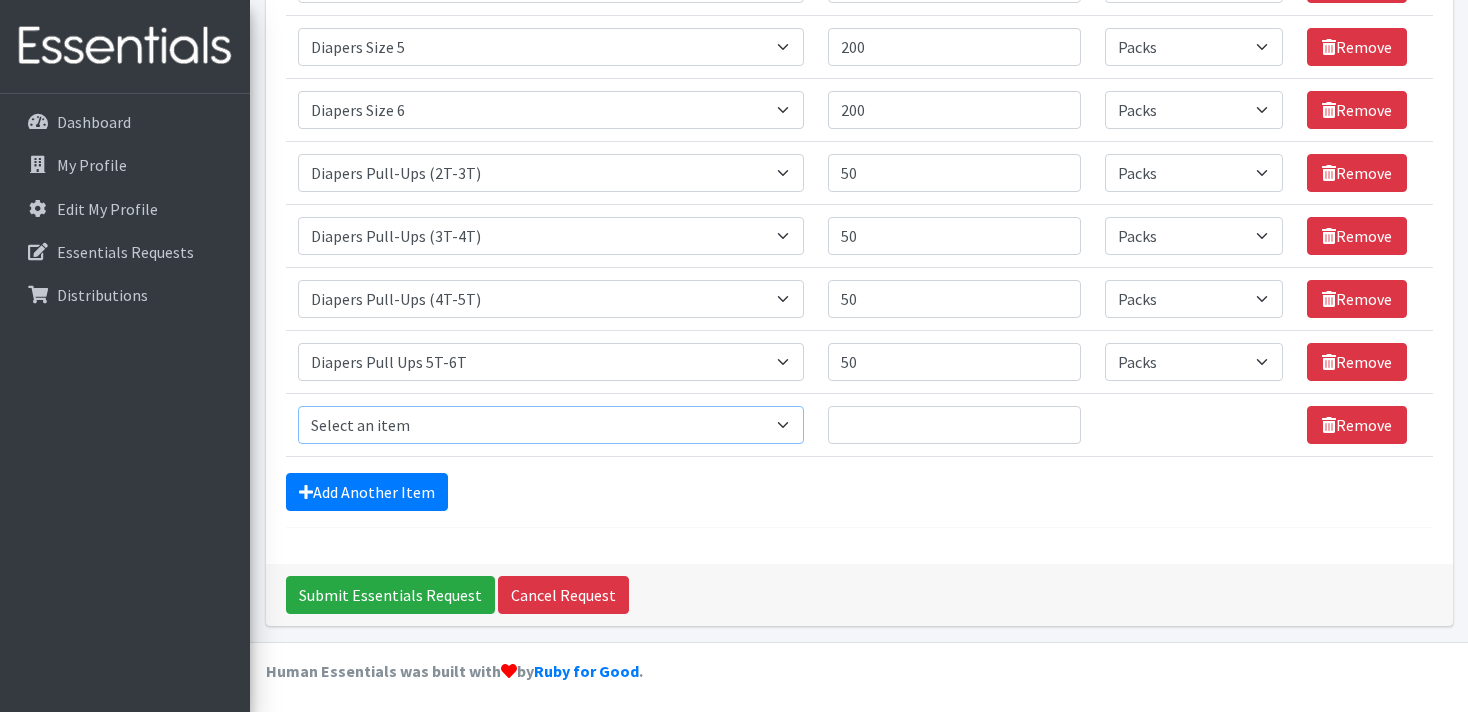 select on "1970" 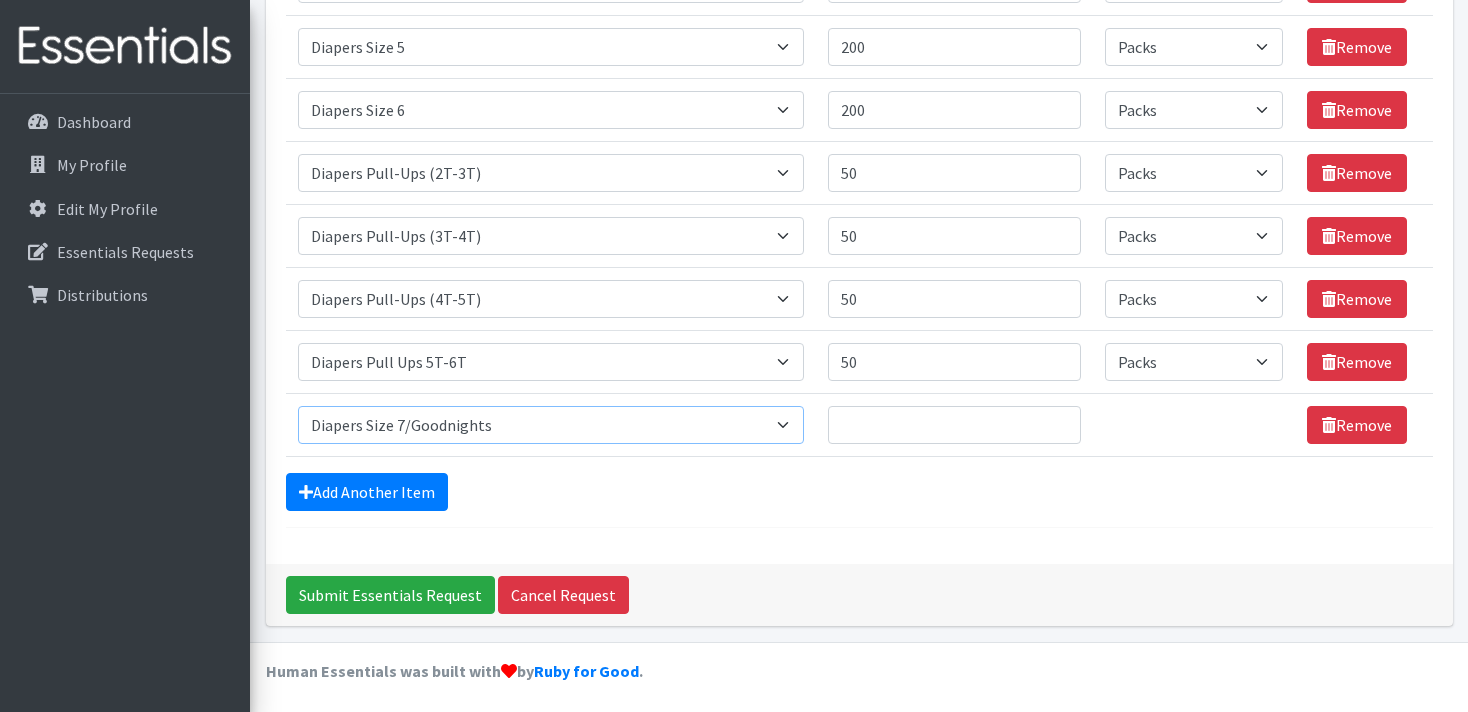 click on "Diapers Size 7/Goodnights" at bounding box center [0, 0] 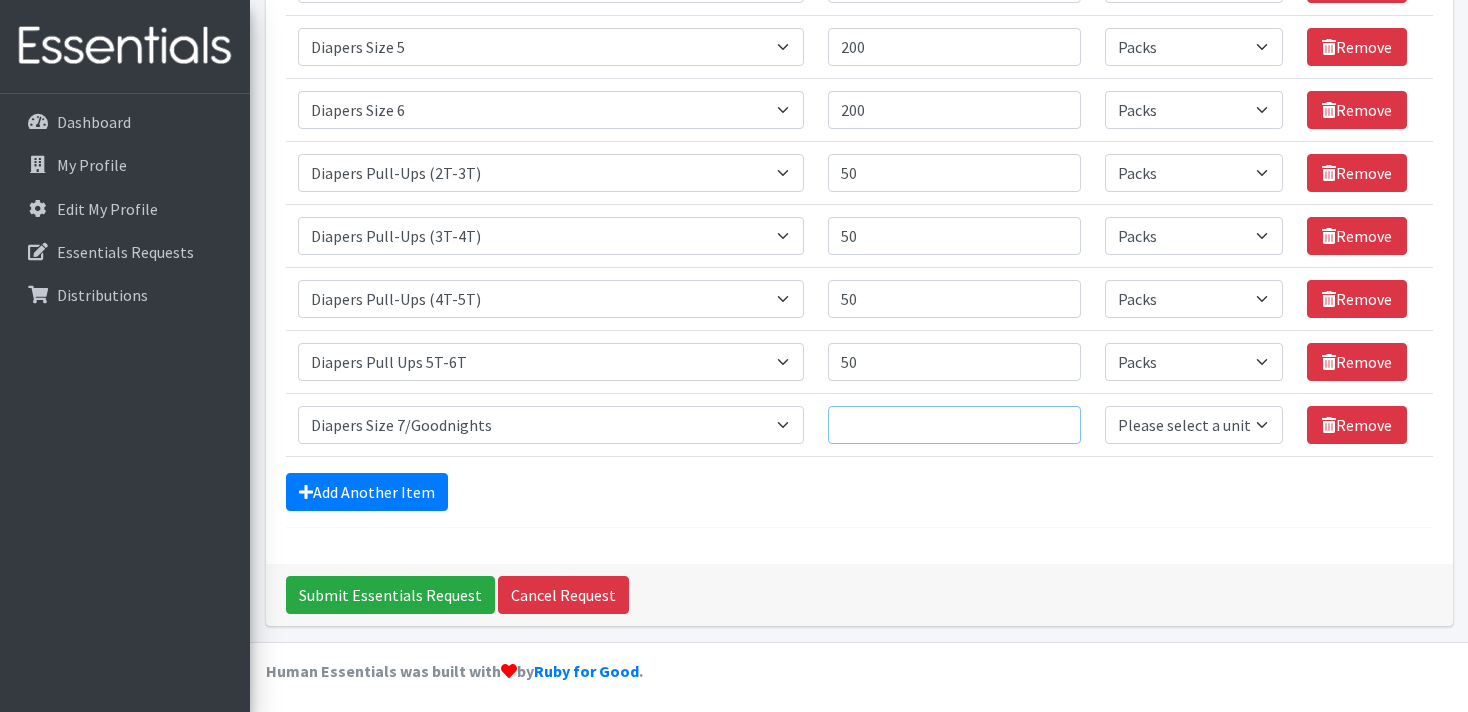click on "Quantity" at bounding box center [954, 425] 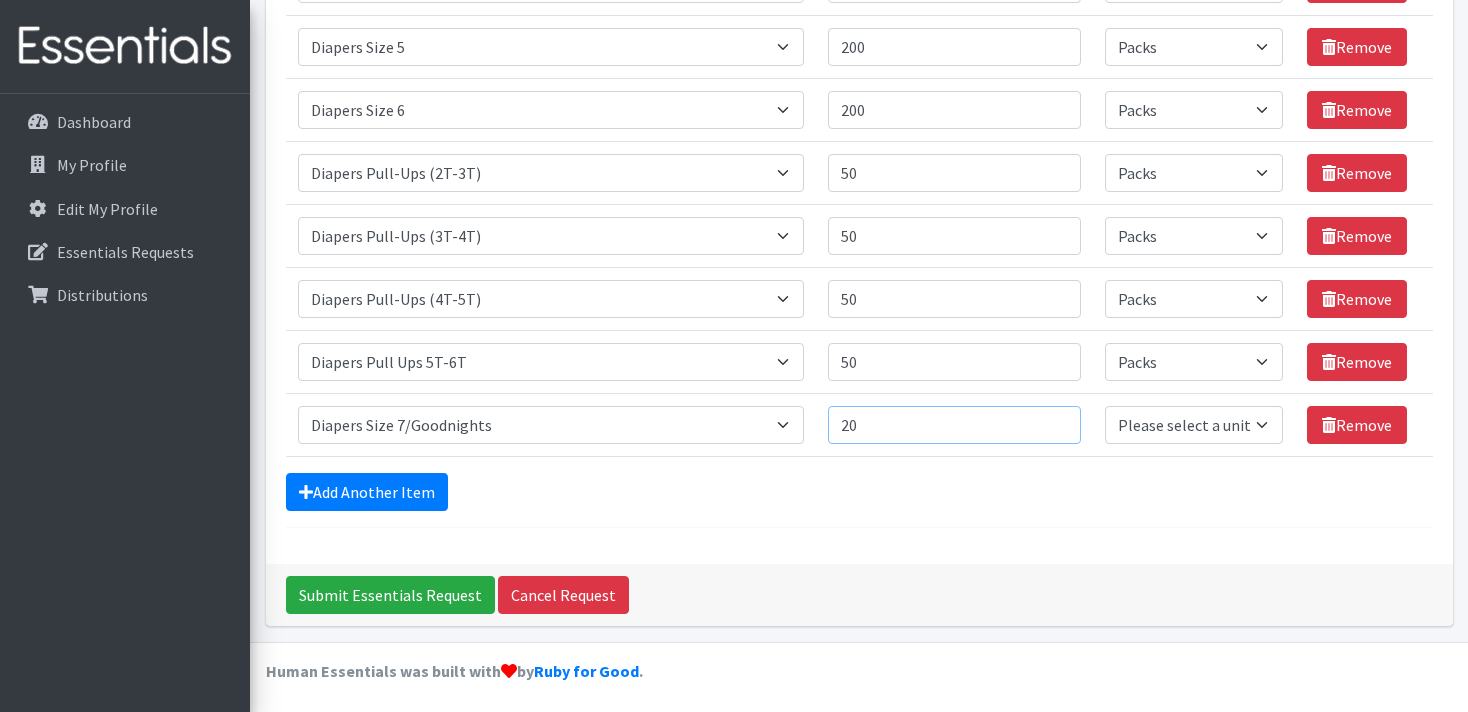 type on "20" 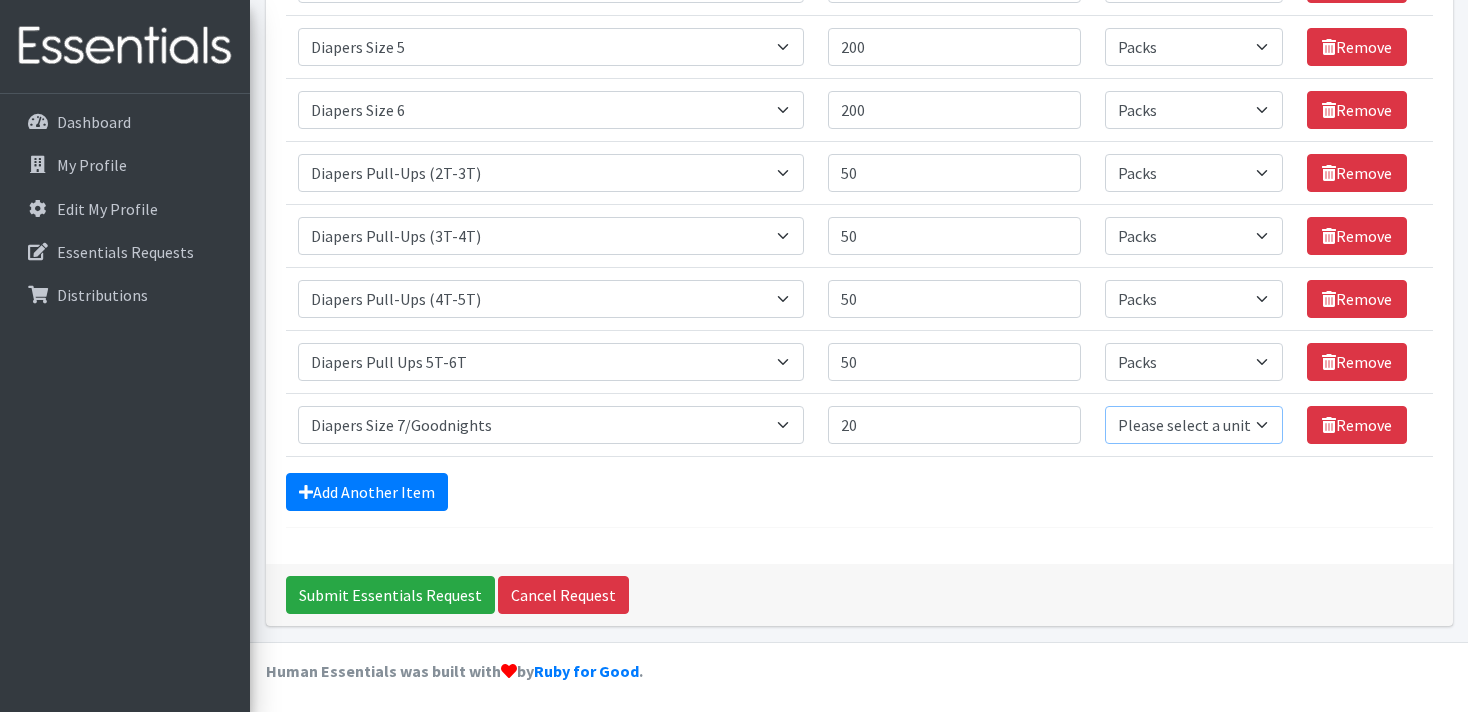 click on "Please select a unit units Packs" at bounding box center (1194, 425) 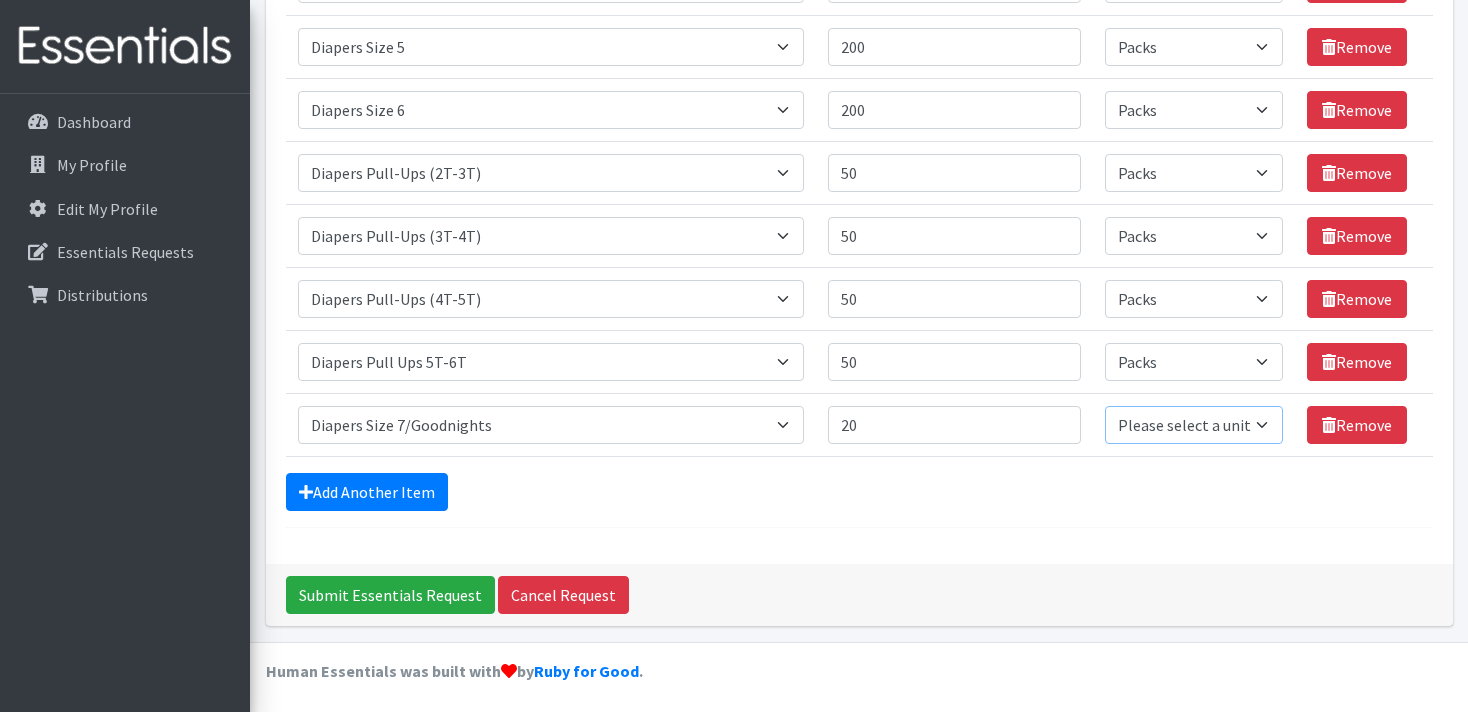 select on "Pack" 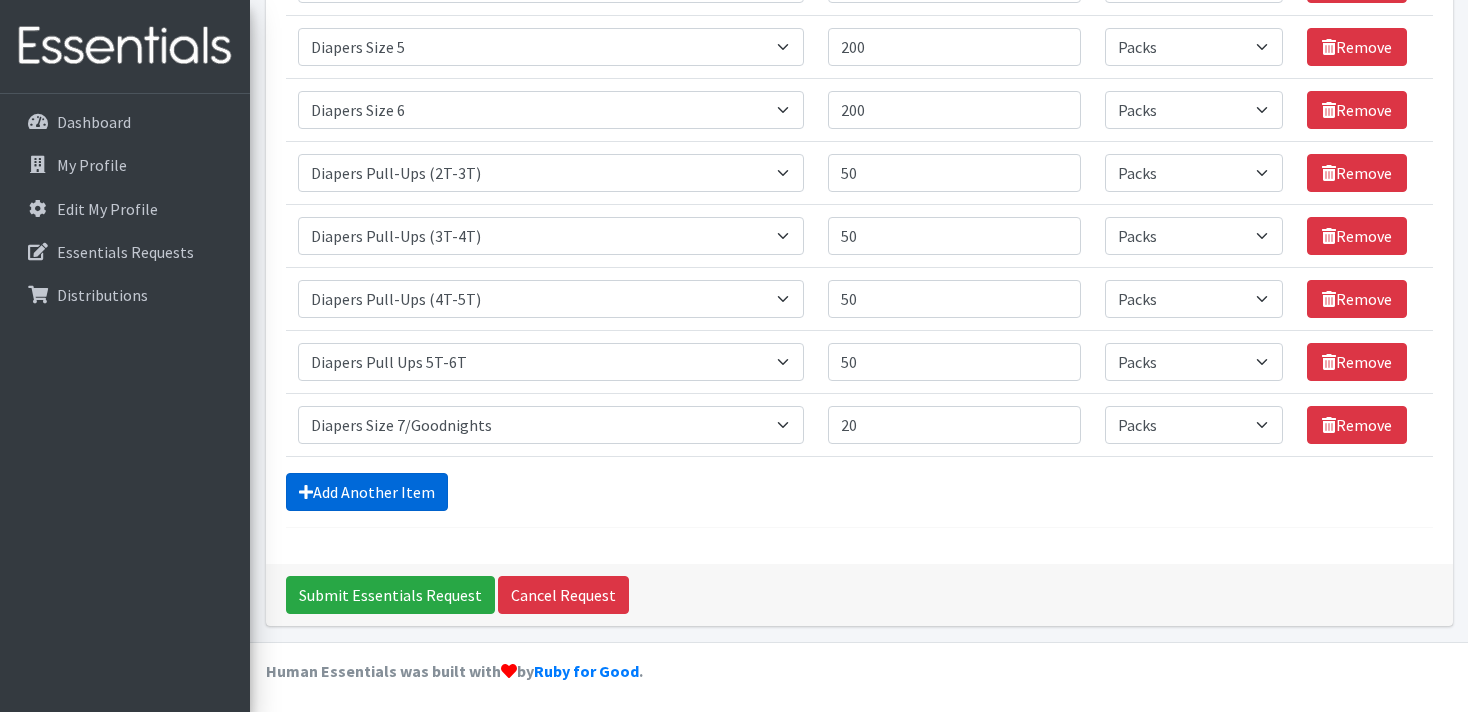 click on "Add Another Item" at bounding box center (367, 492) 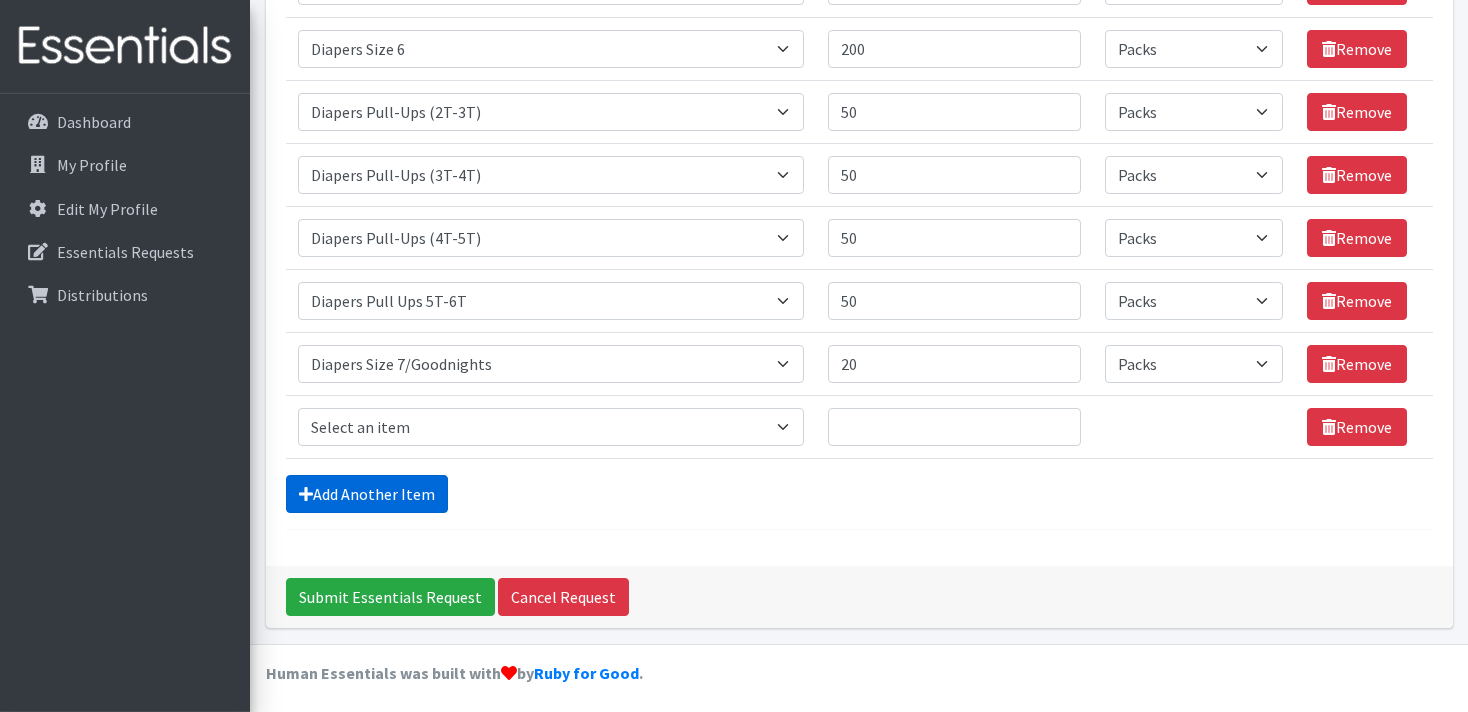 scroll, scrollTop: 610, scrollLeft: 0, axis: vertical 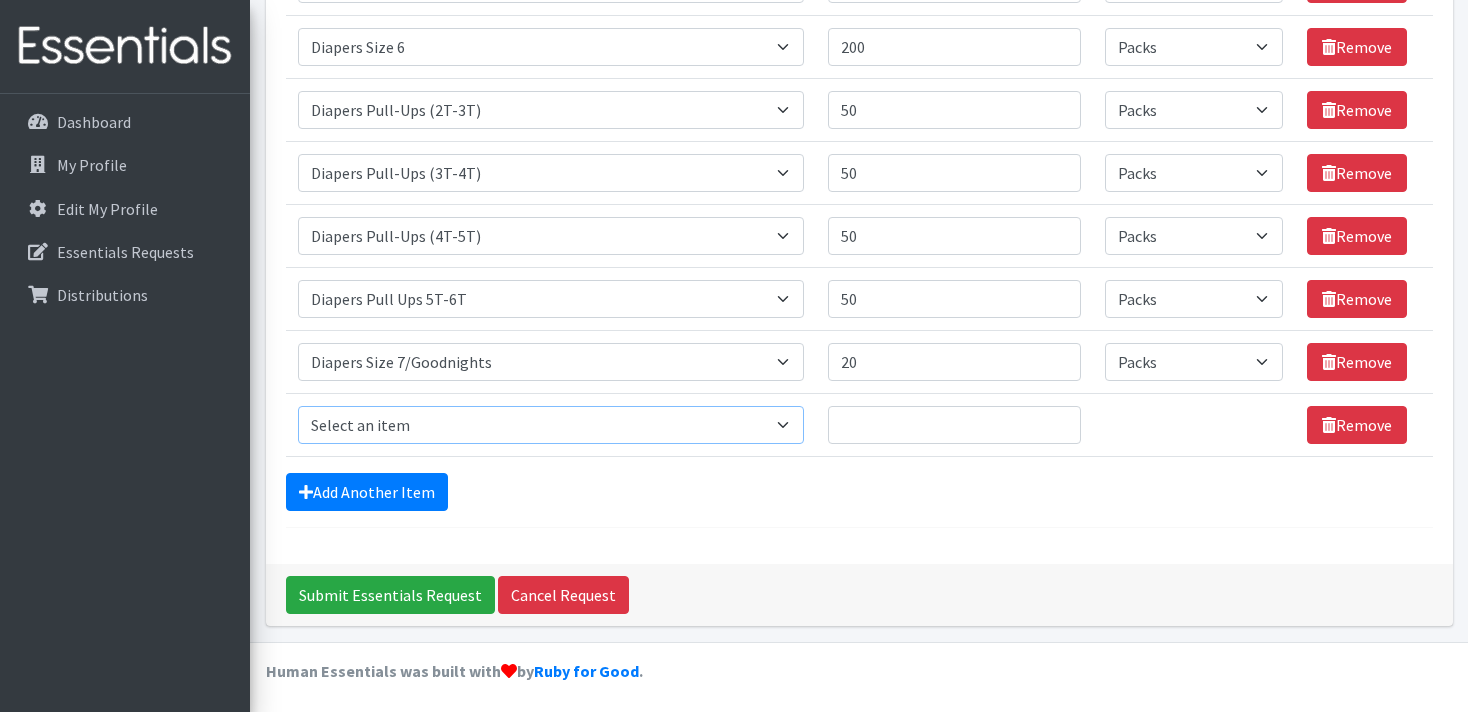 click on "Select an item
# of Children this order will serve
# of Individuals Living in Household
Activity Mat
Baby Carriers
Bath Tubs
Bed Pads
Bibs
Birthday Box - Boy
Birthday Box - Girl
Blankets/Swaddlers/Sleepsacks
Books
Bottles
Breast Pump
Bundle Me's
Car Seat - 3in1 up to 80 lbs.
Car Seat - Infant up to 22lbs. w/ handle
Clothing Boys Spring/Summer 0-6 Months
Clothing Boys Spring/Summer 12-18 Months
Clothing Boys Spring/Summer 18-24 Months
Clothing Boys Spring/Summer 2T
Clothing Boys Spring/Summer 3T
Clothing Boys Spring/Summer 4T
Clothing Boys Spring/Summer 5T
Clothing Boys Spring/Summer 6-12 Months
Clothing Boys Spring/Summer Premie/NB
Clothing Girls Fall/Winter 6-12 Months
Clothing Girls Spring/Summer 0-6 Months
Clothing Girls Spring/Summer 12-18 Months
Clothing Girls Spring/Summer 18-24 Months
Clothing Girls Spring/Summer 2T
Clothing Girls Spring/Summer 3T
Clothing Girls Spring/Summer 4T
Clothing Girls Spring/Summer 5T
Diaper Bags" at bounding box center [551, 425] 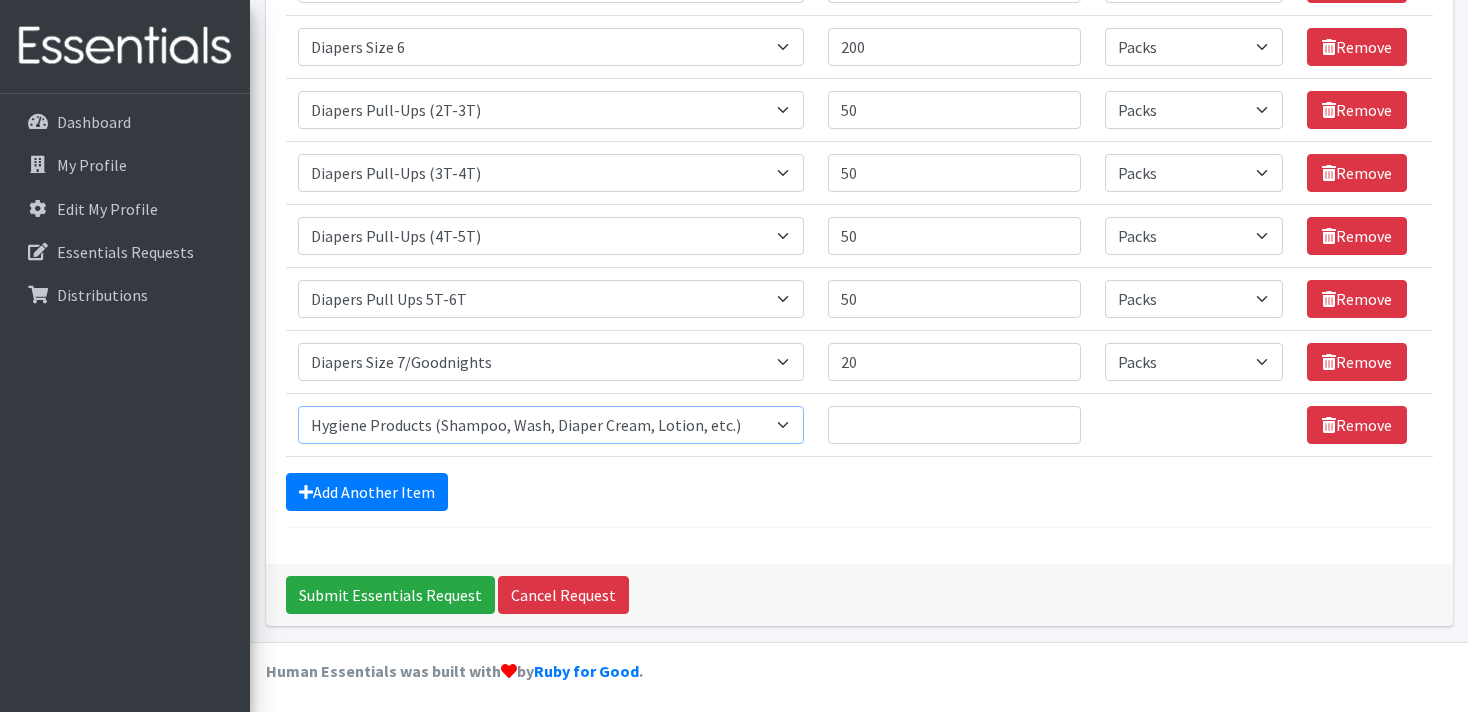 click on "Hygiene Products (Shampoo, Wash, Diaper Cream, Lotion, etc.)" at bounding box center (0, 0) 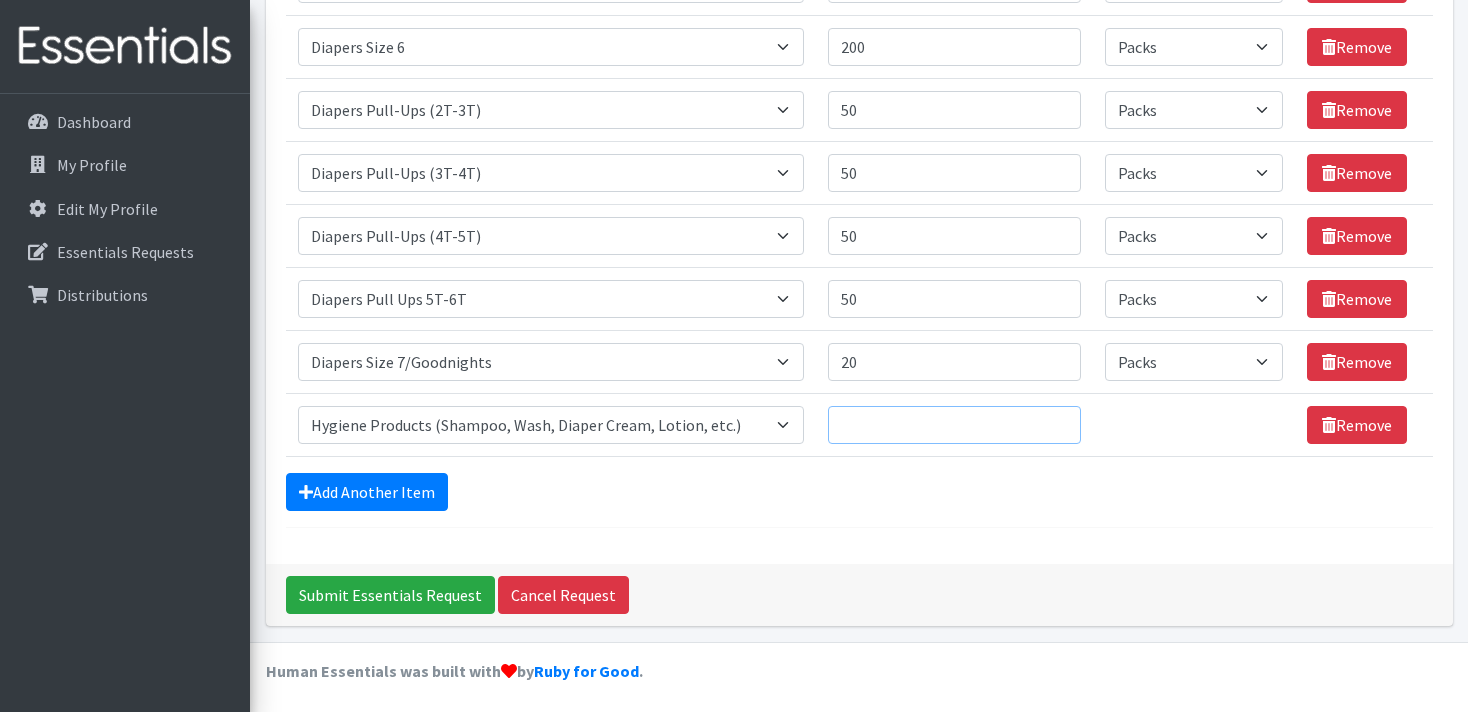 click on "Quantity" at bounding box center (954, 425) 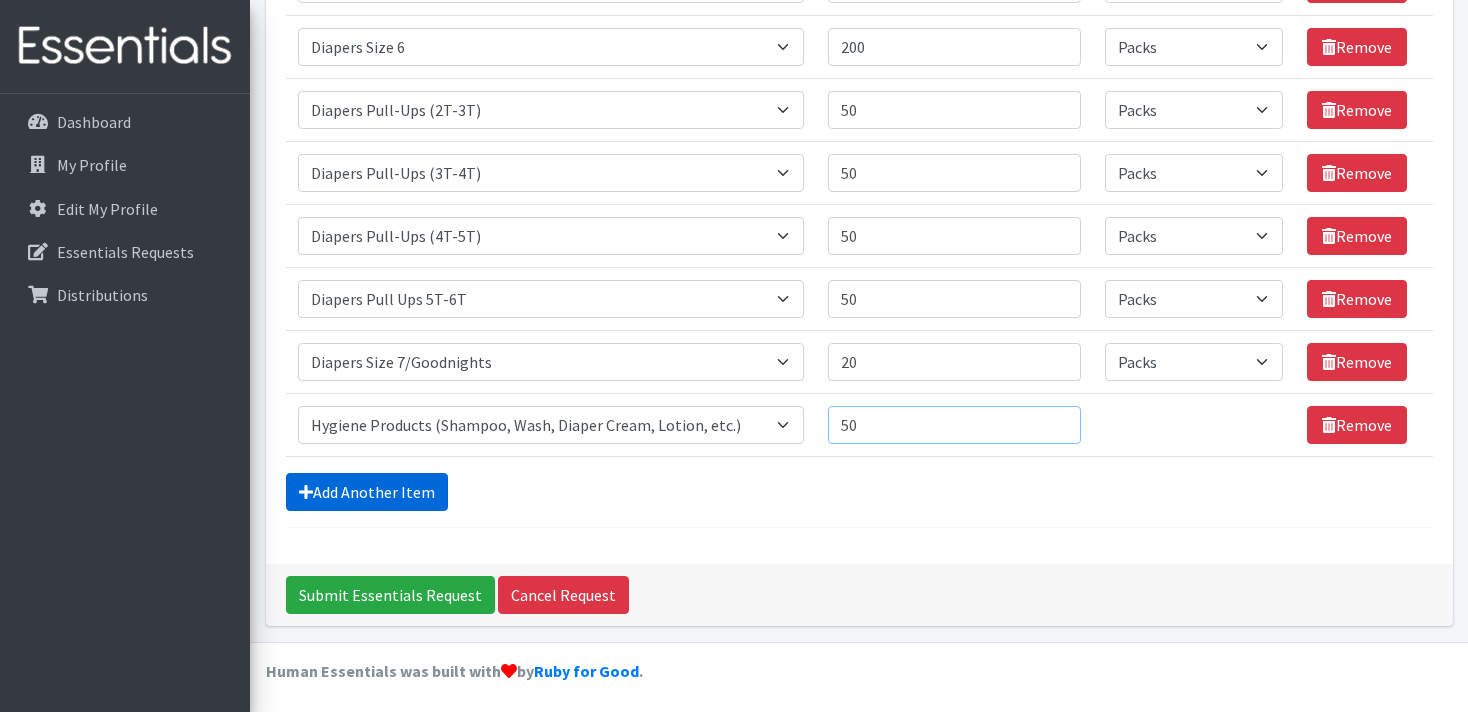 type on "50" 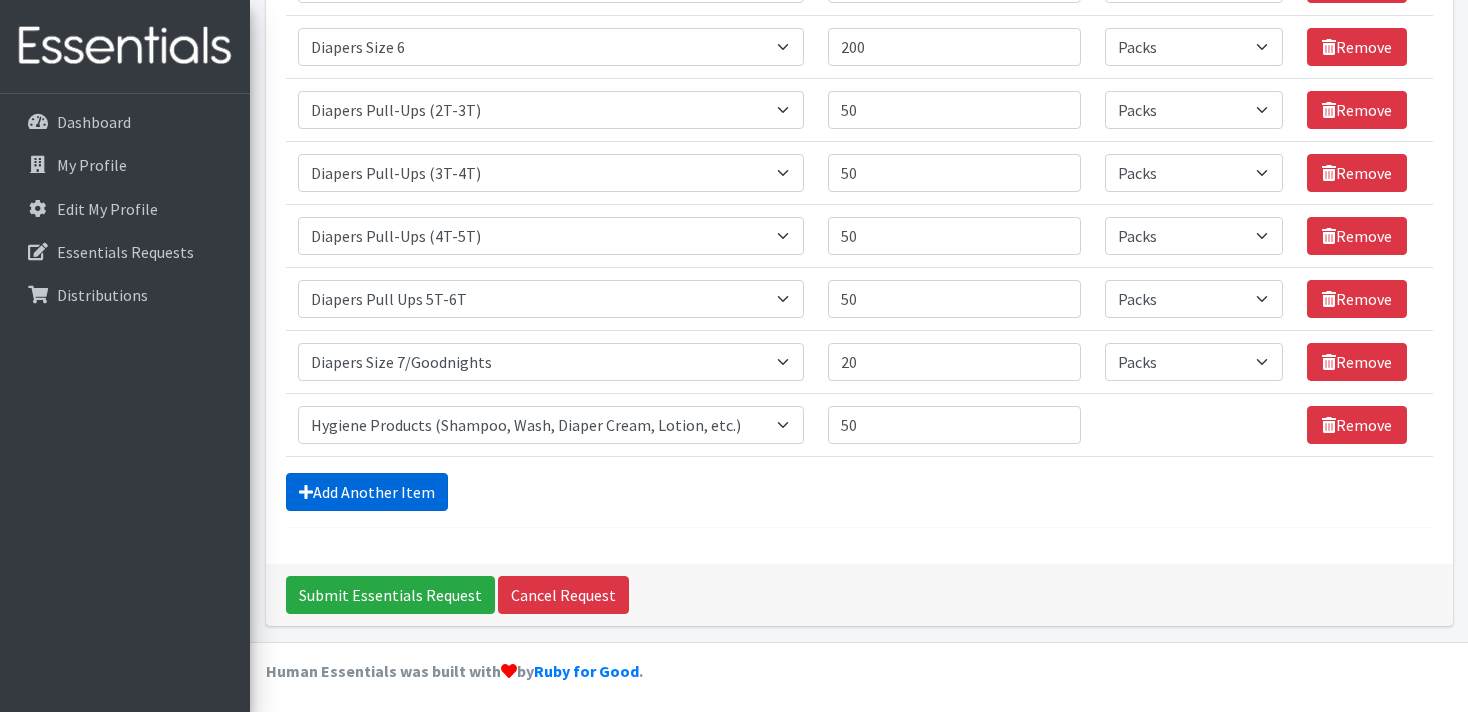 click on "Add Another Item" at bounding box center [367, 492] 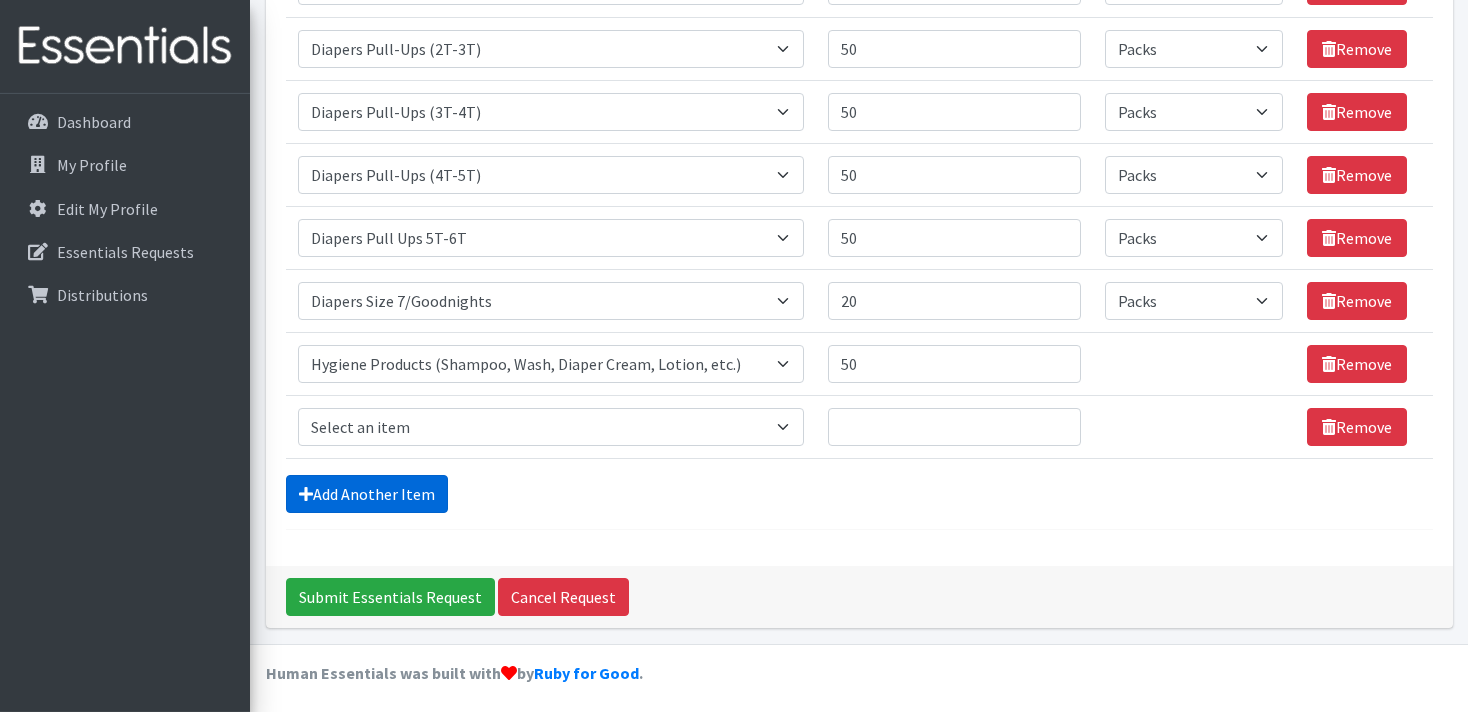 scroll, scrollTop: 672, scrollLeft: 0, axis: vertical 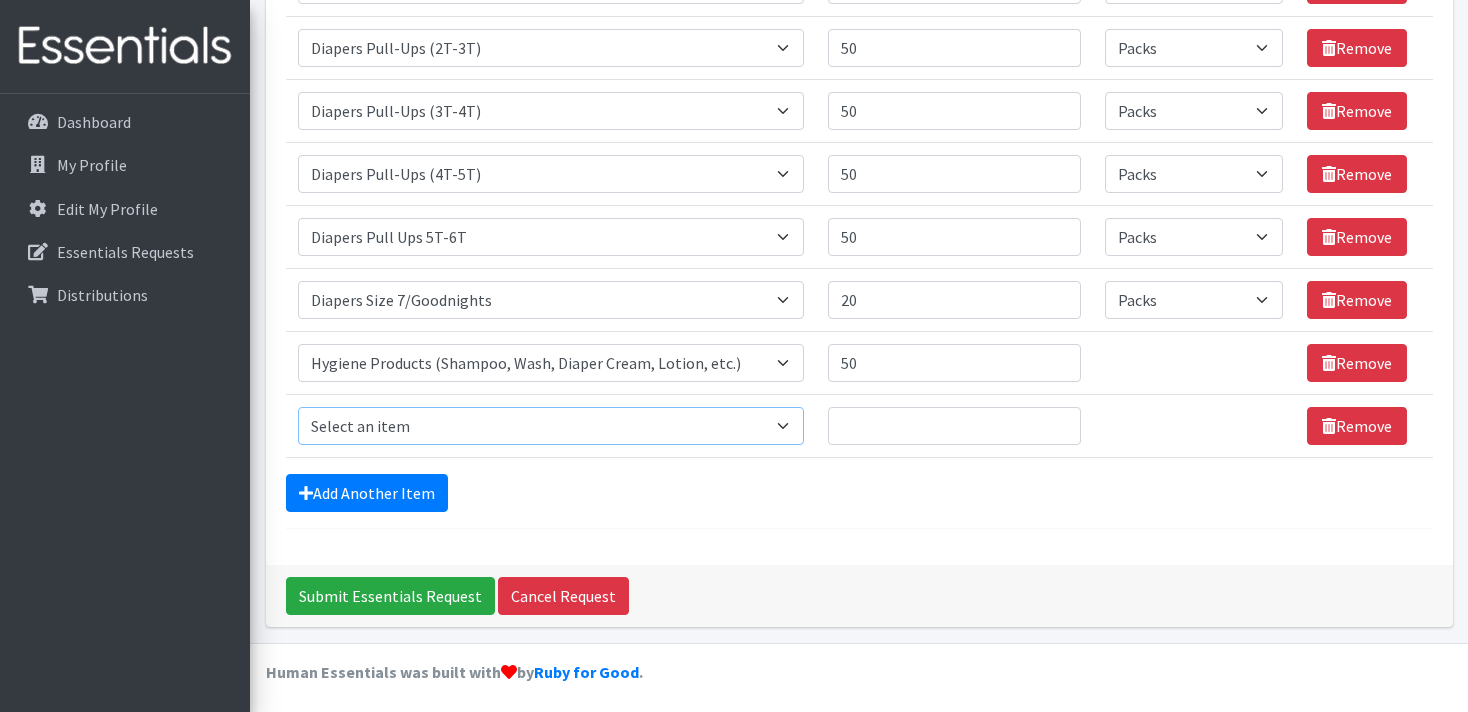 select on "302" 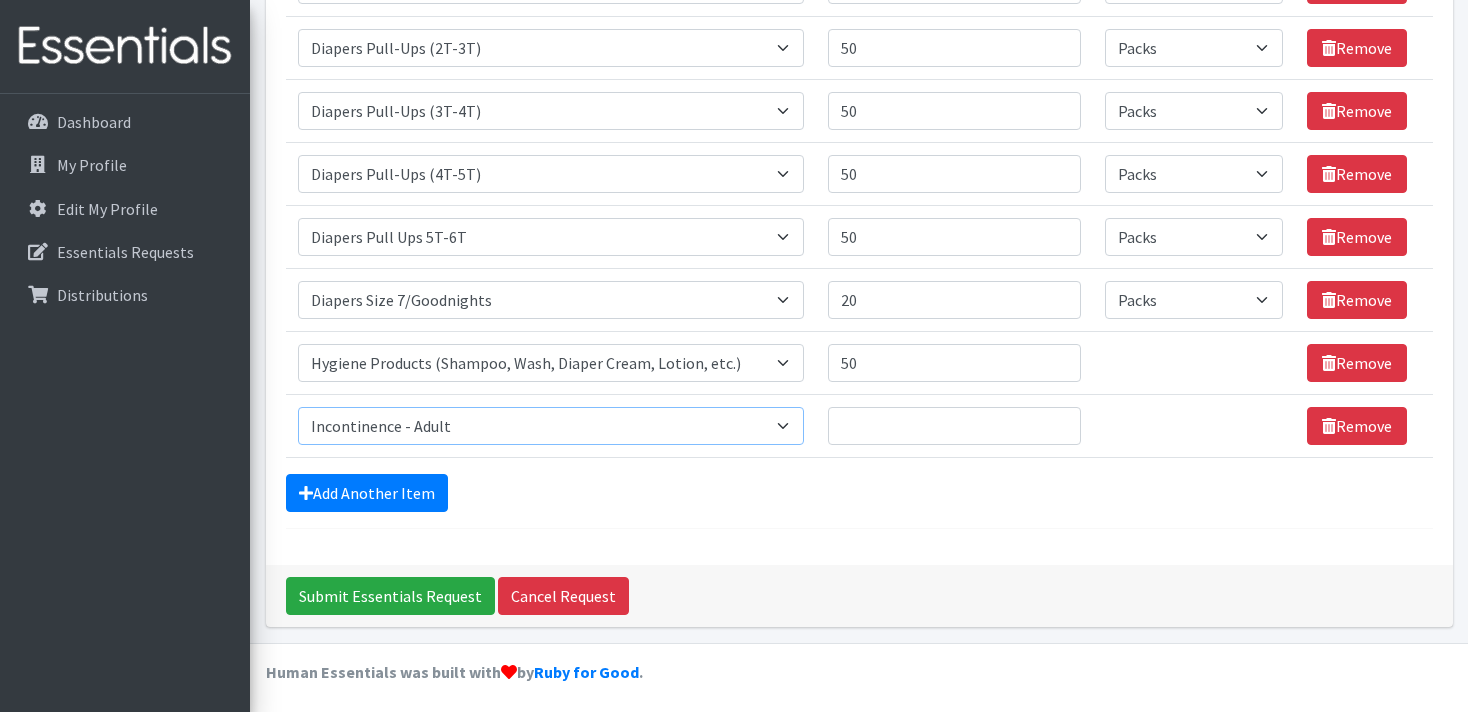 click on "Incontinence - Adult" at bounding box center [0, 0] 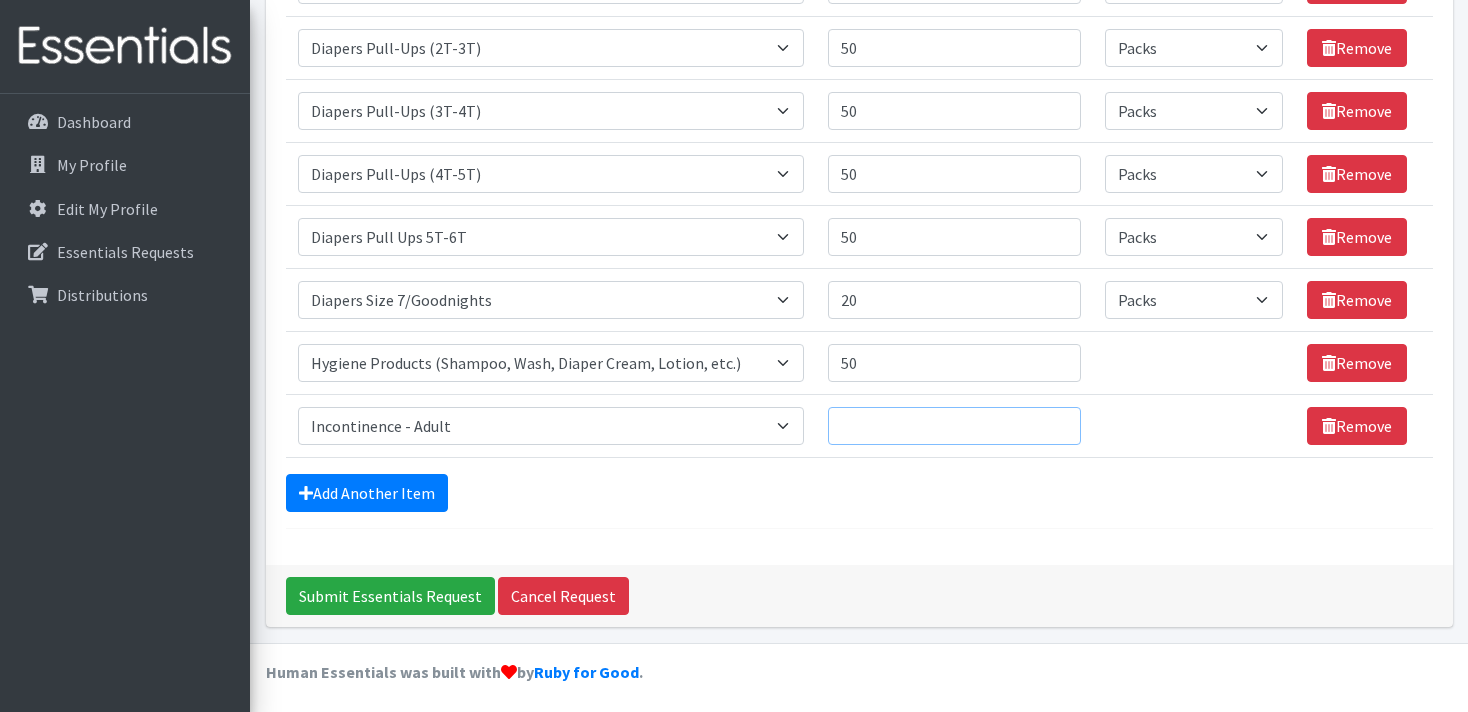 click on "Quantity" at bounding box center (954, 426) 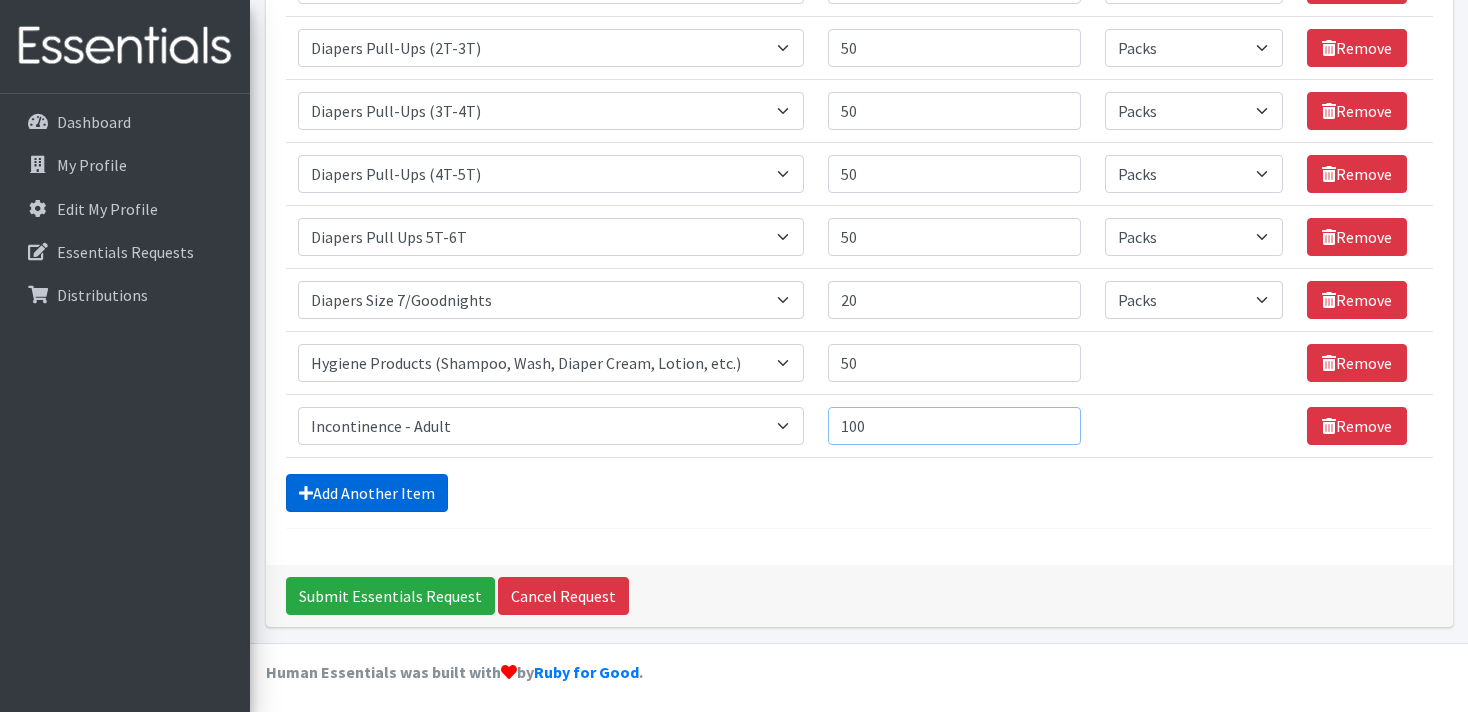 type on "100" 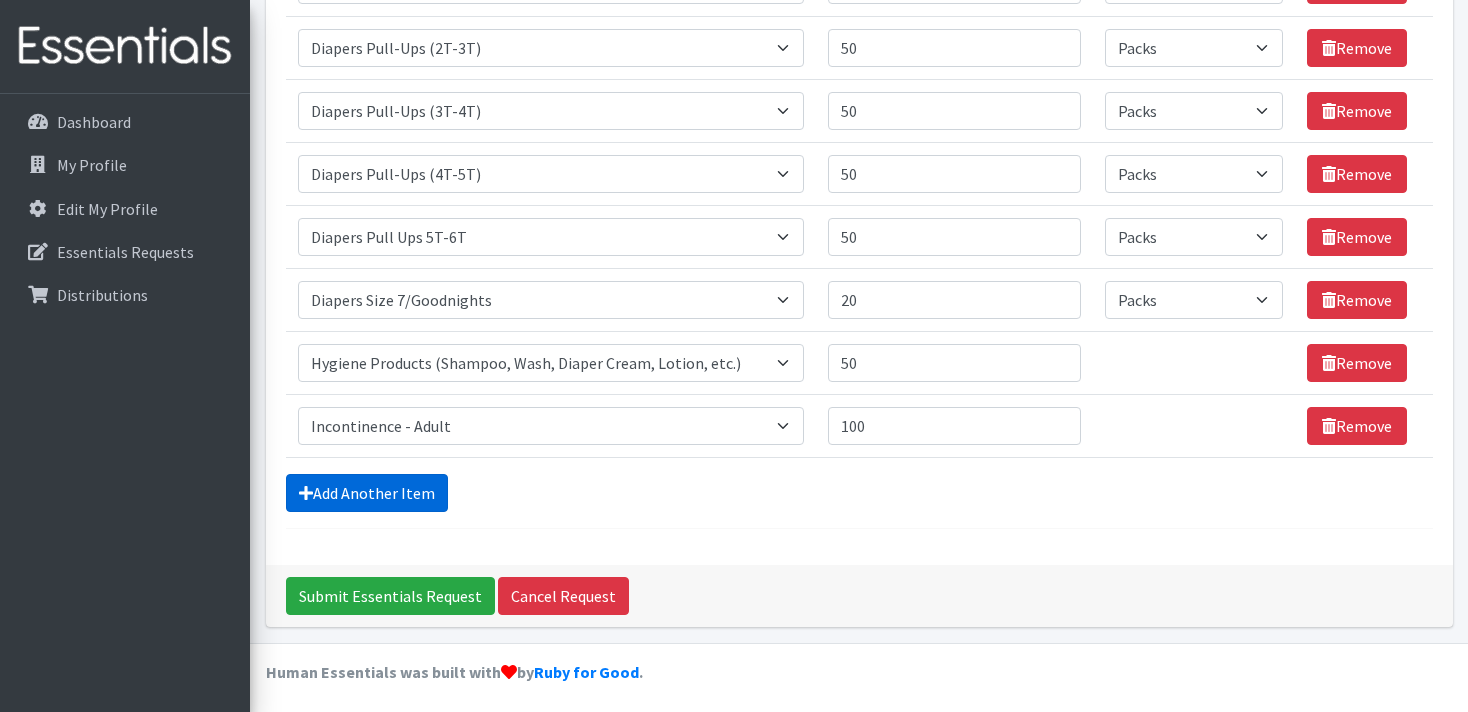 click on "Add Another Item" at bounding box center [367, 493] 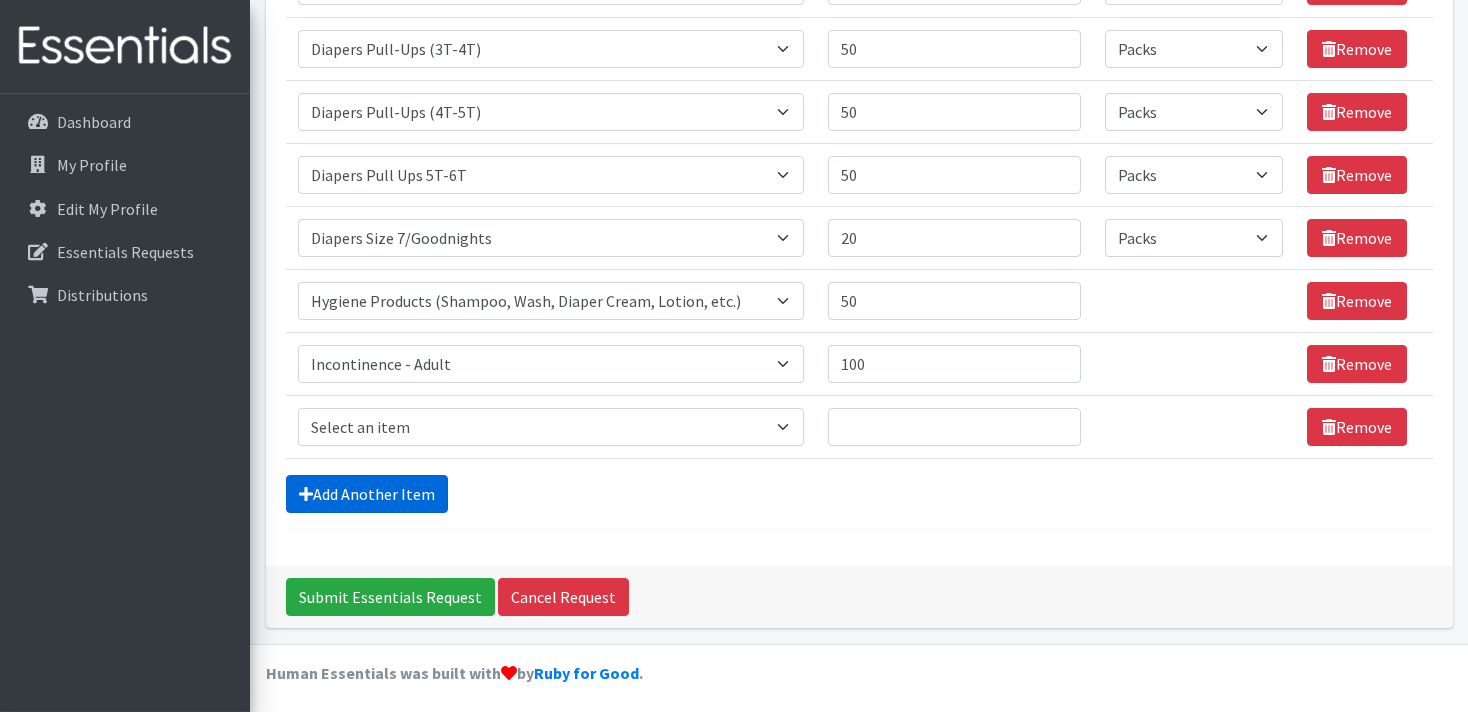 scroll, scrollTop: 736, scrollLeft: 0, axis: vertical 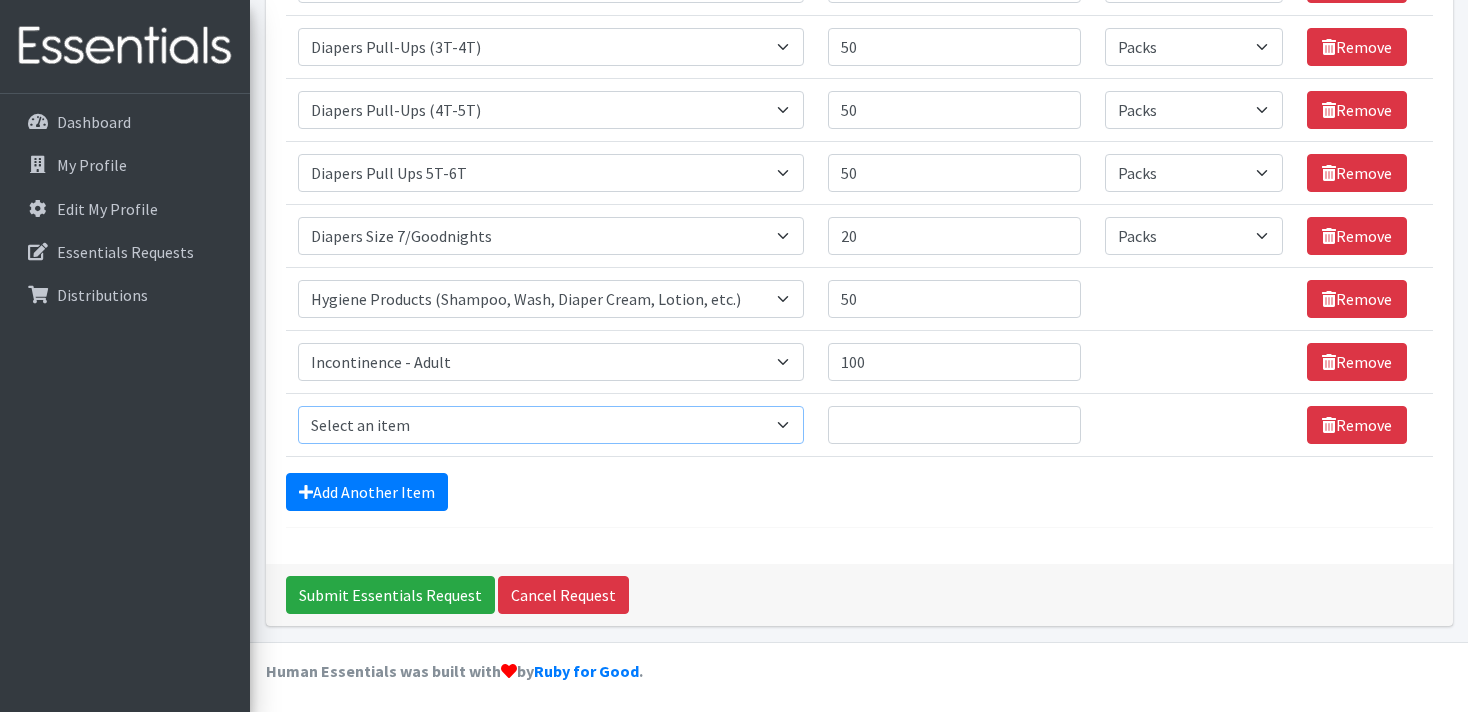 click on "Select an item
# of Children this order will serve
# of Individuals Living in Household
Activity Mat
Baby Carriers
Bath Tubs
Bed Pads
Bibs
Birthday Box - Boy
Birthday Box - Girl
Blankets/Swaddlers/Sleepsacks
Books
Bottles
Breast Pump
Bundle Me's
Car Seat - 3in1 up to 80 lbs.
Car Seat - Infant up to 22lbs. w/ handle
Clothing Boys Spring/Summer 0-6 Months
Clothing Boys Spring/Summer 12-18 Months
Clothing Boys Spring/Summer 18-24 Months
Clothing Boys Spring/Summer 2T
Clothing Boys Spring/Summer 3T
Clothing Boys Spring/Summer 4T
Clothing Boys Spring/Summer 5T
Clothing Boys Spring/Summer 6-12 Months
Clothing Boys Spring/Summer Premie/NB
Clothing Girls Fall/Winter 6-12 Months
Clothing Girls Spring/Summer 0-6 Months
Clothing Girls Spring/Summer 12-18 Months
Clothing Girls Spring/Summer 18-24 Months
Clothing Girls Spring/Summer 2T
Clothing Girls Spring/Summer 3T
Clothing Girls Spring/Summer 4T
Clothing Girls Spring/Summer 5T
Diaper Bags" at bounding box center [551, 425] 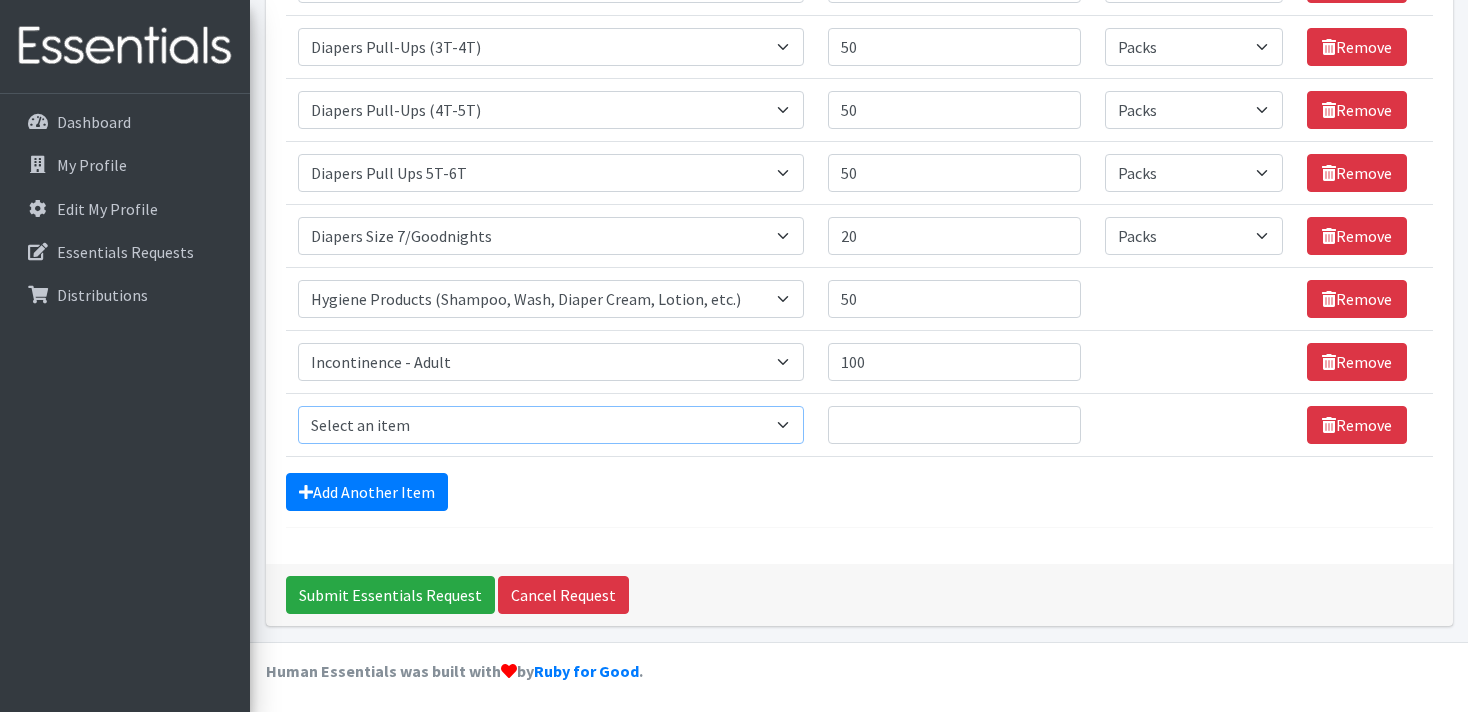 select on "14372" 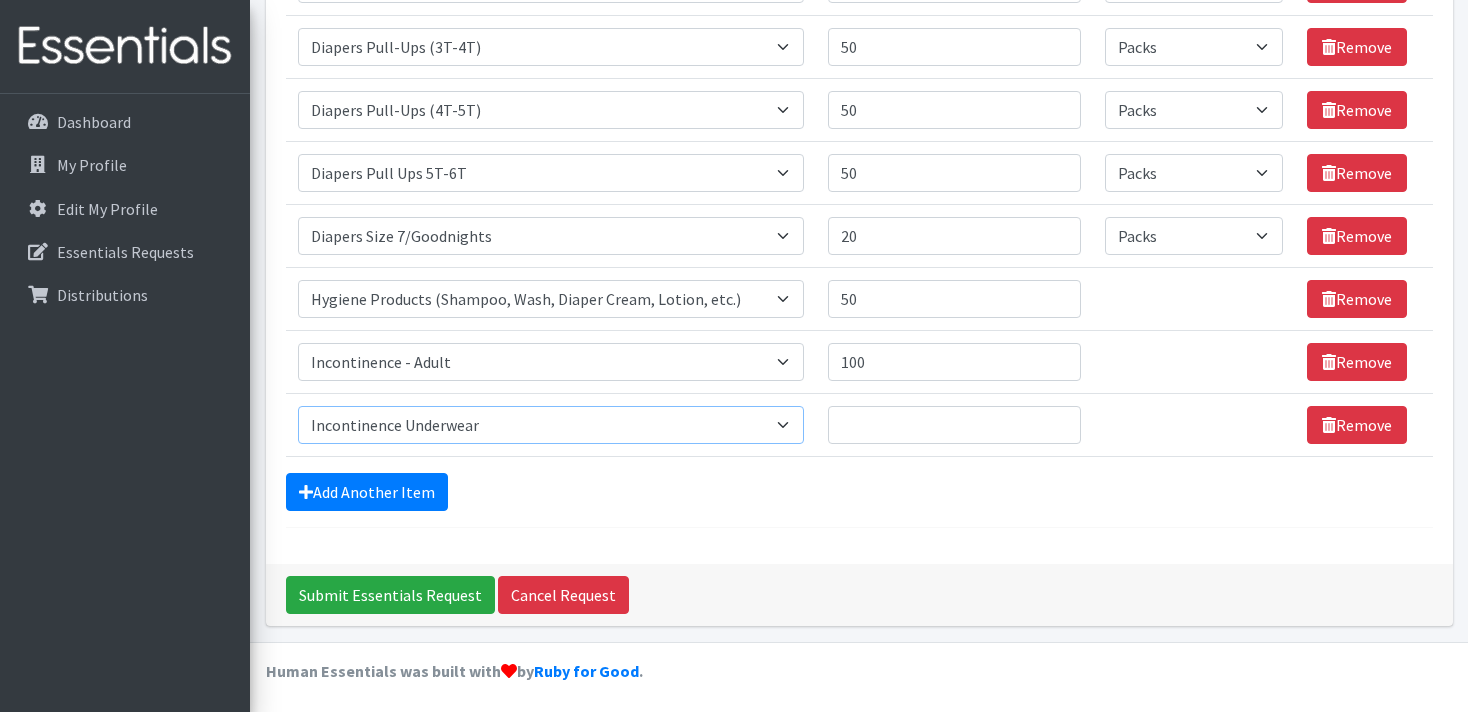 click on "Incontinence Underwear" at bounding box center (0, 0) 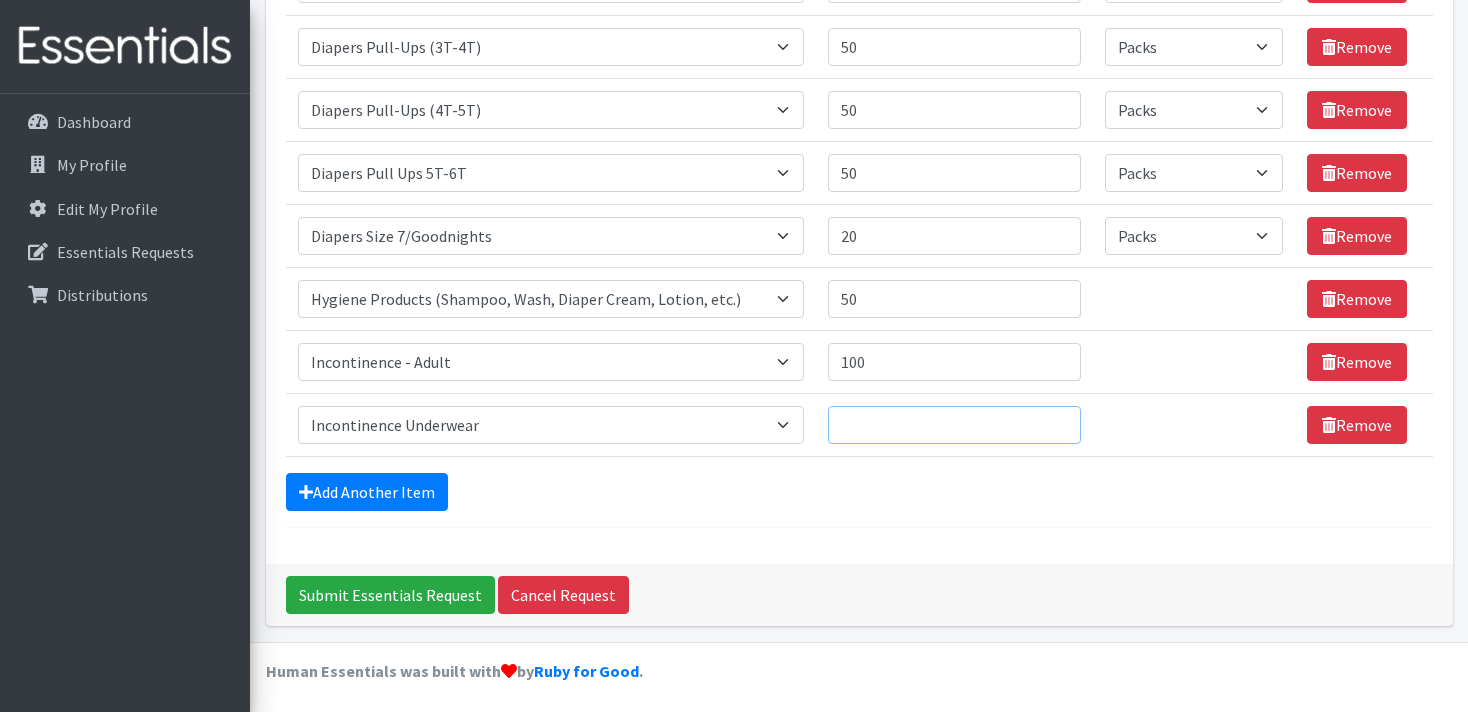 click on "Quantity" at bounding box center [954, 425] 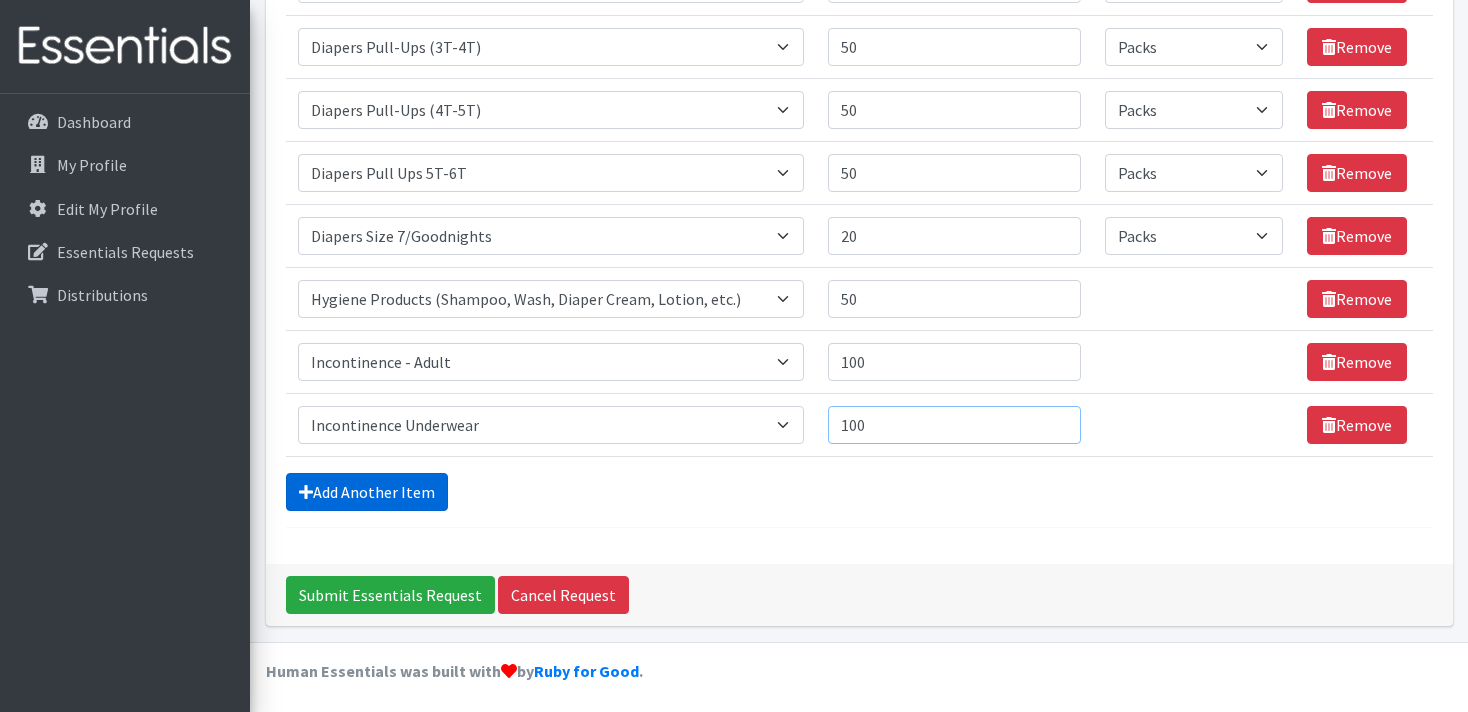 type on "100" 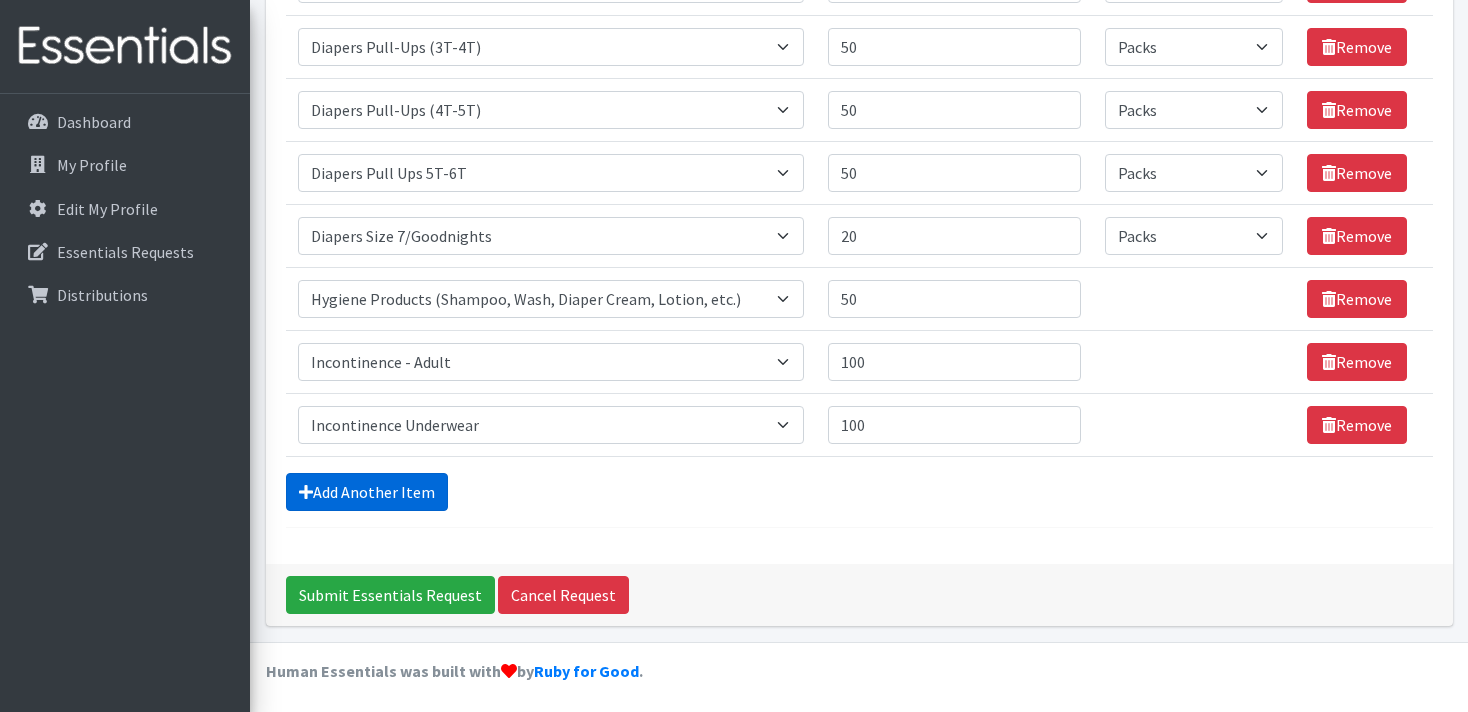 click on "Add Another Item" at bounding box center [367, 492] 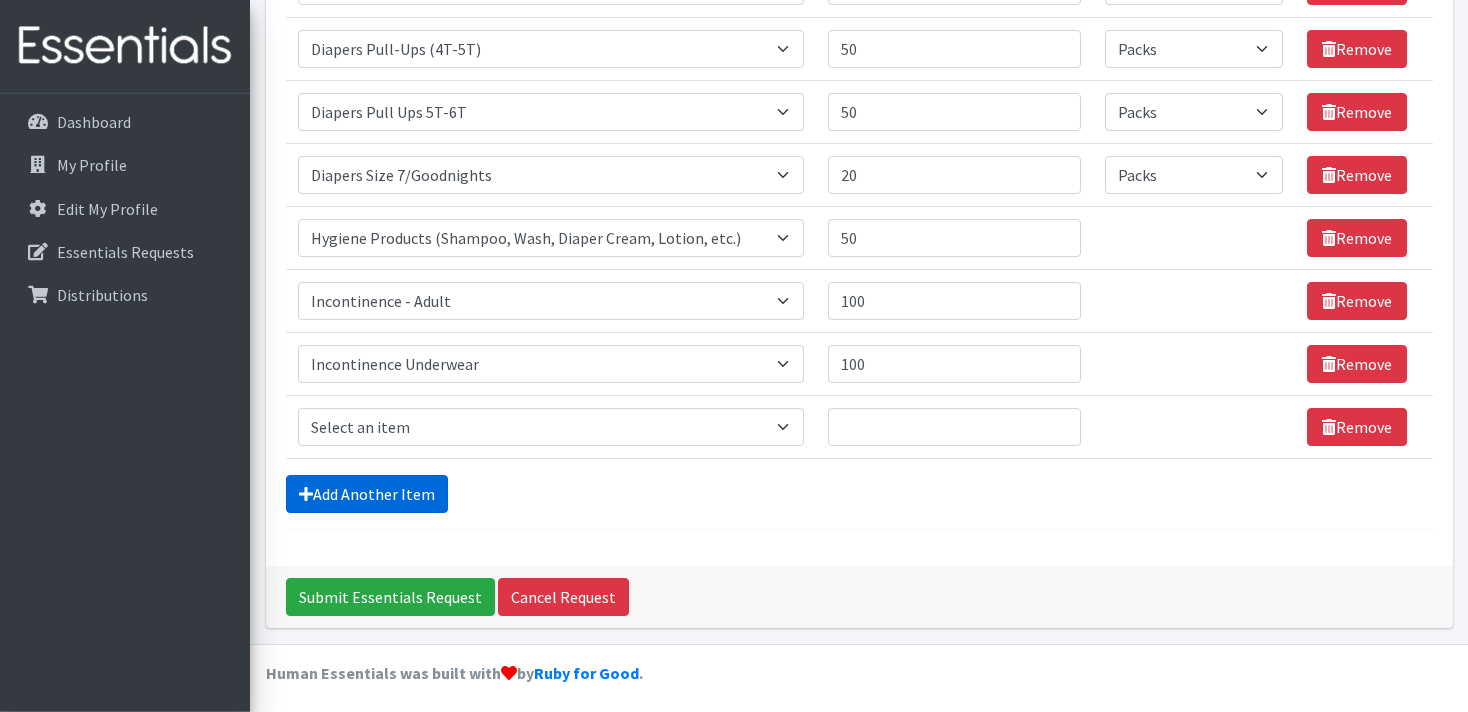 scroll, scrollTop: 798, scrollLeft: 0, axis: vertical 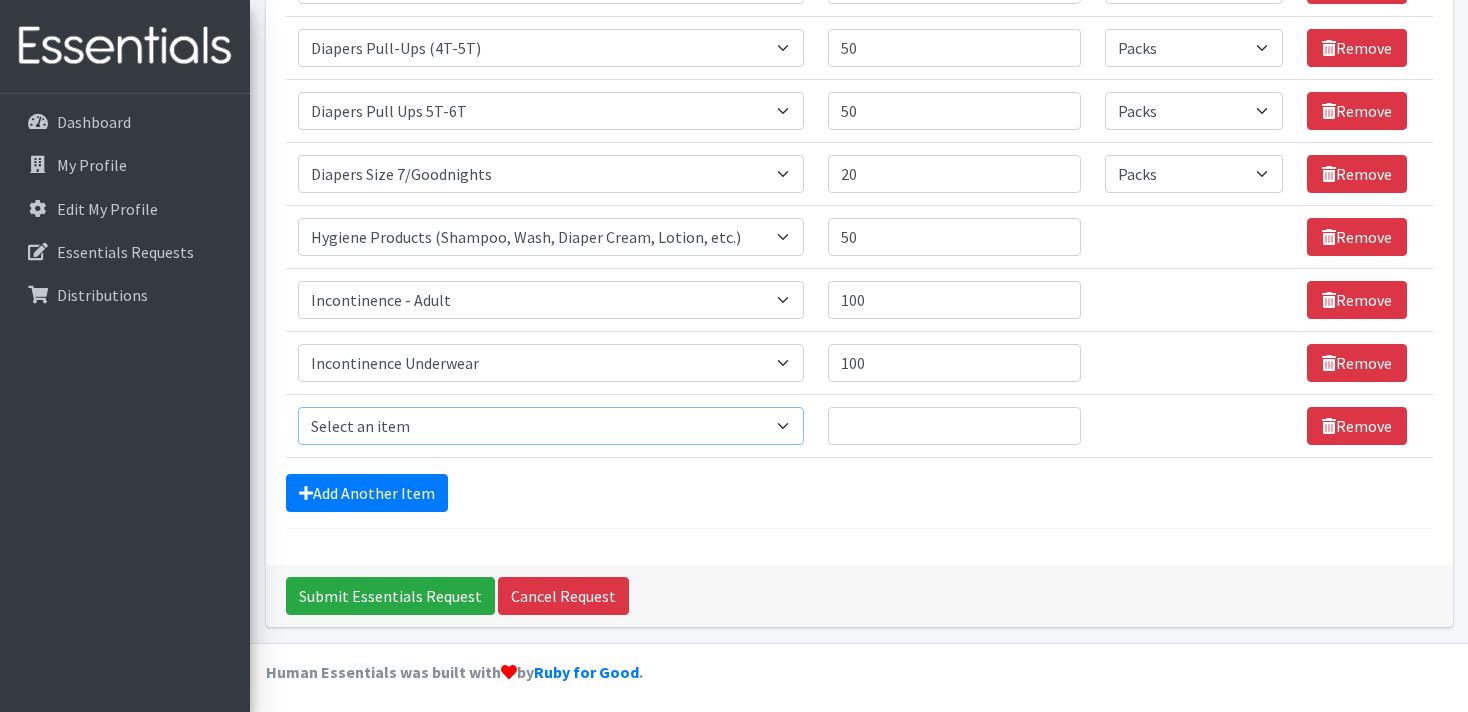 click on "Select an item
# of Children this order will serve
# of Individuals Living in Household
Activity Mat
Baby Carriers
Bath Tubs
Bed Pads
Bibs
Birthday Box - Boy
Birthday Box - Girl
Blankets/Swaddlers/Sleepsacks
Books
Bottles
Breast Pump
Bundle Me's
Car Seat - 3in1 up to 80 lbs.
Car Seat - Infant up to 22lbs. w/ handle
Clothing Boys Spring/Summer 0-6 Months
Clothing Boys Spring/Summer 12-18 Months
Clothing Boys Spring/Summer 18-24 Months
Clothing Boys Spring/Summer 2T
Clothing Boys Spring/Summer 3T
Clothing Boys Spring/Summer 4T
Clothing Boys Spring/Summer 5T
Clothing Boys Spring/Summer 6-12 Months
Clothing Boys Spring/Summer Premie/NB
Clothing Girls Fall/Winter 6-12 Months
Clothing Girls Spring/Summer 0-6 Months
Clothing Girls Spring/Summer 12-18 Months
Clothing Girls Spring/Summer 18-24 Months
Clothing Girls Spring/Summer 2T
Clothing Girls Spring/Summer 3T
Clothing Girls Spring/Summer 4T
Clothing Girls Spring/Summer 5T
Diaper Bags" at bounding box center (551, 426) 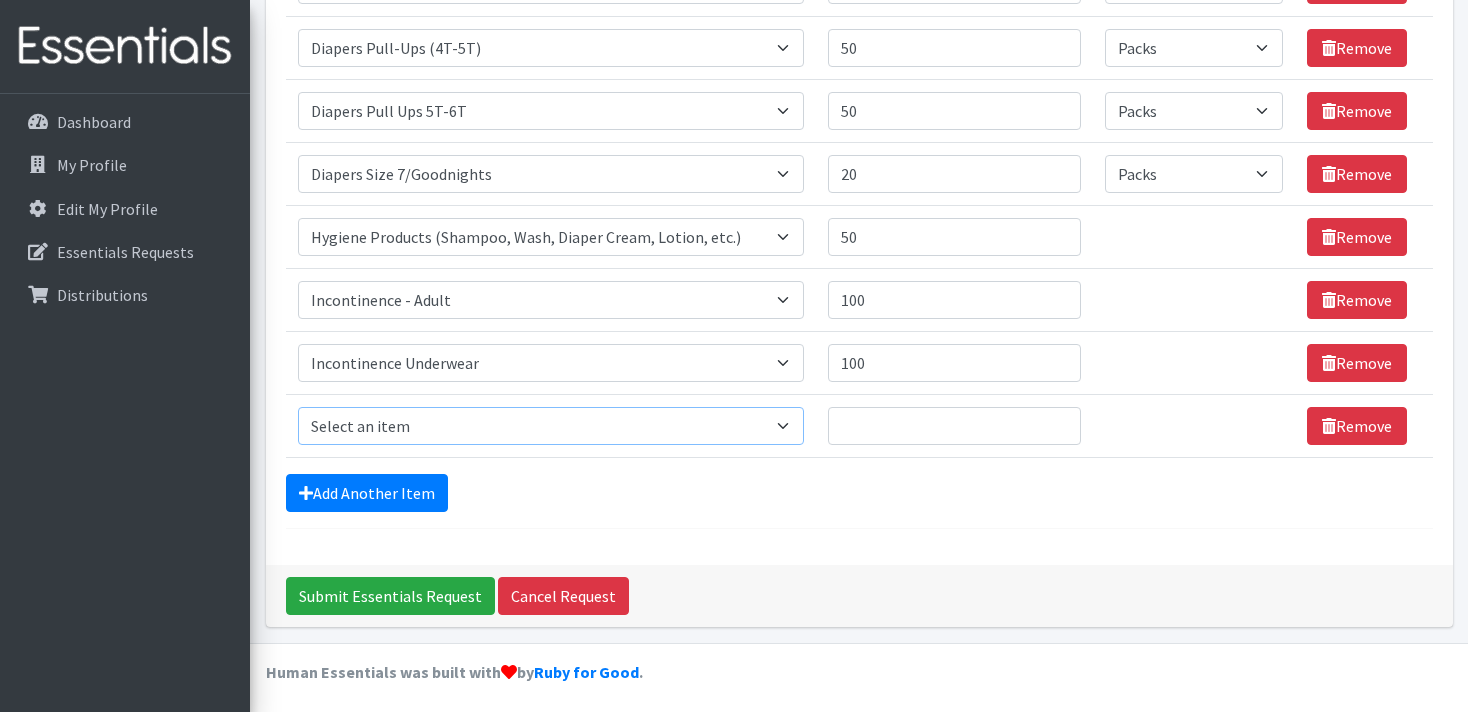select on "5774" 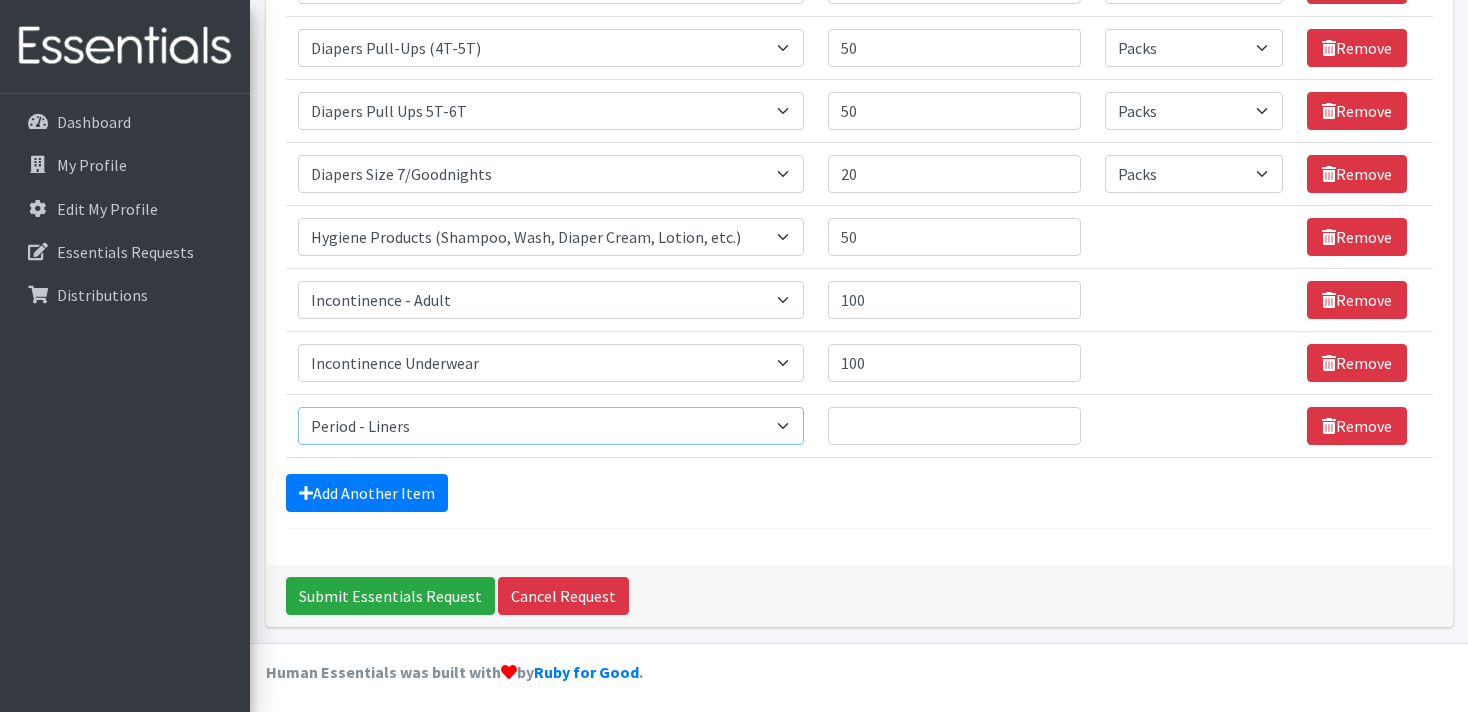 click on "Period - Liners" at bounding box center (0, 0) 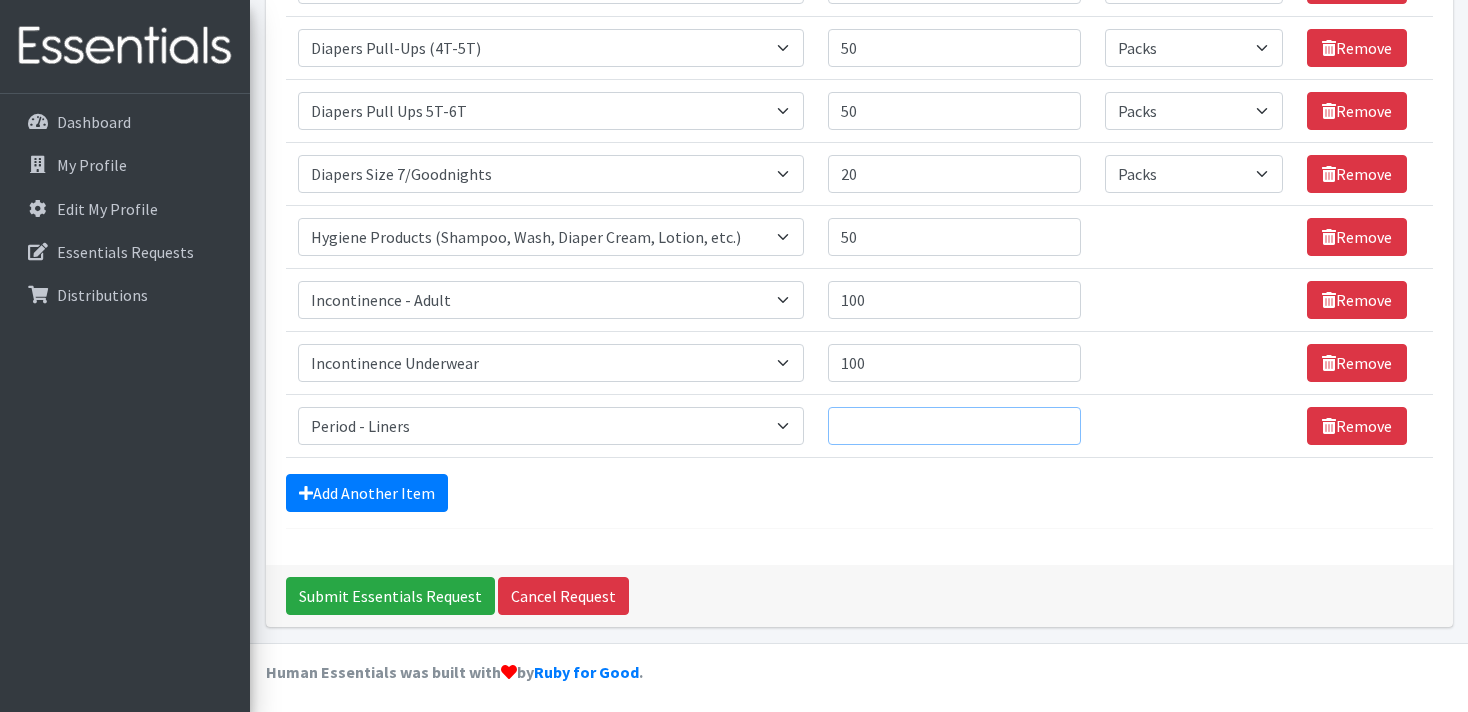 click on "Quantity" at bounding box center [954, 426] 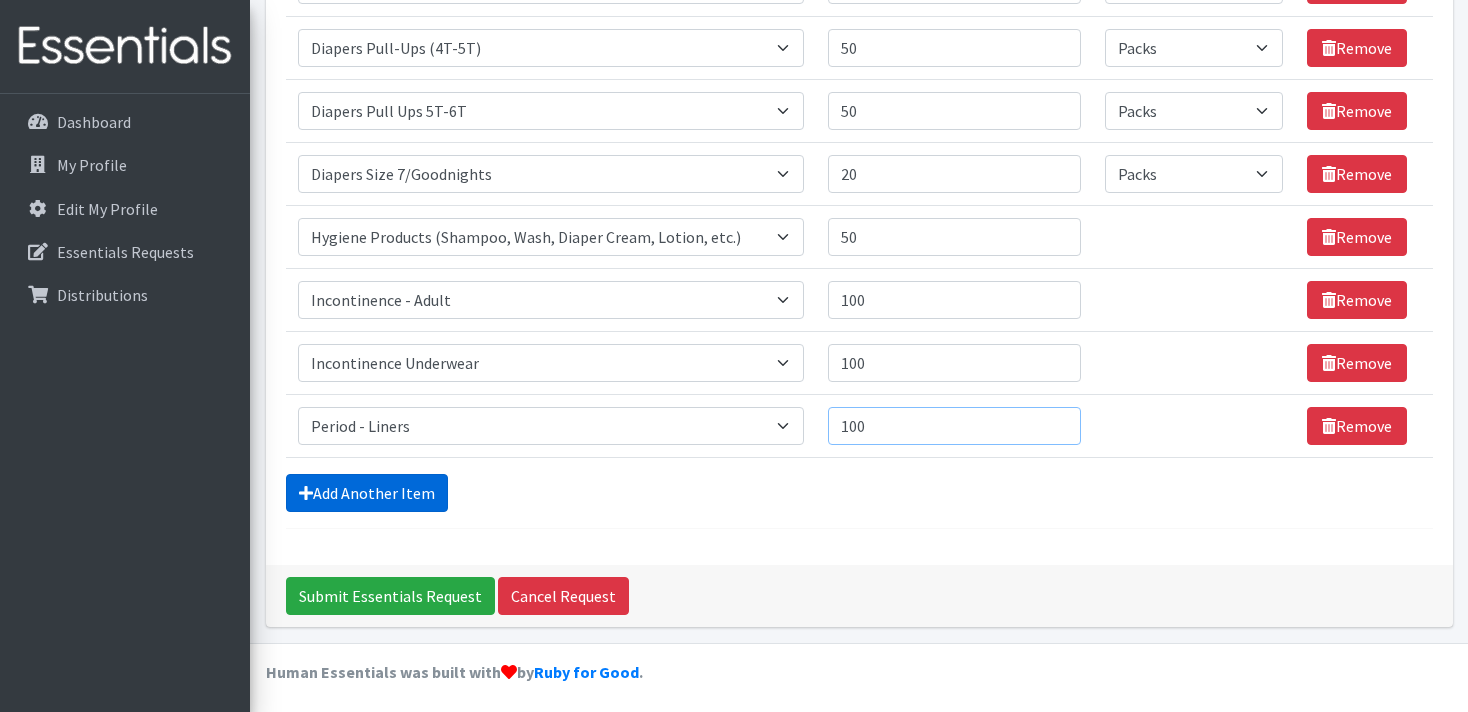 type on "100" 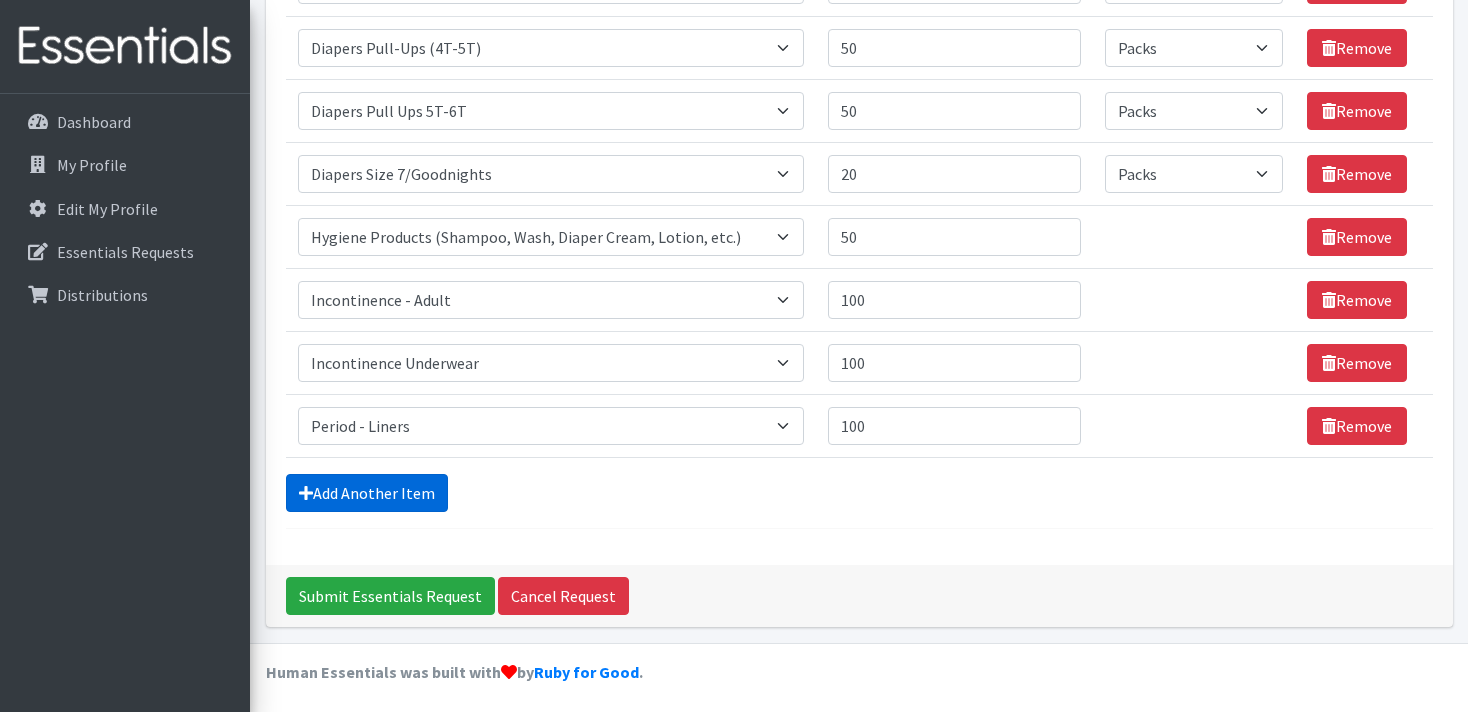 click on "Add Another Item" at bounding box center [367, 493] 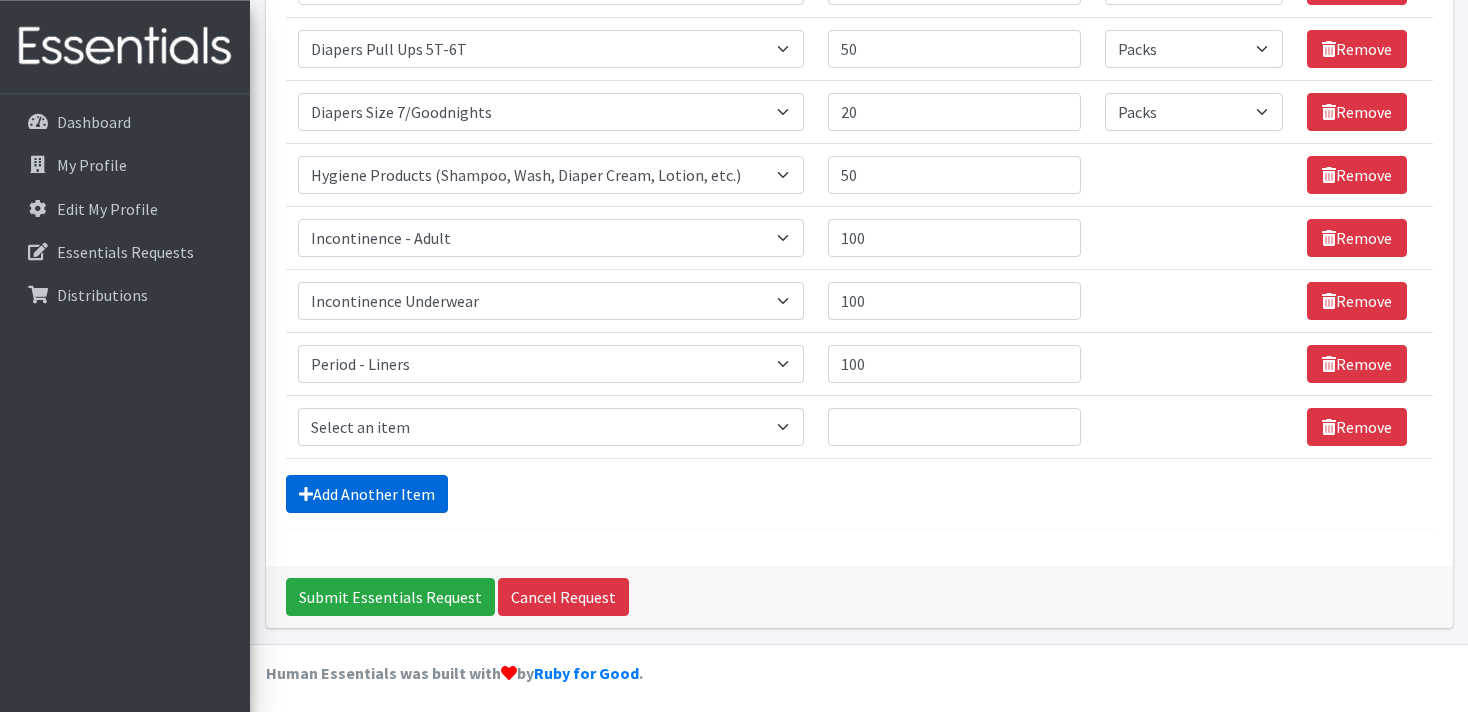 scroll, scrollTop: 861, scrollLeft: 0, axis: vertical 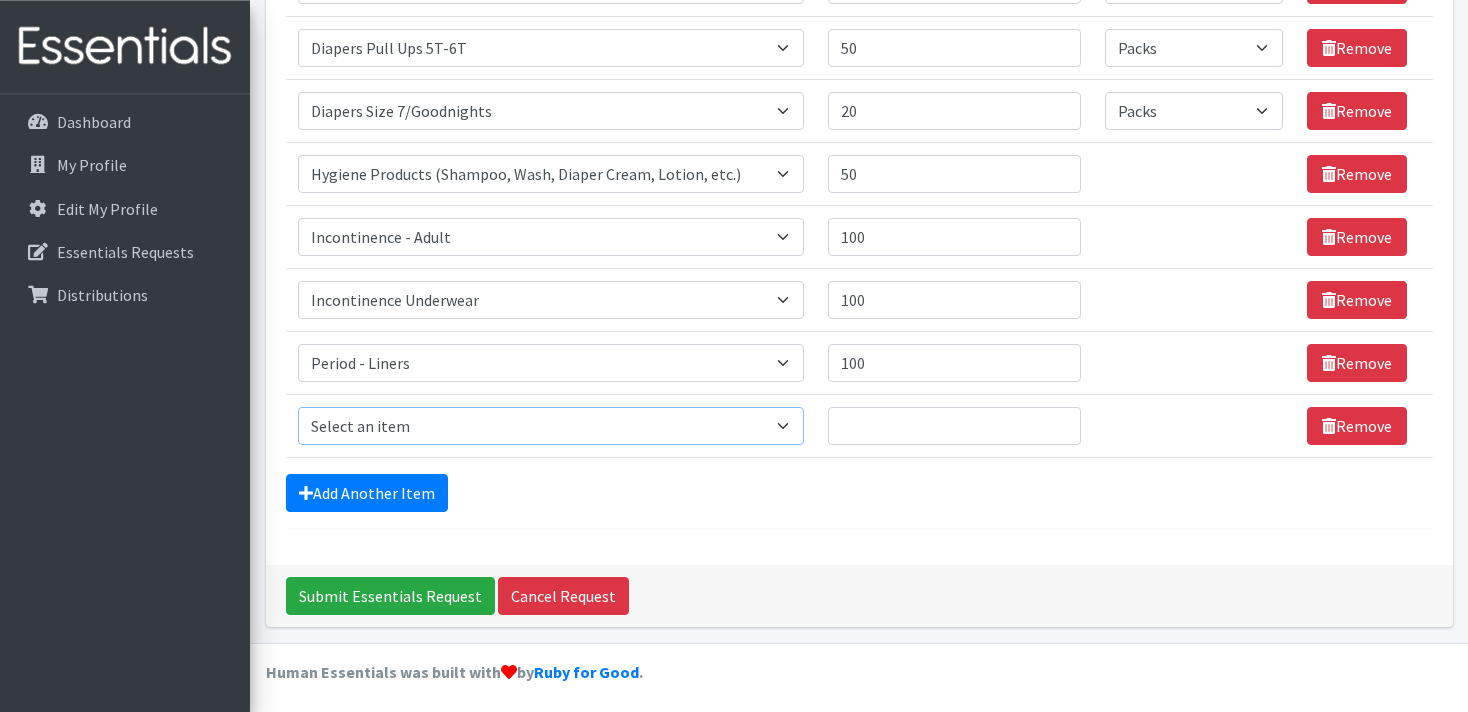 click on "Select an item
# of Children this order will serve
# of Individuals Living in Household
Activity Mat
Baby Carriers
Bath Tubs
Bed Pads
Bibs
Birthday Box - Boy
Birthday Box - Girl
Blankets/Swaddlers/Sleepsacks
Books
Bottles
Breast Pump
Bundle Me's
Car Seat - 3in1 up to 80 lbs.
Car Seat - Infant up to 22lbs. w/ handle
Clothing Boys Spring/Summer 0-6 Months
Clothing Boys Spring/Summer 12-18 Months
Clothing Boys Spring/Summer 18-24 Months
Clothing Boys Spring/Summer 2T
Clothing Boys Spring/Summer 3T
Clothing Boys Spring/Summer 4T
Clothing Boys Spring/Summer 5T
Clothing Boys Spring/Summer 6-12 Months
Clothing Boys Spring/Summer Premie/NB
Clothing Girls Fall/Winter 6-12 Months
Clothing Girls Spring/Summer 0-6 Months
Clothing Girls Spring/Summer 12-18 Months
Clothing Girls Spring/Summer 18-24 Months
Clothing Girls Spring/Summer 2T
Clothing Girls Spring/Summer 3T
Clothing Girls Spring/Summer 4T
Clothing Girls Spring/Summer 5T
Diaper Bags" at bounding box center (551, 426) 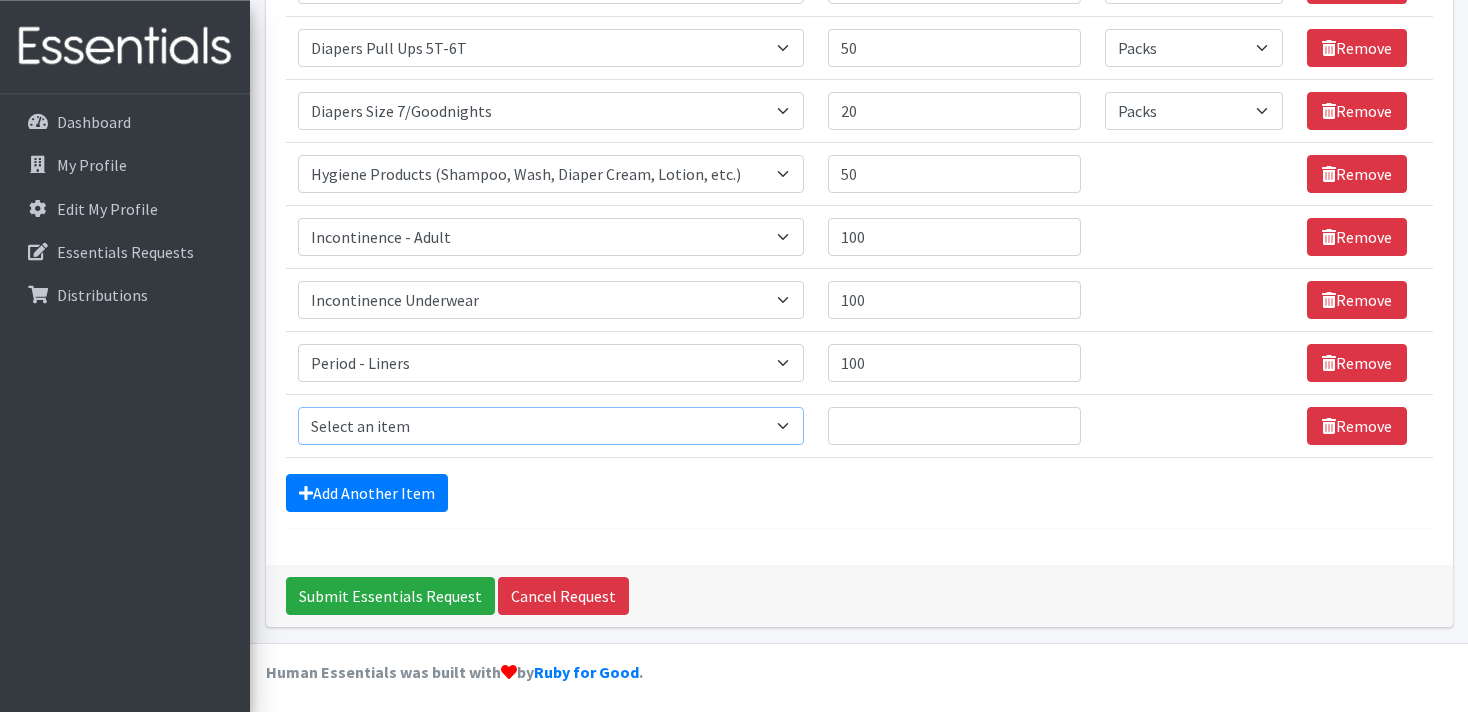 select on "7368" 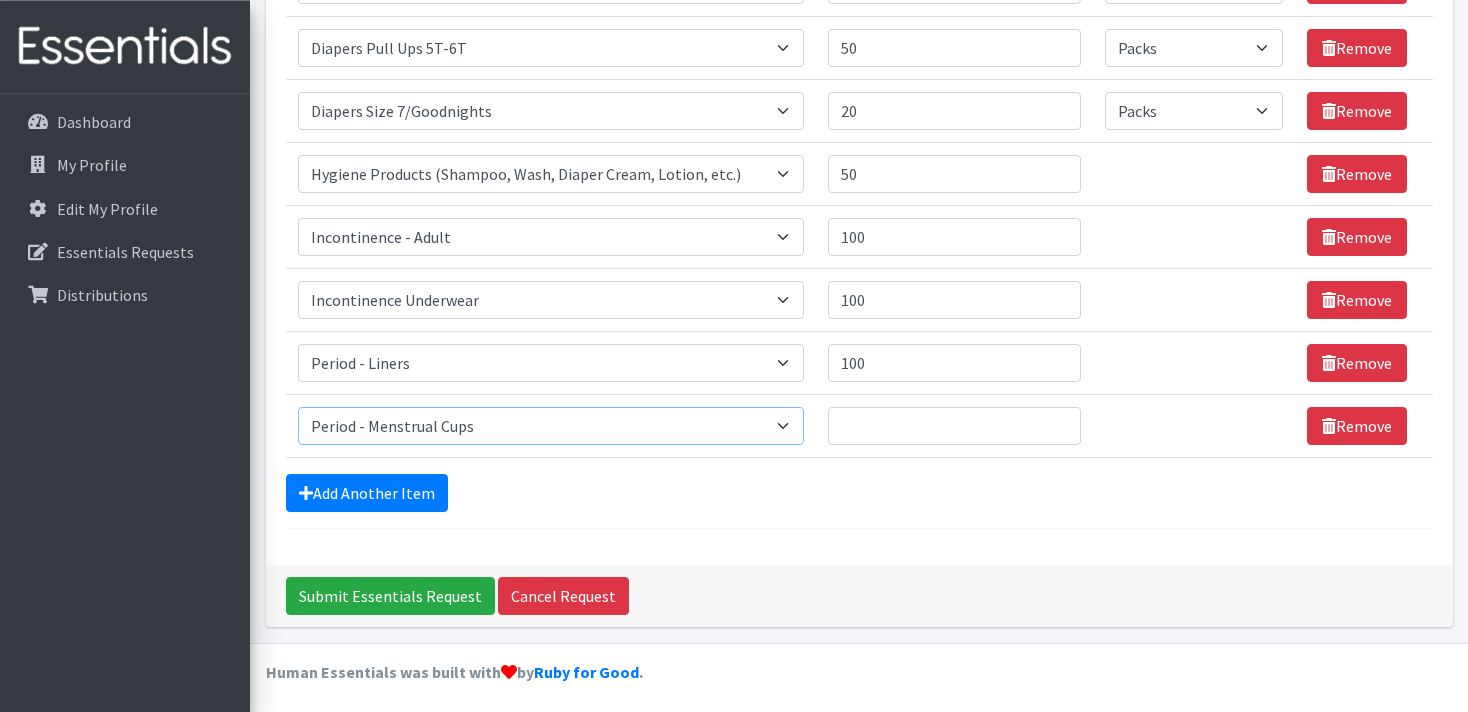 click on "Period - Menstrual Cups" at bounding box center [0, 0] 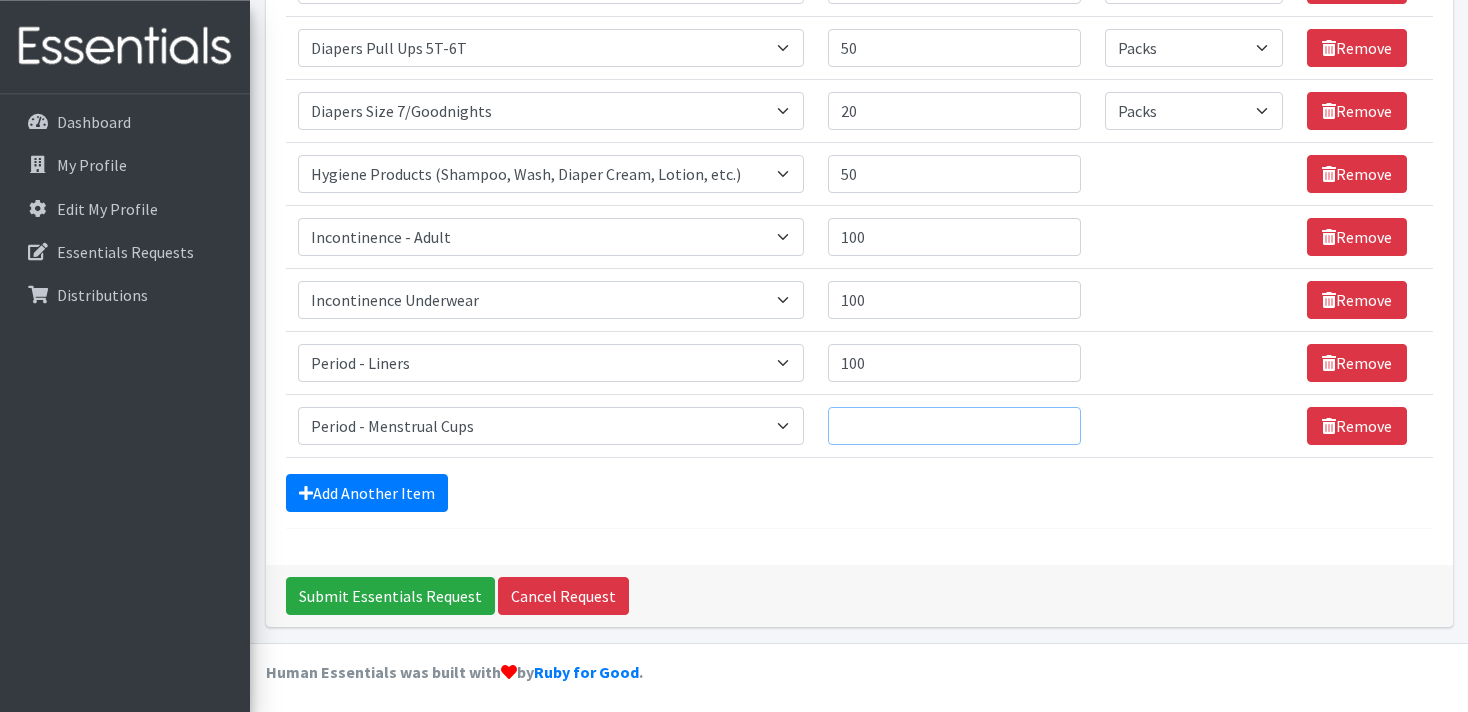click on "Quantity" at bounding box center [954, 426] 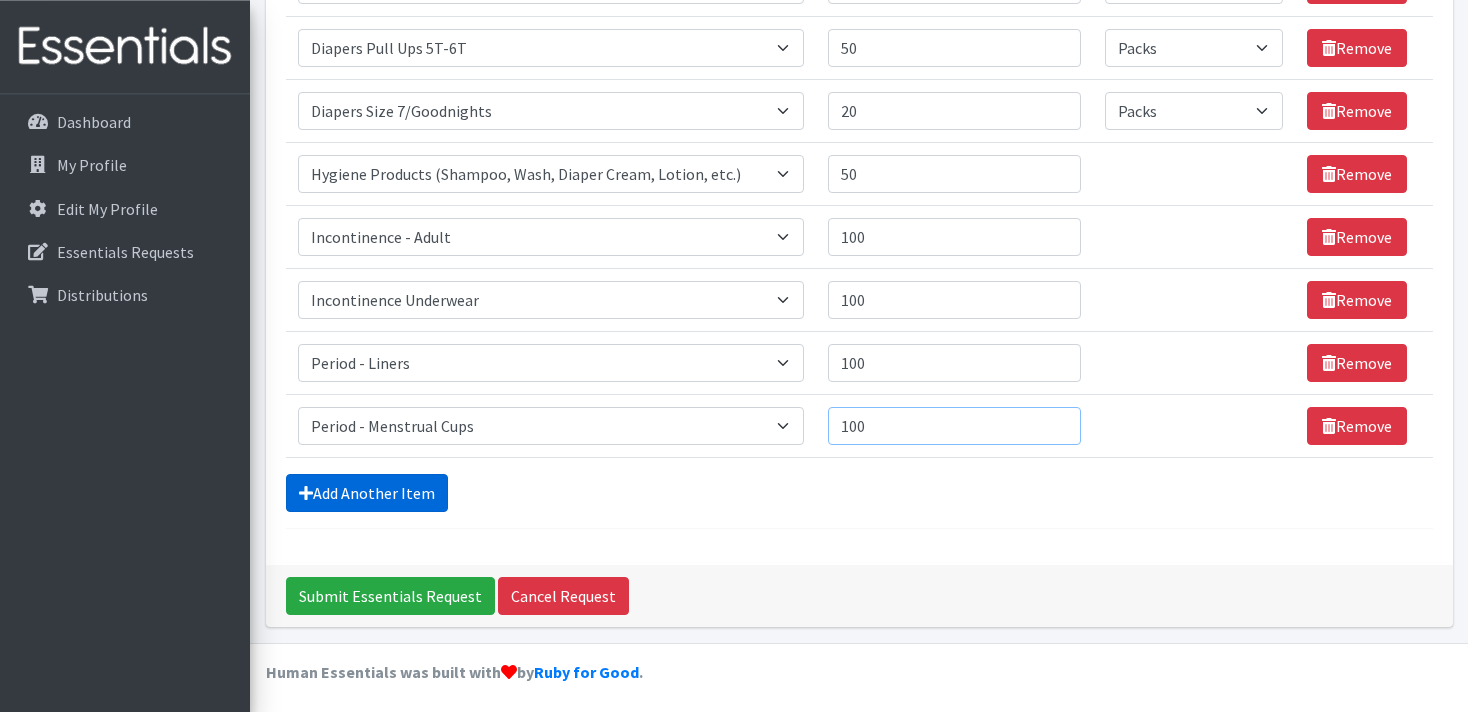 type on "100" 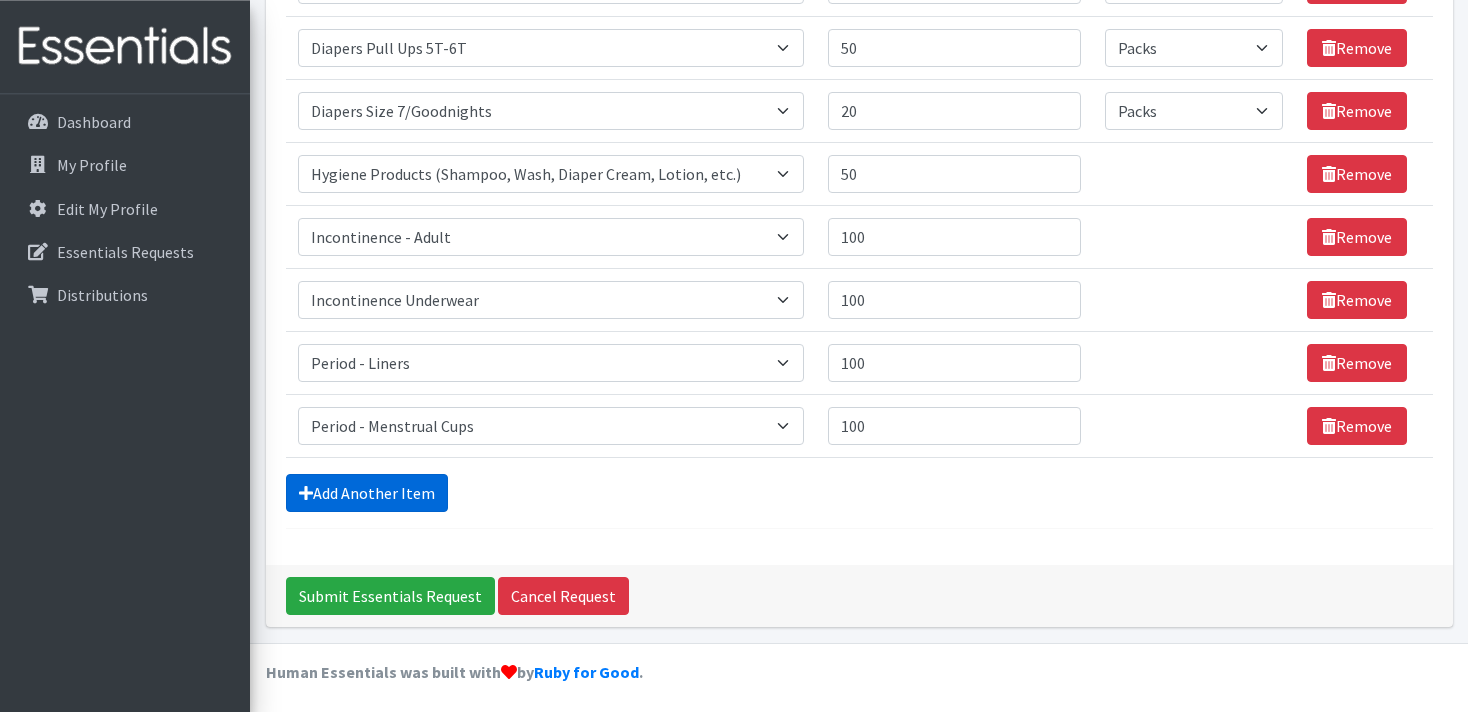 click on "Add Another Item" at bounding box center [367, 493] 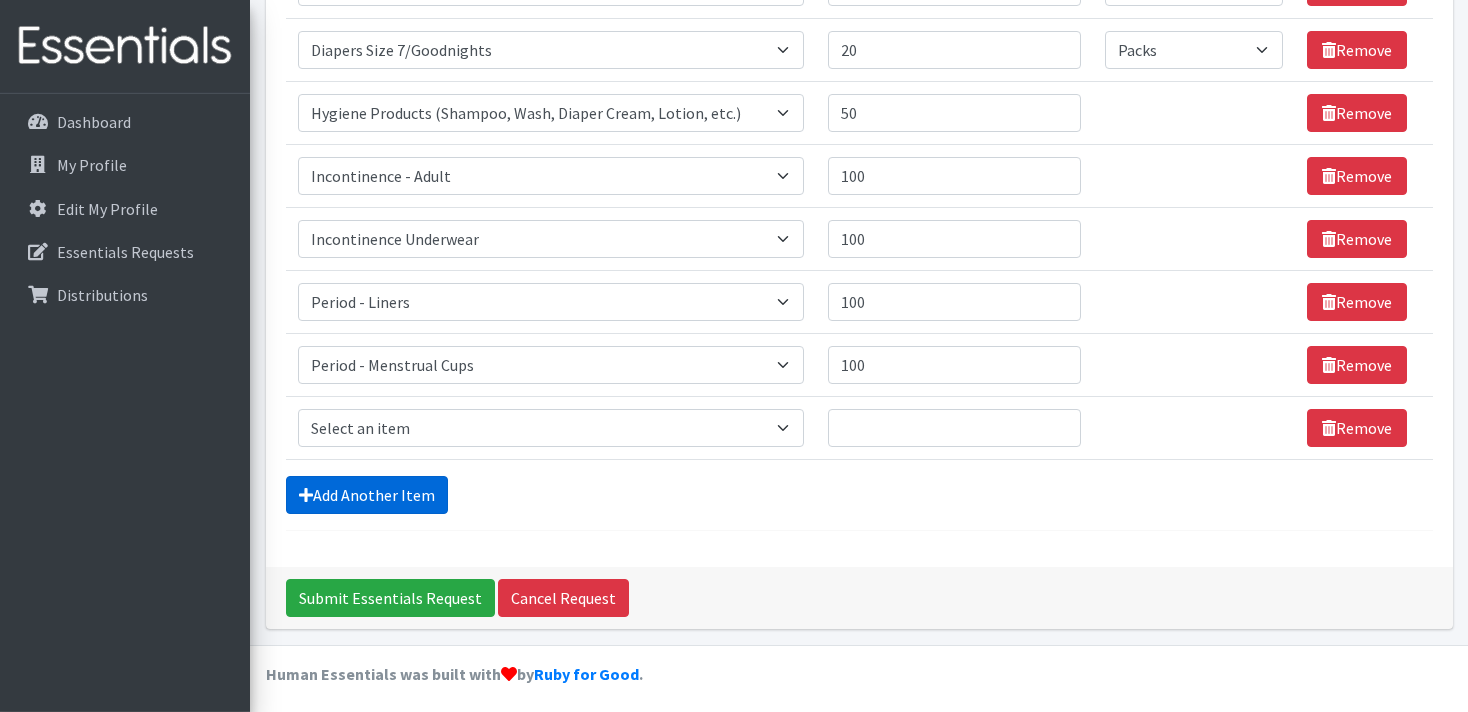 scroll, scrollTop: 924, scrollLeft: 0, axis: vertical 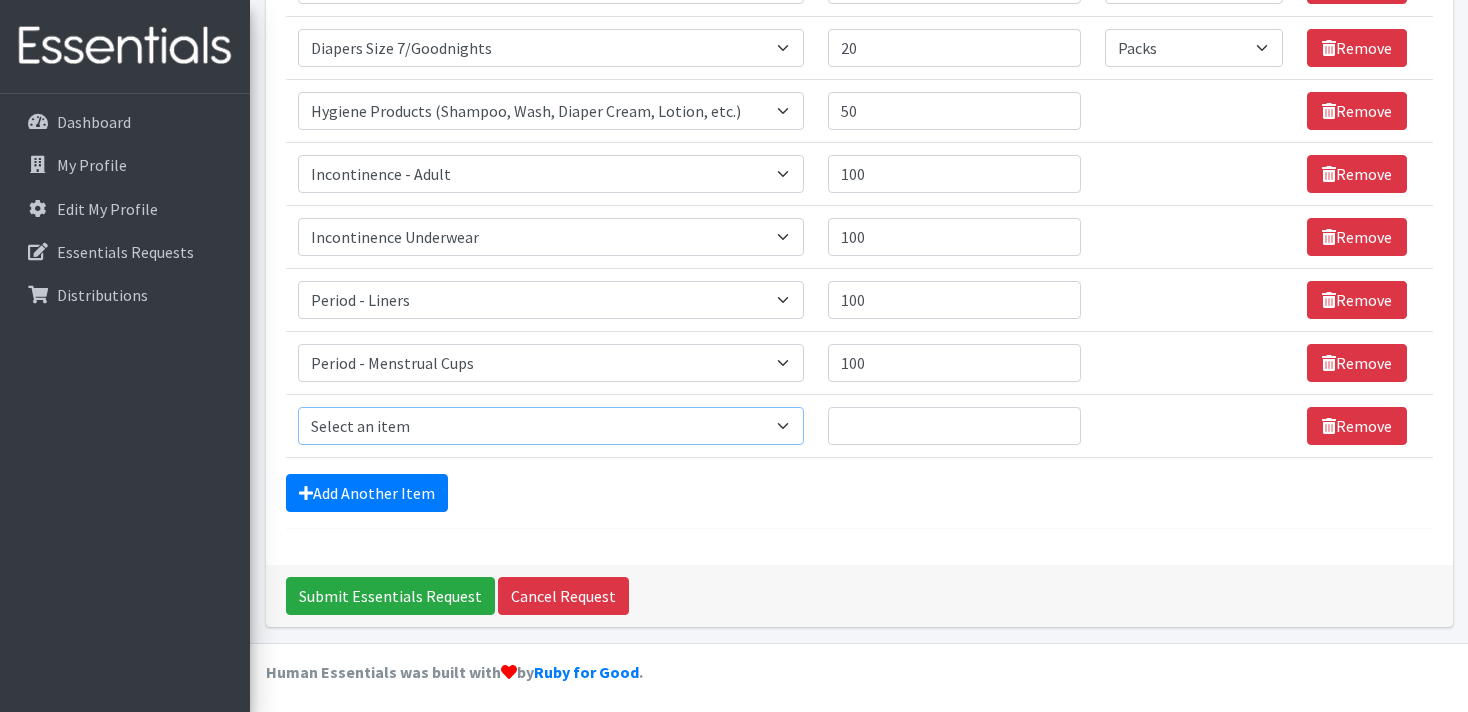 click on "Select an item
# of Children this order will serve
# of Individuals Living in Household
Activity Mat
Baby Carriers
Bath Tubs
Bed Pads
Bibs
Birthday Box - Boy
Birthday Box - Girl
Blankets/Swaddlers/Sleepsacks
Books
Bottles
Breast Pump
Bundle Me's
Car Seat - 3in1 up to 80 lbs.
Car Seat - Infant up to 22lbs. w/ handle
Clothing Boys Spring/Summer 0-6 Months
Clothing Boys Spring/Summer 12-18 Months
Clothing Boys Spring/Summer 18-24 Months
Clothing Boys Spring/Summer 2T
Clothing Boys Spring/Summer 3T
Clothing Boys Spring/Summer 4T
Clothing Boys Spring/Summer 5T
Clothing Boys Spring/Summer 6-12 Months
Clothing Boys Spring/Summer Premie/NB
Clothing Girls Fall/Winter 6-12 Months
Clothing Girls Spring/Summer 0-6 Months
Clothing Girls Spring/Summer 12-18 Months
Clothing Girls Spring/Summer 18-24 Months
Clothing Girls Spring/Summer 2T
Clothing Girls Spring/Summer 3T
Clothing Girls Spring/Summer 4T
Clothing Girls Spring/Summer 5T
Diaper Bags" at bounding box center (551, 426) 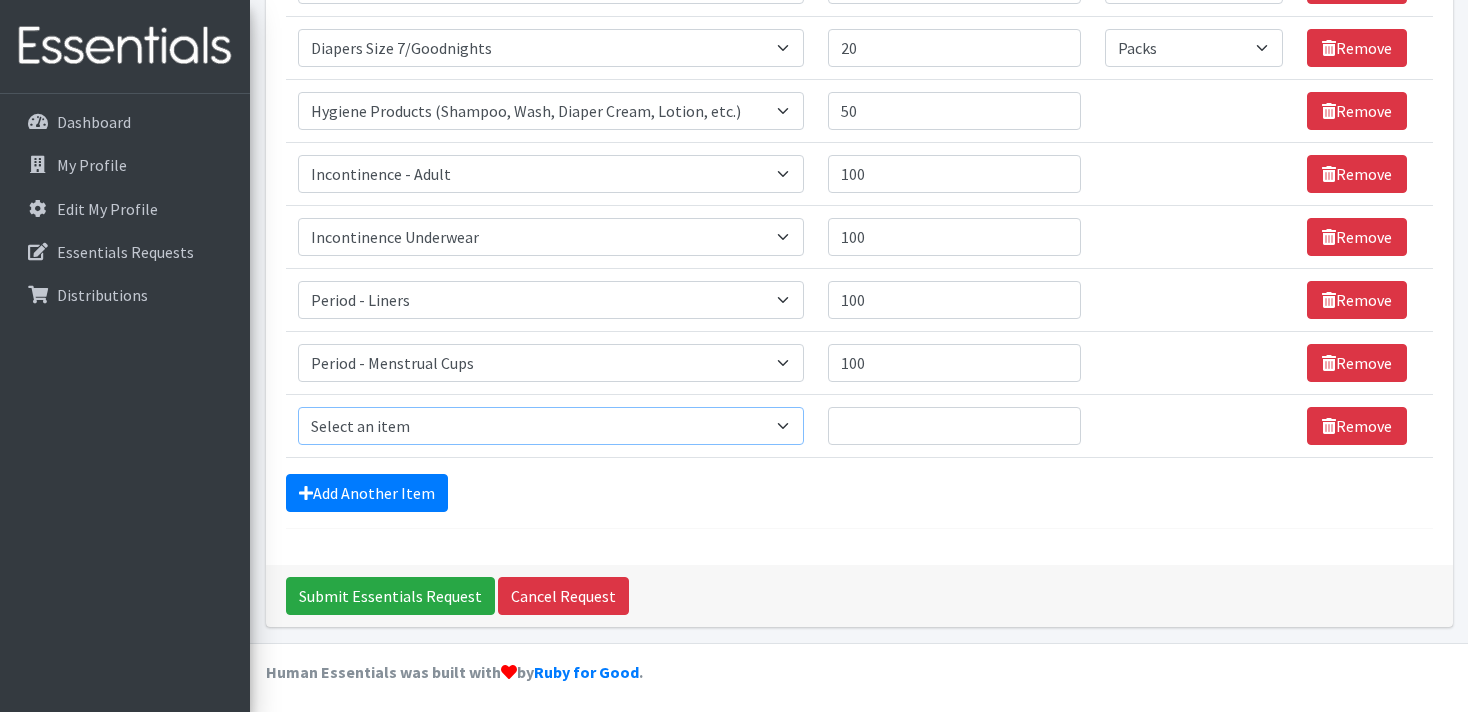select on "5775" 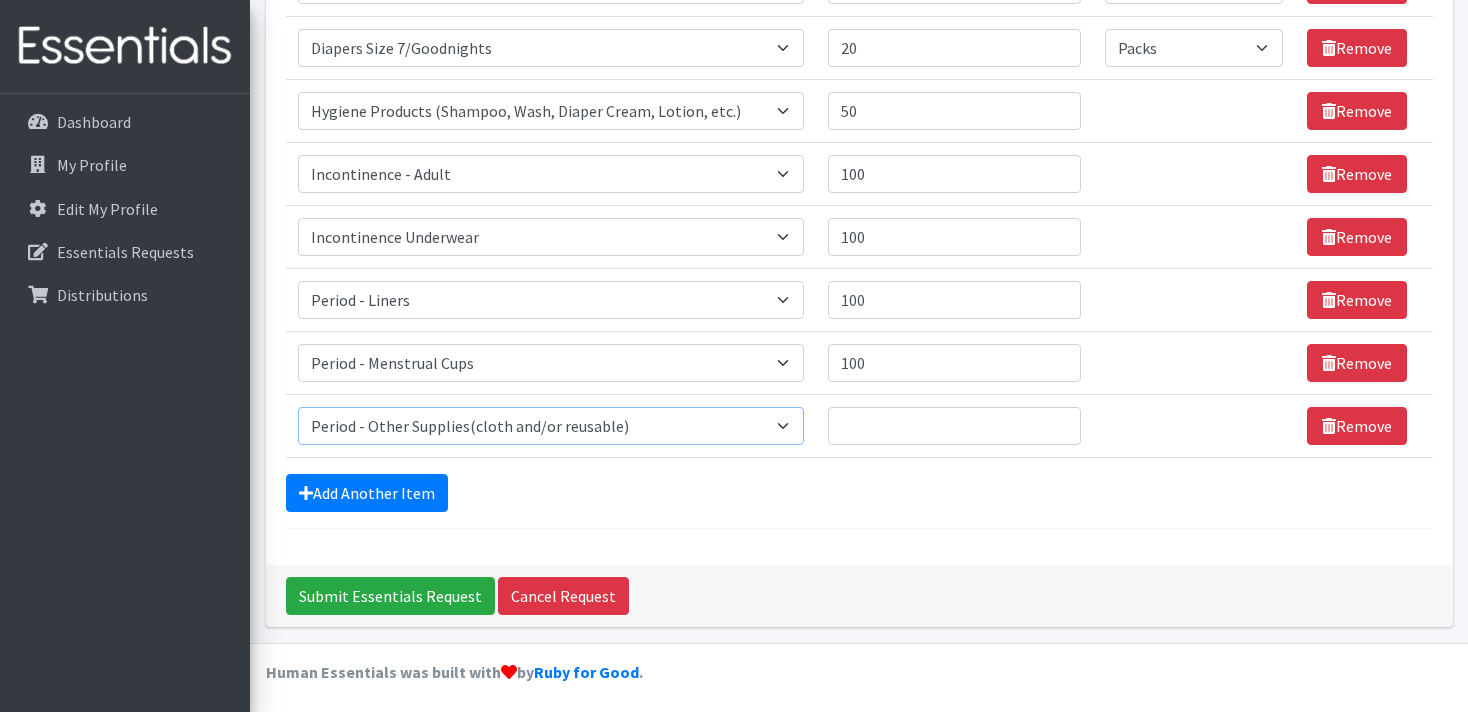 click on "Period - Other Supplies(cloth and/or reusable)" at bounding box center (0, 0) 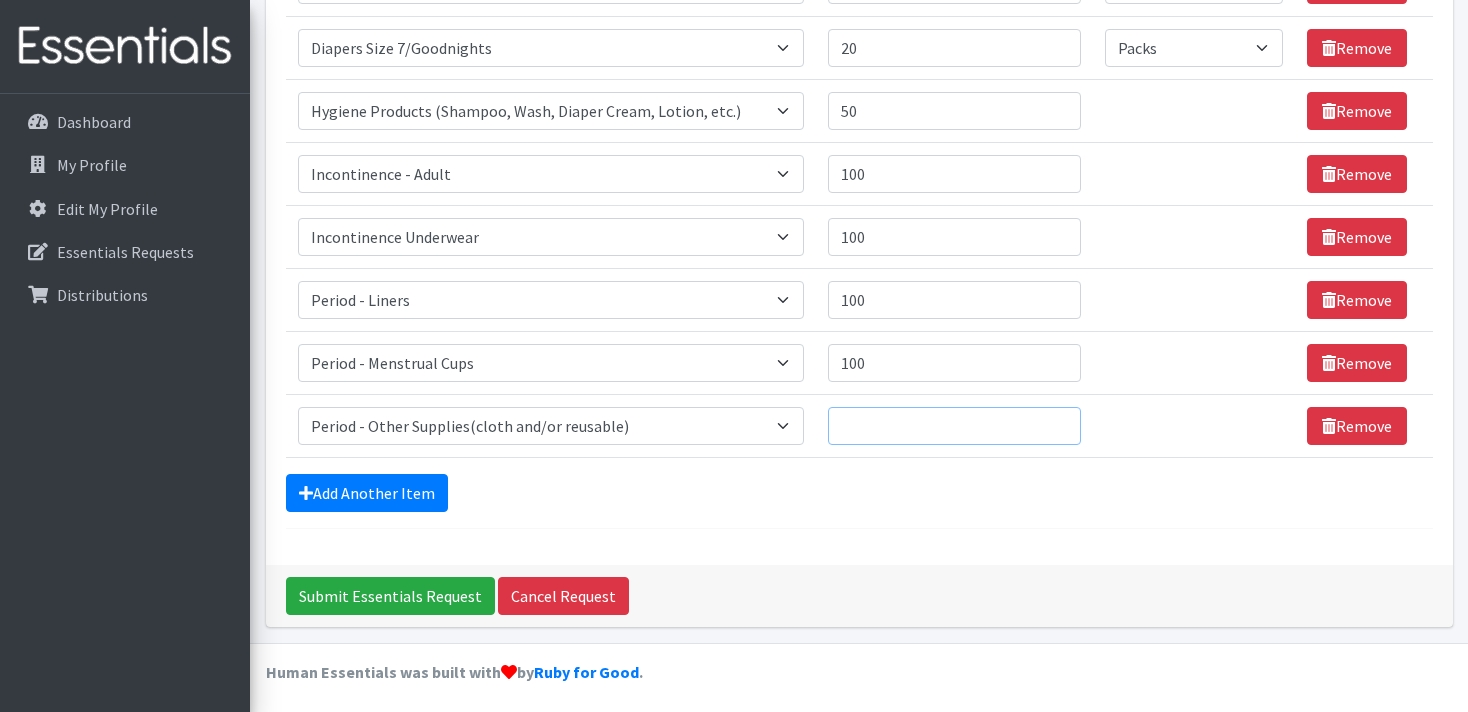 click on "Quantity" at bounding box center (954, 426) 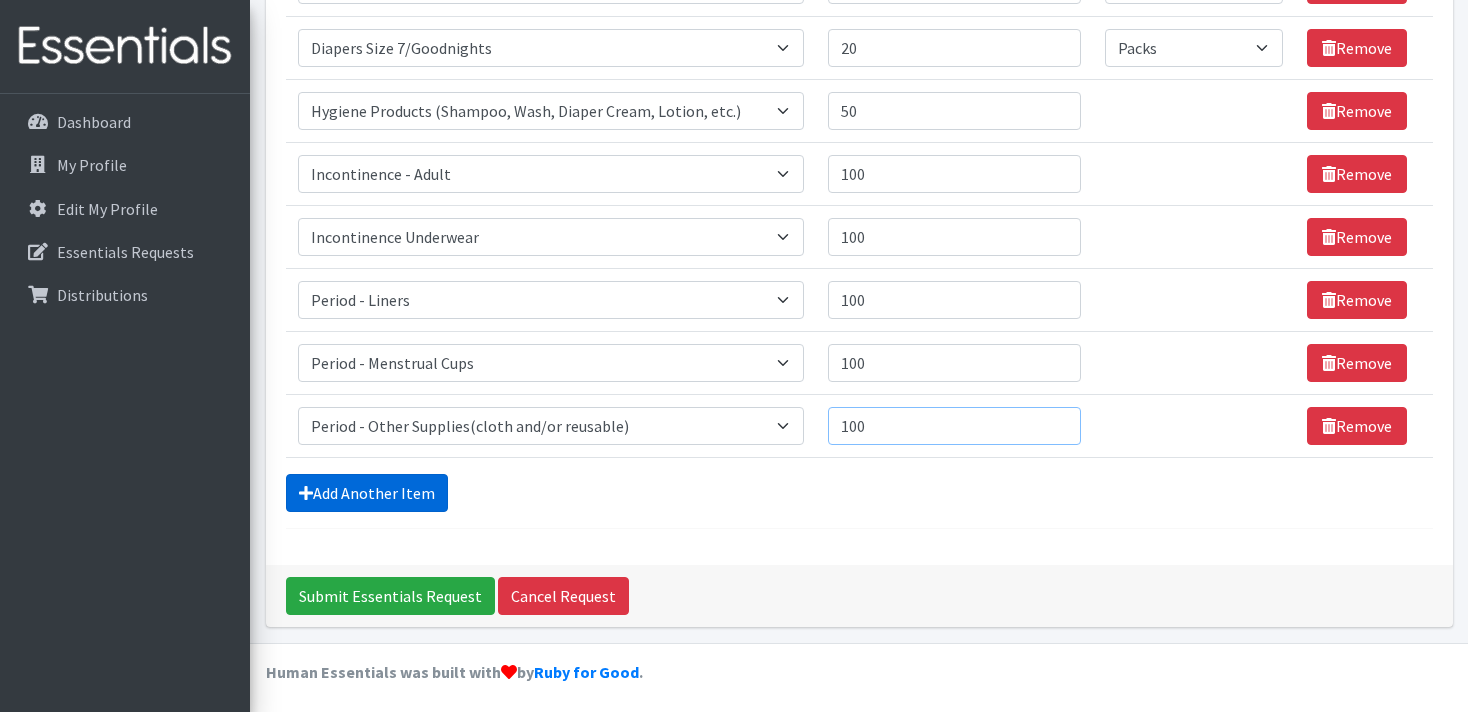 type on "100" 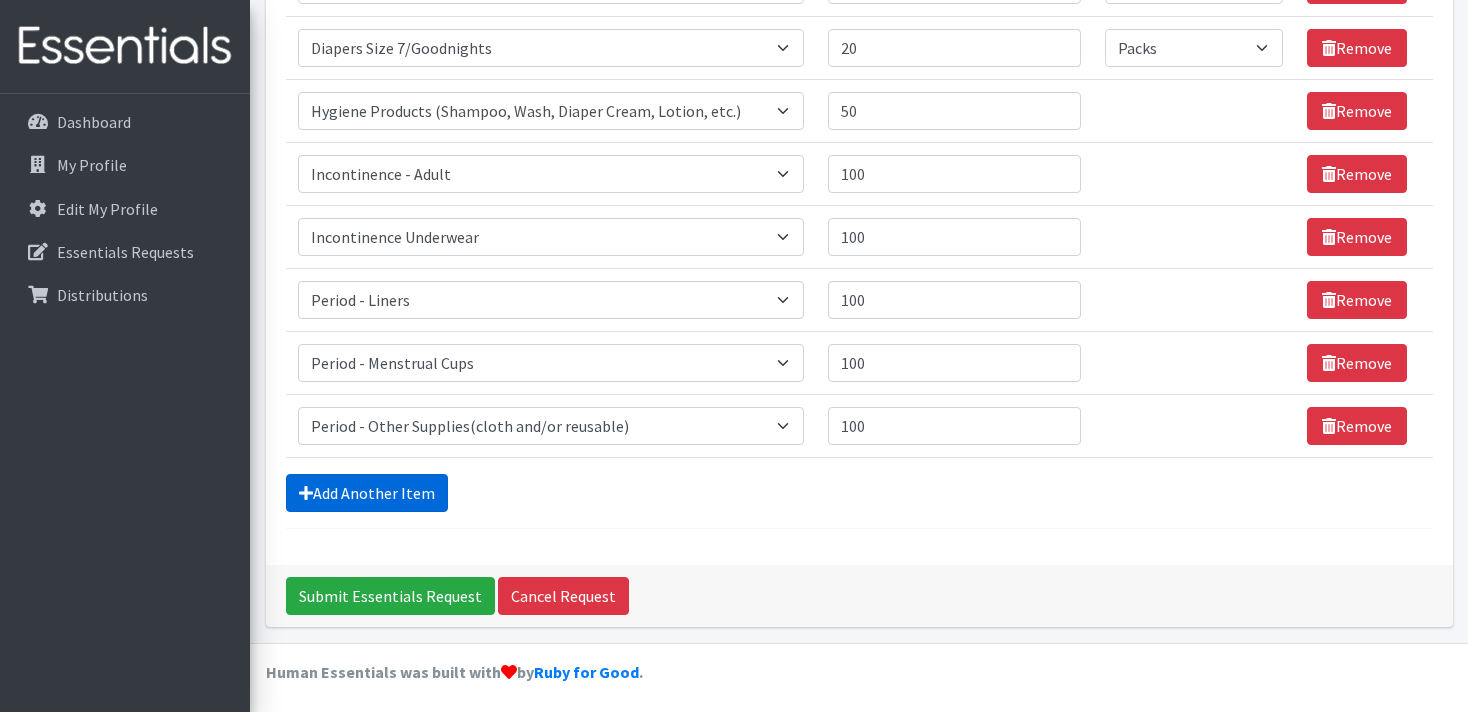 click on "Add Another Item" at bounding box center [367, 493] 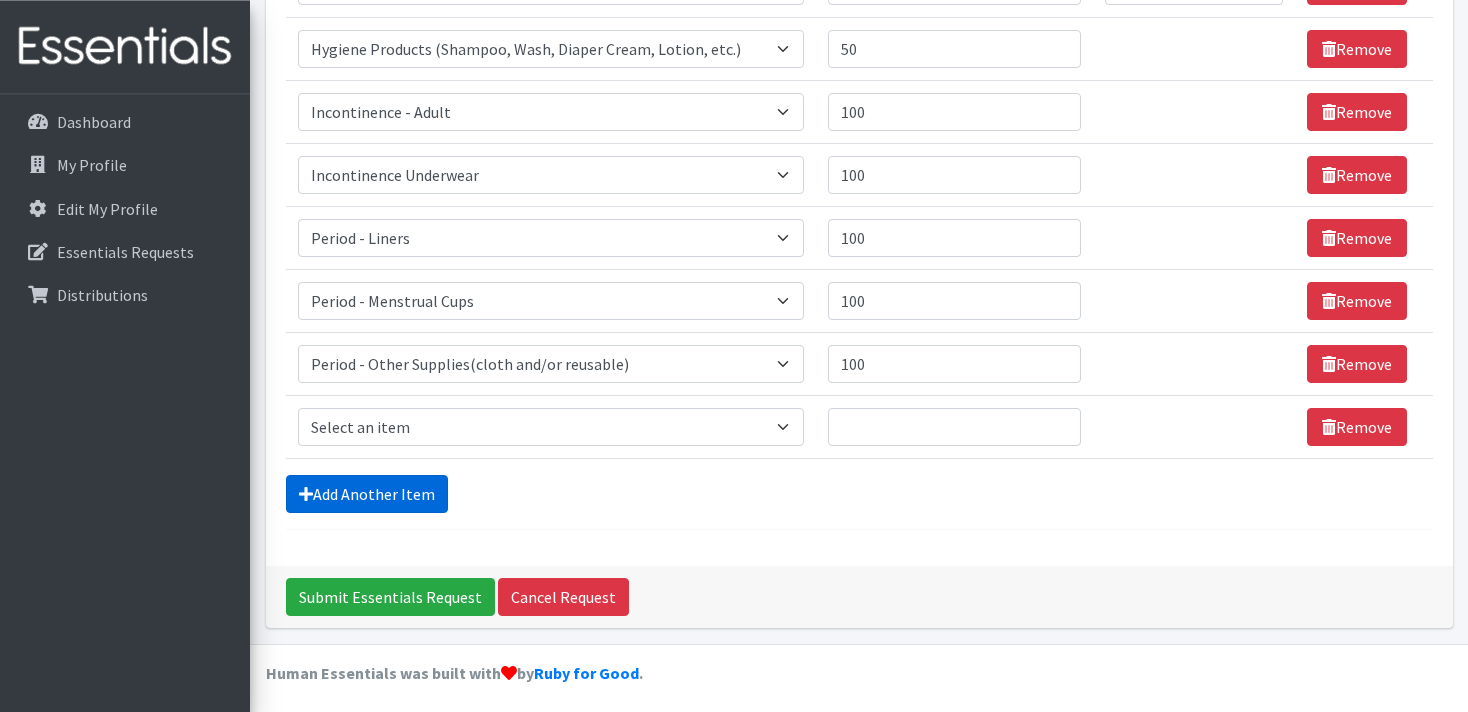 scroll, scrollTop: 987, scrollLeft: 0, axis: vertical 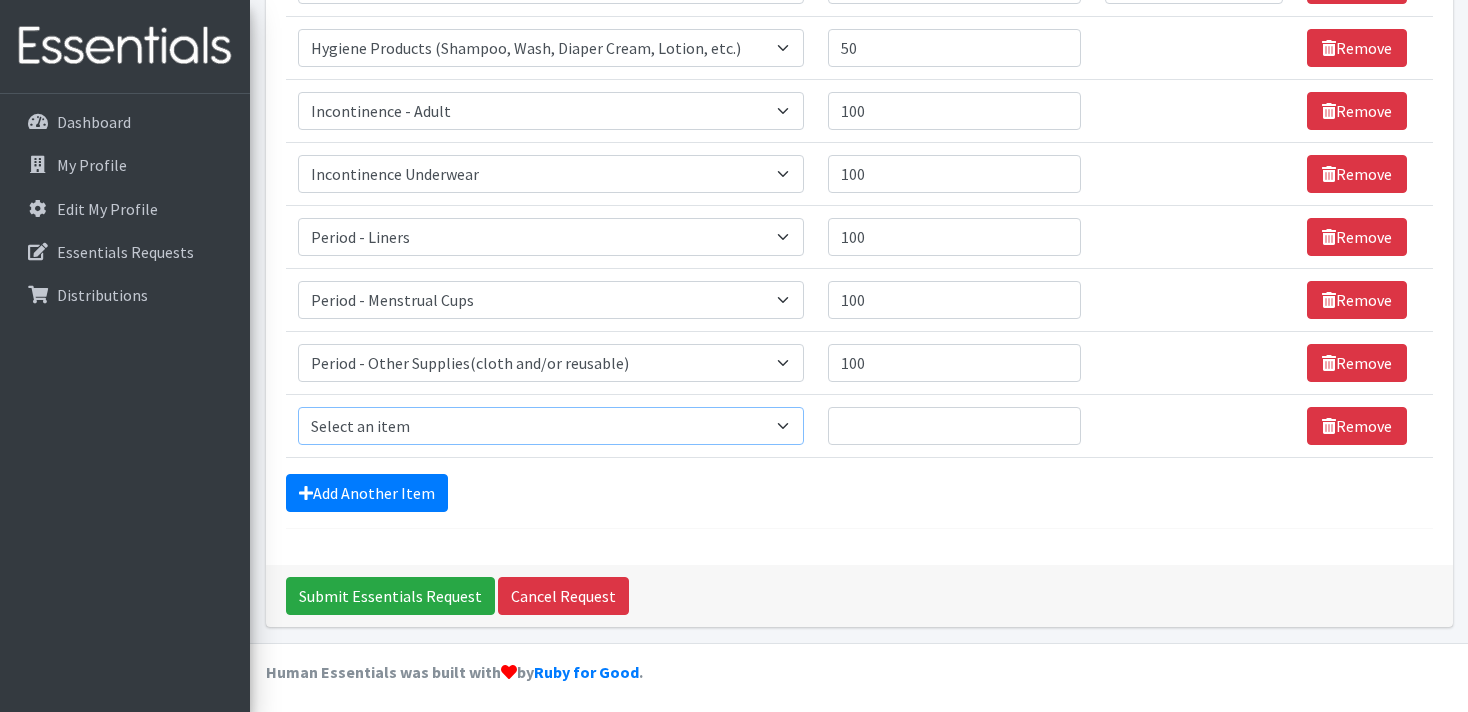 click on "Select an item
# of Children this order will serve
# of Individuals Living in Household
Activity Mat
Baby Carriers
Bath Tubs
Bed Pads
Bibs
Birthday Box - Boy
Birthday Box - Girl
Blankets/Swaddlers/Sleepsacks
Books
Bottles
Breast Pump
Bundle Me's
Car Seat - 3in1 up to 80 lbs.
Car Seat - Infant up to 22lbs. w/ handle
Clothing Boys Spring/Summer 0-6 Months
Clothing Boys Spring/Summer 12-18 Months
Clothing Boys Spring/Summer 18-24 Months
Clothing Boys Spring/Summer 2T
Clothing Boys Spring/Summer 3T
Clothing Boys Spring/Summer 4T
Clothing Boys Spring/Summer 5T
Clothing Boys Spring/Summer 6-12 Months
Clothing Boys Spring/Summer Premie/NB
Clothing Girls Fall/Winter 6-12 Months
Clothing Girls Spring/Summer 0-6 Months
Clothing Girls Spring/Summer 12-18 Months
Clothing Girls Spring/Summer 18-24 Months
Clothing Girls Spring/Summer 2T
Clothing Girls Spring/Summer 3T
Clothing Girls Spring/Summer 4T
Clothing Girls Spring/Summer 5T
Diaper Bags" at bounding box center (551, 426) 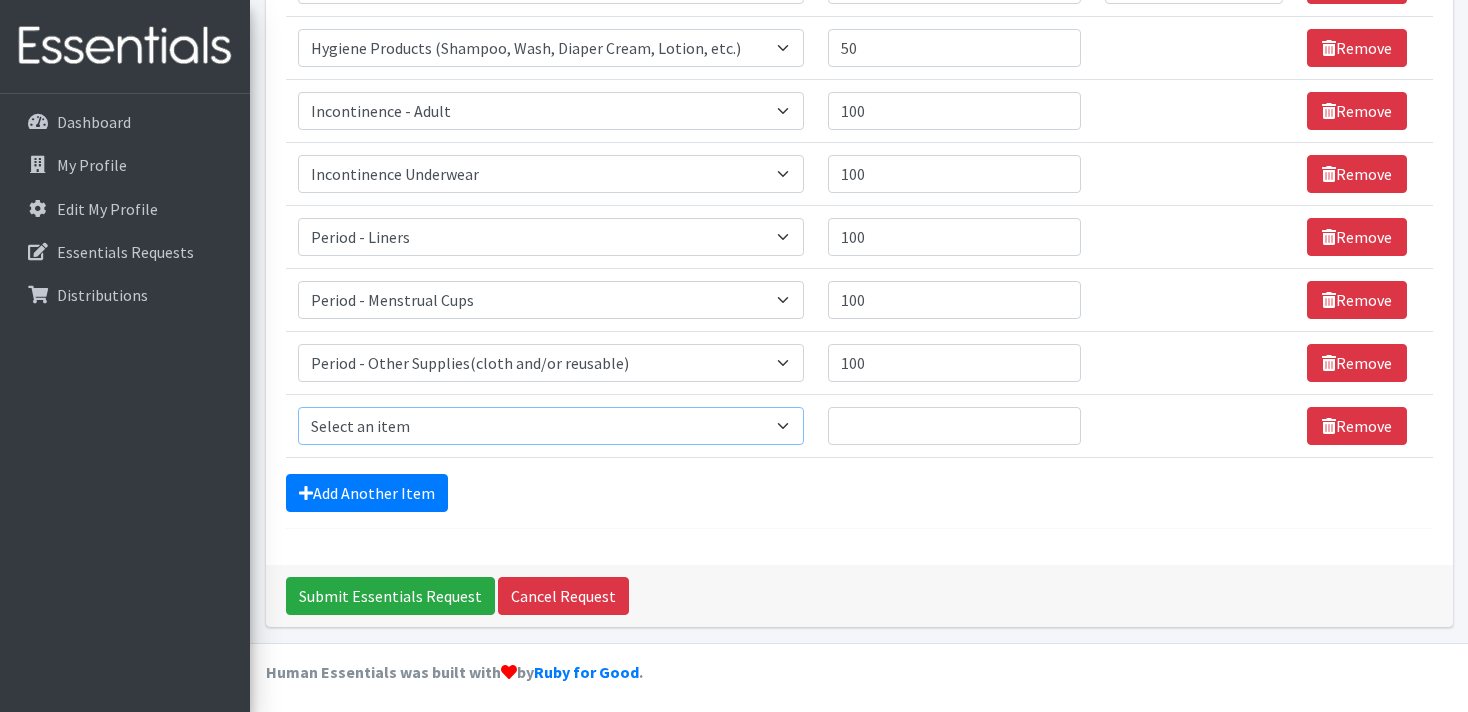 select on "5772" 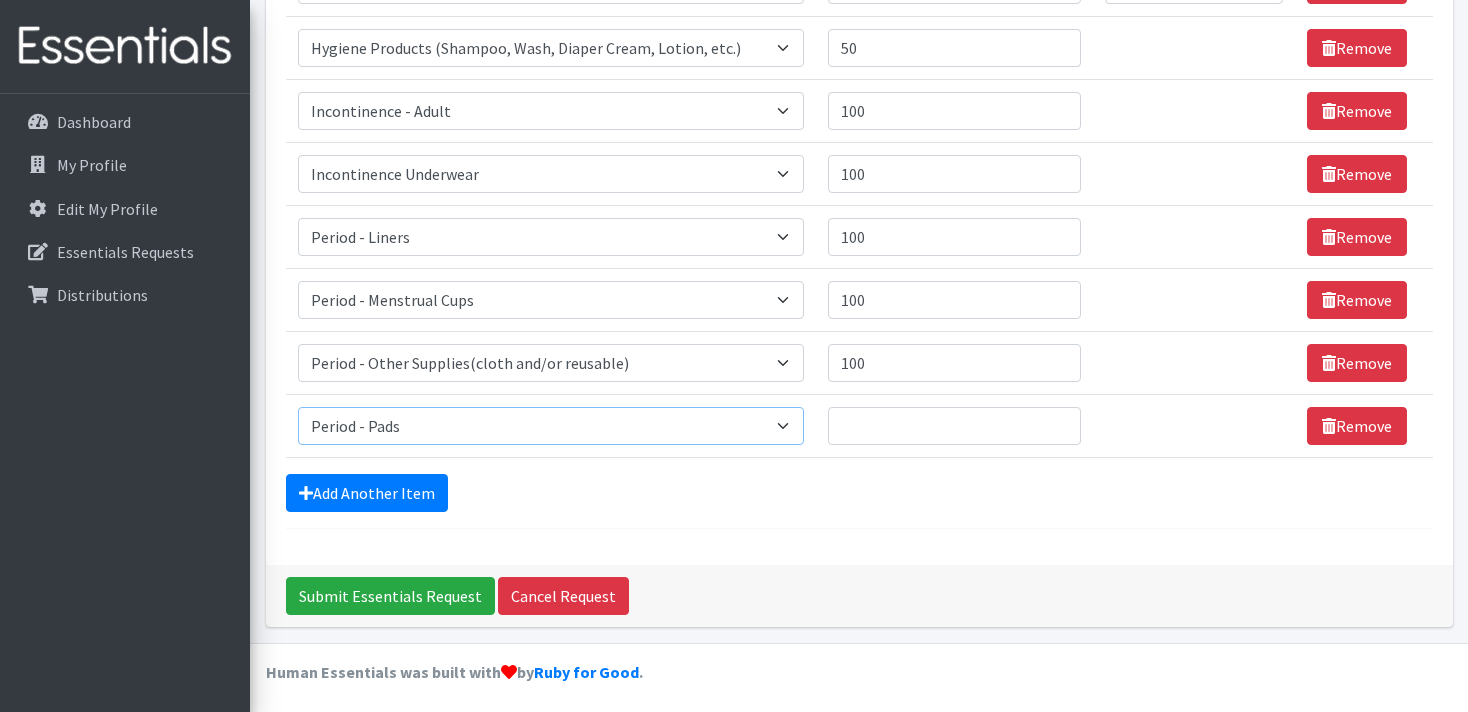 click on "Period - Pads" at bounding box center (0, 0) 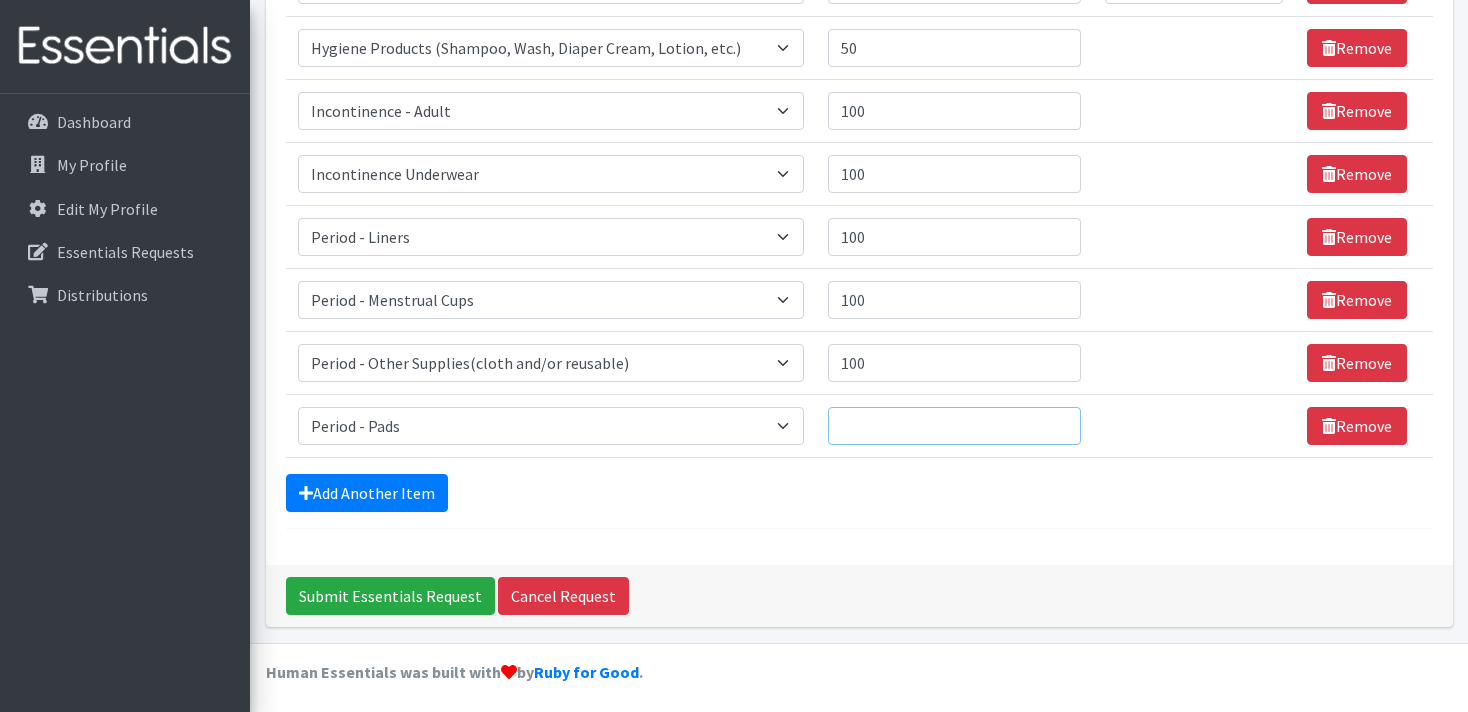 click on "Quantity" at bounding box center [954, 426] 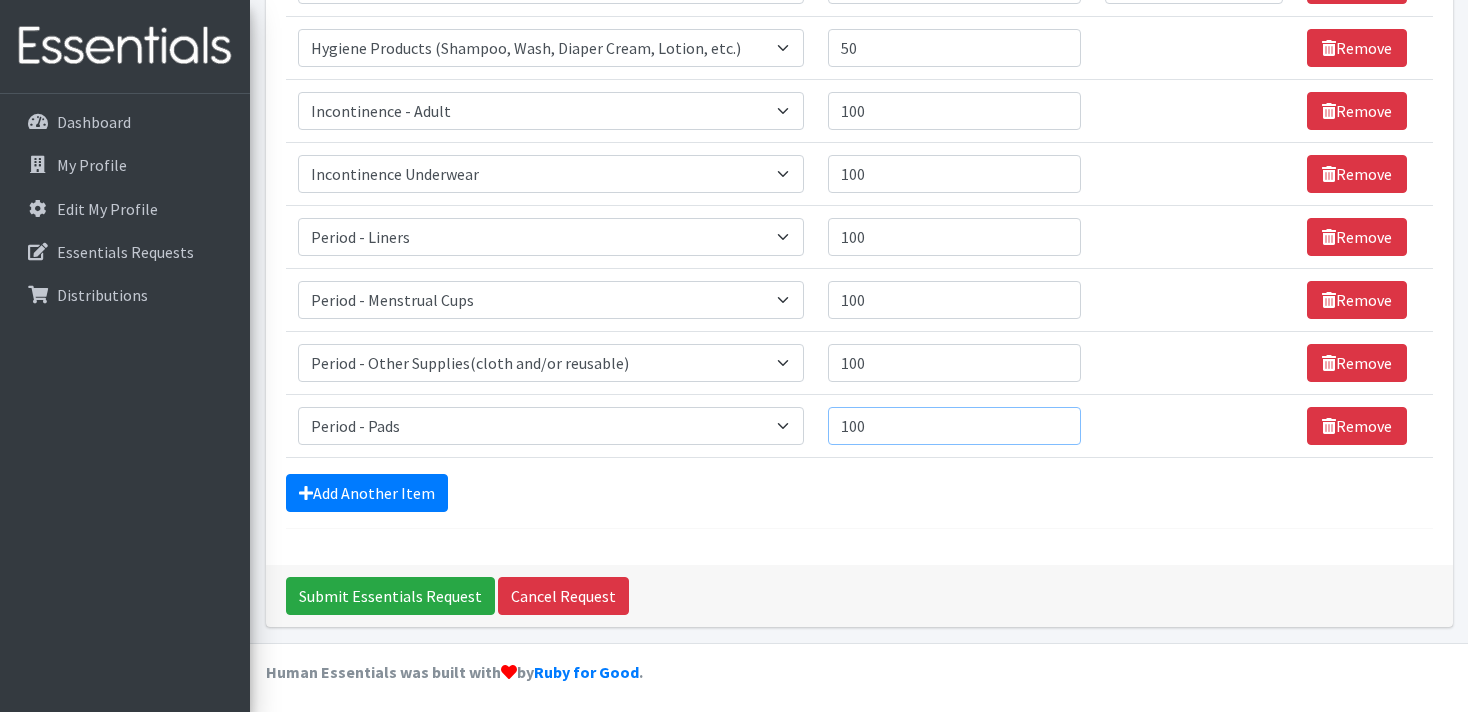 type on "100" 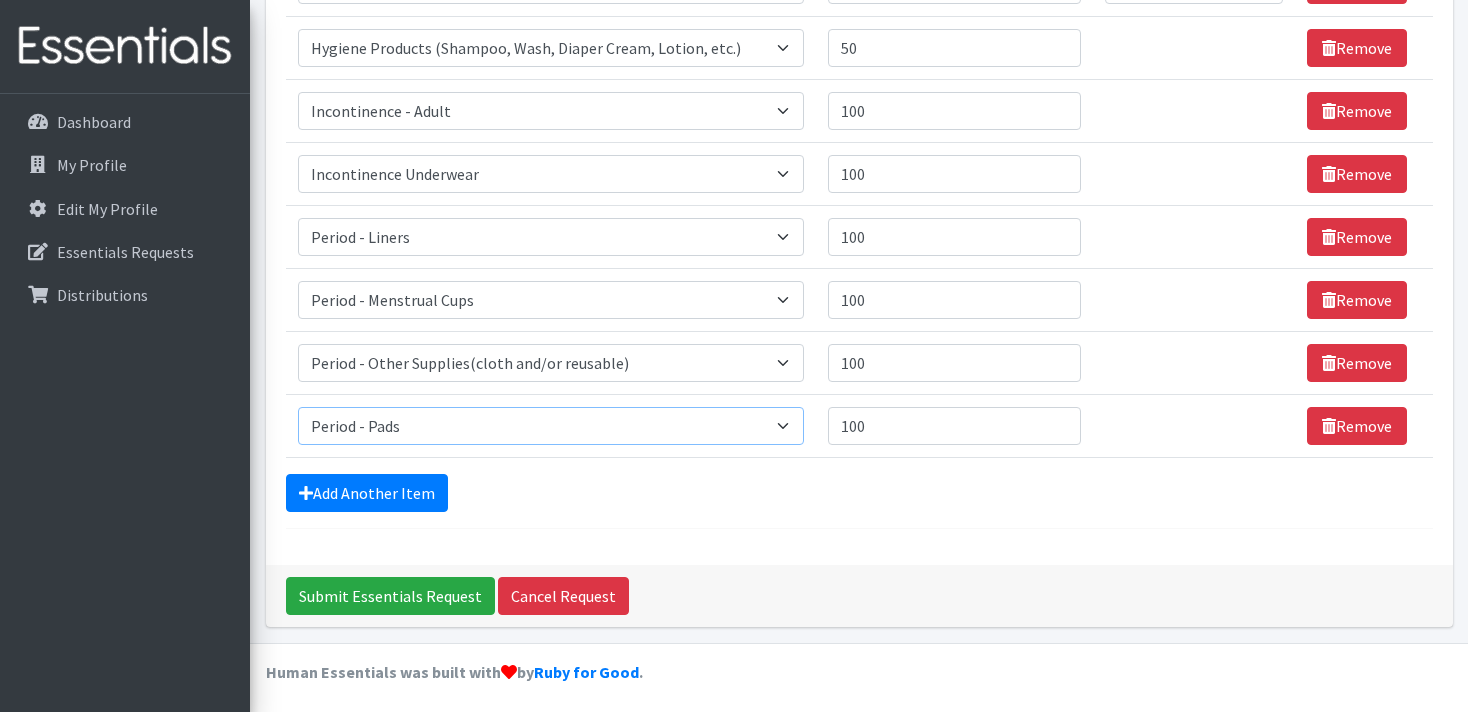 click on "Select an item
# of Children this order will serve
# of Individuals Living in Household
Activity Mat
Baby Carriers
Bath Tubs
Bed Pads
Bibs
Birthday Box - Boy
Birthday Box - Girl
Blankets/Swaddlers/Sleepsacks
Books
Bottles
Breast Pump
Bundle Me's
Car Seat - 3in1 up to 80 lbs.
Car Seat - Infant up to 22lbs. w/ handle
Clothing Boys Spring/Summer 0-6 Months
Clothing Boys Spring/Summer 12-18 Months
Clothing Boys Spring/Summer 18-24 Months
Clothing Boys Spring/Summer 2T
Clothing Boys Spring/Summer 3T
Clothing Boys Spring/Summer 4T
Clothing Boys Spring/Summer 5T
Clothing Boys Spring/Summer 6-12 Months
Clothing Boys Spring/Summer Premie/NB
Clothing Girls Fall/Winter 6-12 Months
Clothing Girls Spring/Summer 0-6 Months
Clothing Girls Spring/Summer 12-18 Months
Clothing Girls Spring/Summer 18-24 Months
Clothing Girls Spring/Summer 2T
Clothing Girls Spring/Summer 3T
Clothing Girls Spring/Summer 4T
Clothing Girls Spring/Summer 5T
Diaper Bags" at bounding box center [551, 426] 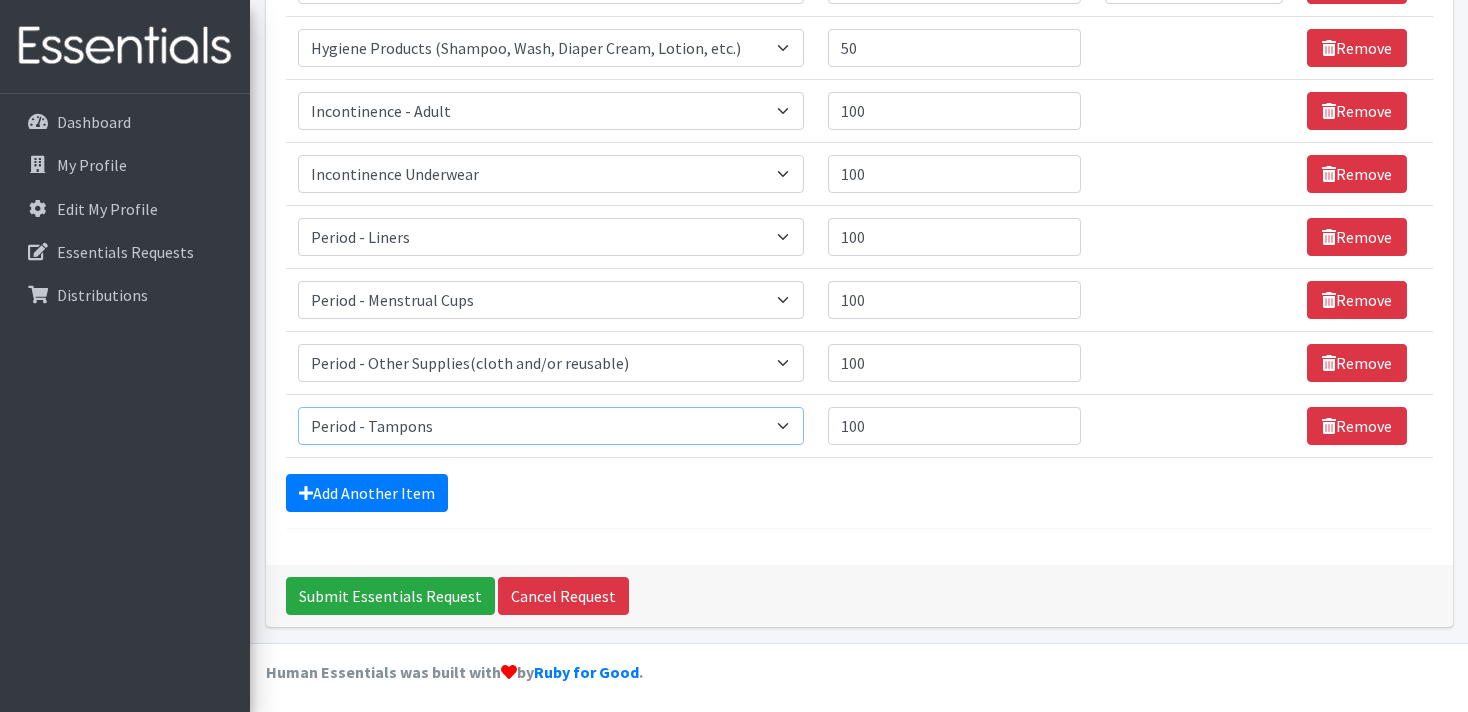 click on "Period - Tampons" at bounding box center [0, 0] 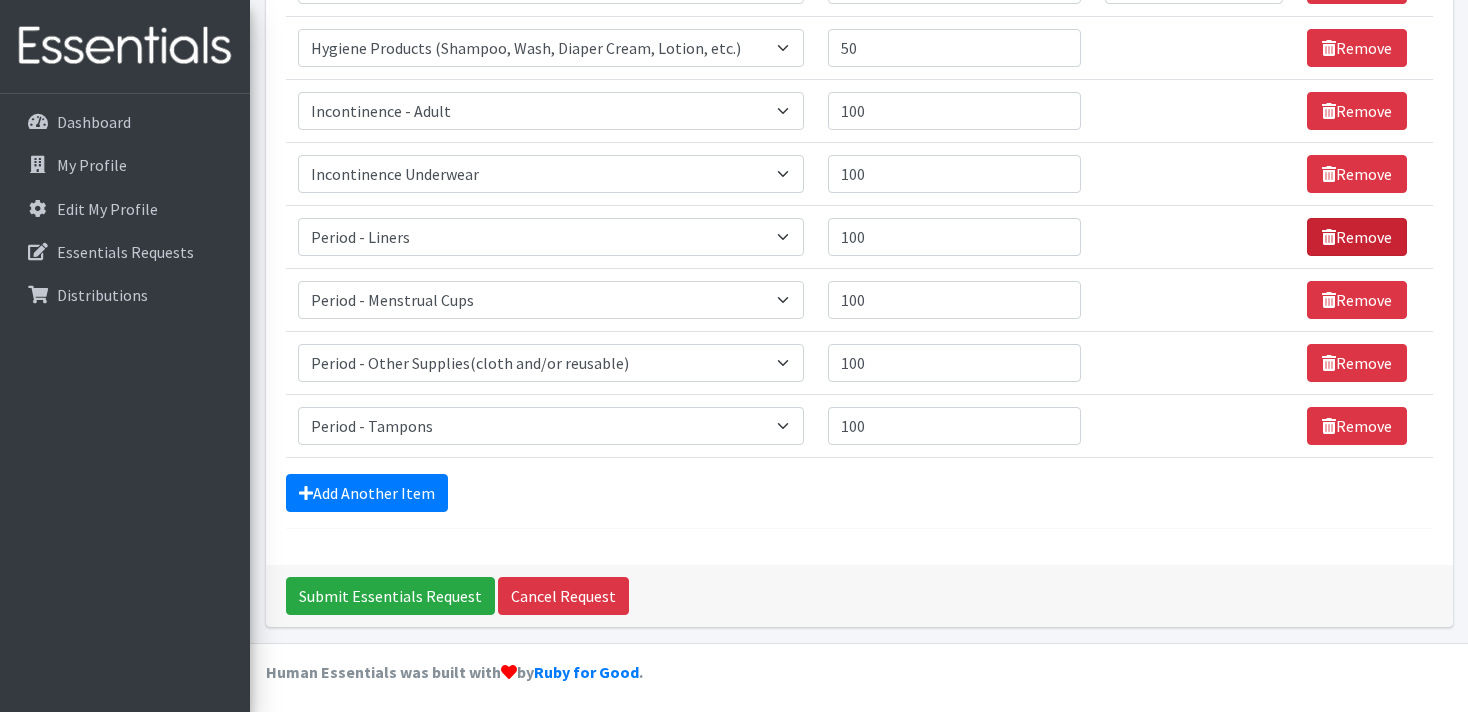 click on "Remove" at bounding box center [1357, 237] 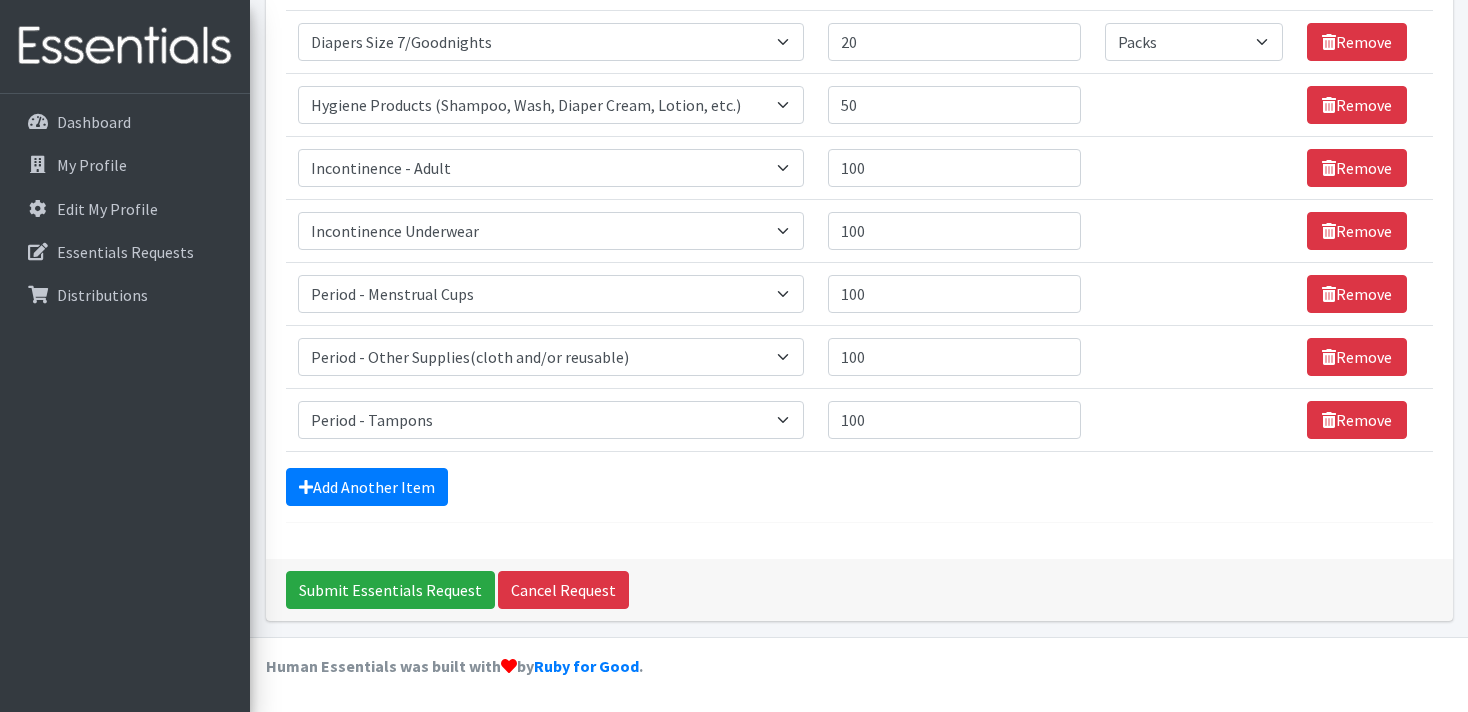 scroll, scrollTop: 924, scrollLeft: 0, axis: vertical 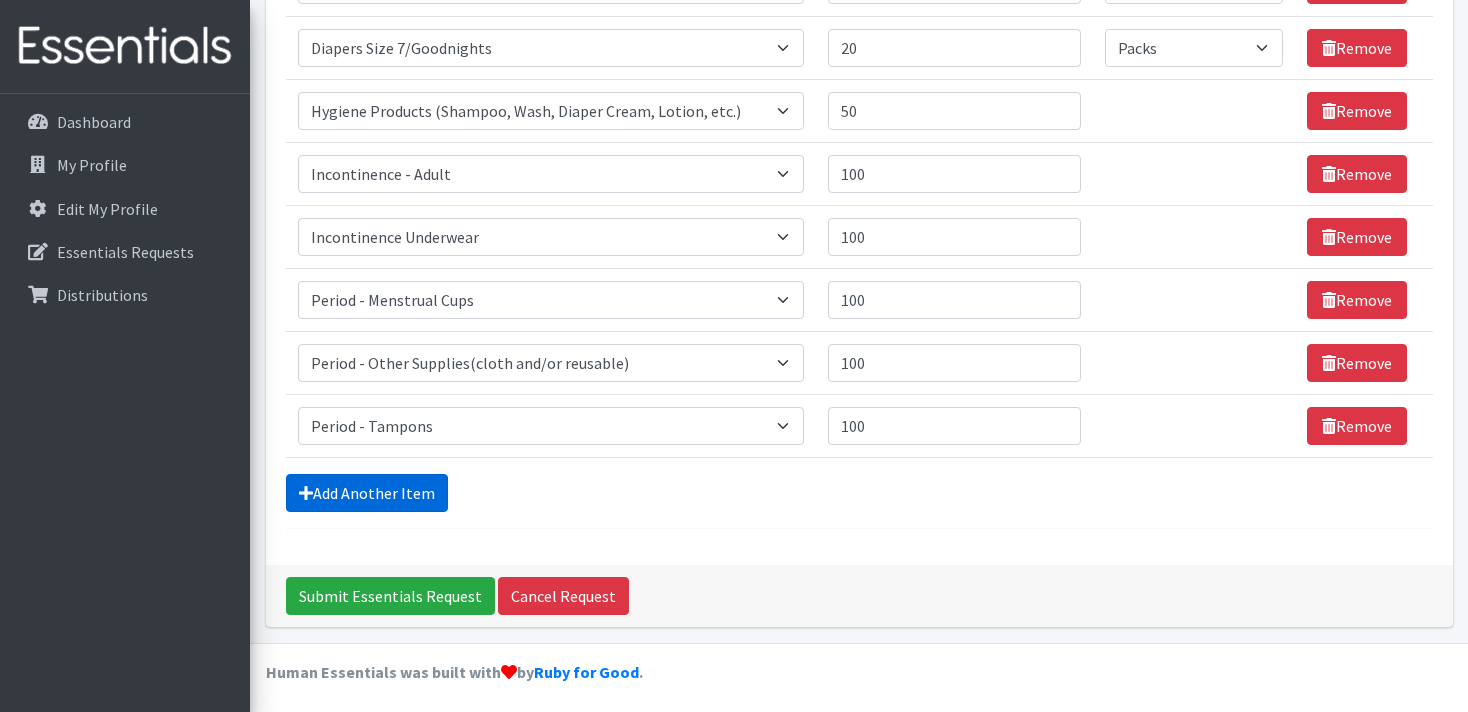 click on "Add Another Item" at bounding box center [367, 493] 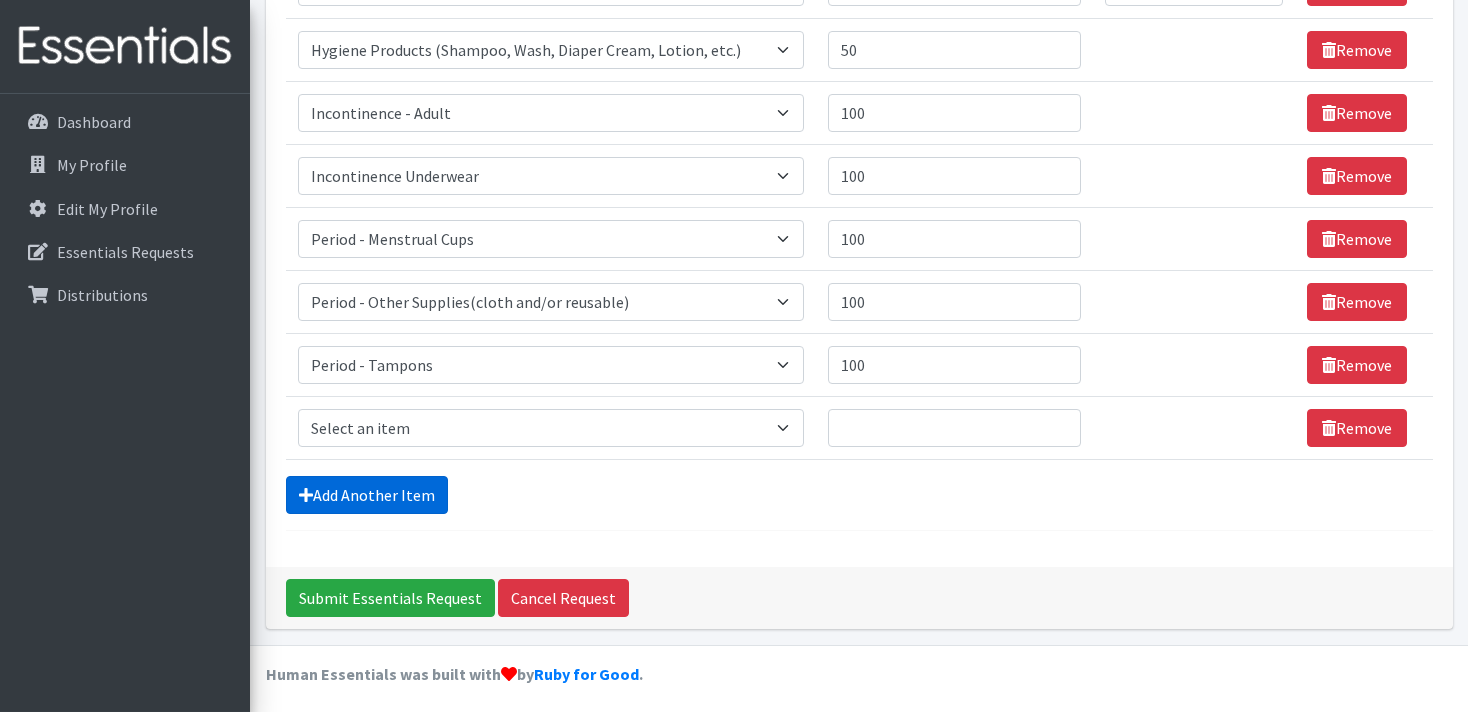 scroll, scrollTop: 987, scrollLeft: 0, axis: vertical 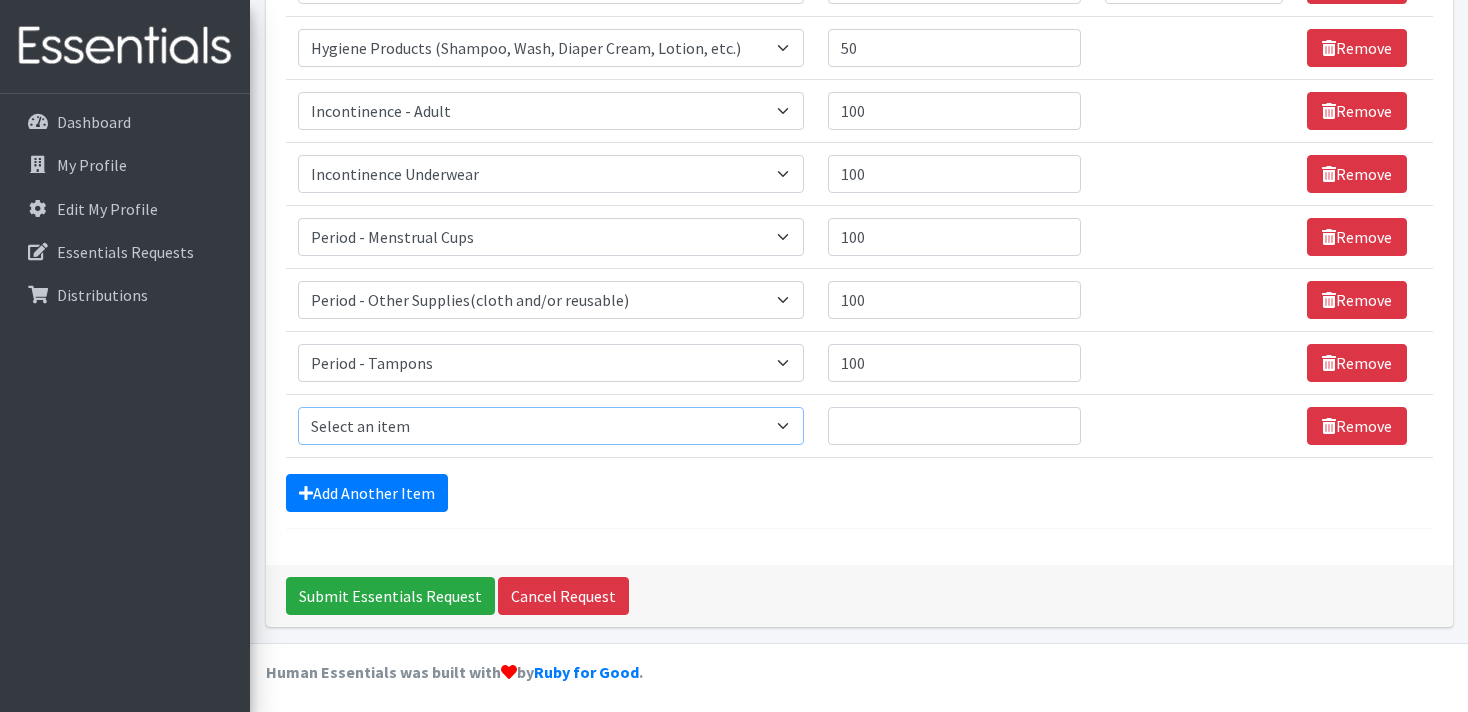 click on "Select an item
# of Children this order will serve
# of Individuals Living in Household
Activity Mat
Baby Carriers
Bath Tubs
Bed Pads
Bibs
Birthday Box - Boy
Birthday Box - Girl
Blankets/Swaddlers/Sleepsacks
Books
Bottles
Breast Pump
Bundle Me's
Car Seat - 3in1 up to 80 lbs.
Car Seat - Infant up to 22lbs. w/ handle
Clothing Boys Spring/Summer 0-6 Months
Clothing Boys Spring/Summer 12-18 Months
Clothing Boys Spring/Summer 18-24 Months
Clothing Boys Spring/Summer 2T
Clothing Boys Spring/Summer 3T
Clothing Boys Spring/Summer 4T
Clothing Boys Spring/Summer 5T
Clothing Boys Spring/Summer 6-12 Months
Clothing Boys Spring/Summer Premie/NB
Clothing Girls Fall/Winter 6-12 Months
Clothing Girls Spring/Summer 0-6 Months
Clothing Girls Spring/Summer 12-18 Months
Clothing Girls Spring/Summer 18-24 Months
Clothing Girls Spring/Summer 2T
Clothing Girls Spring/Summer 3T
Clothing Girls Spring/Summer 4T
Clothing Girls Spring/Summer 5T
Diaper Bags" at bounding box center (551, 426) 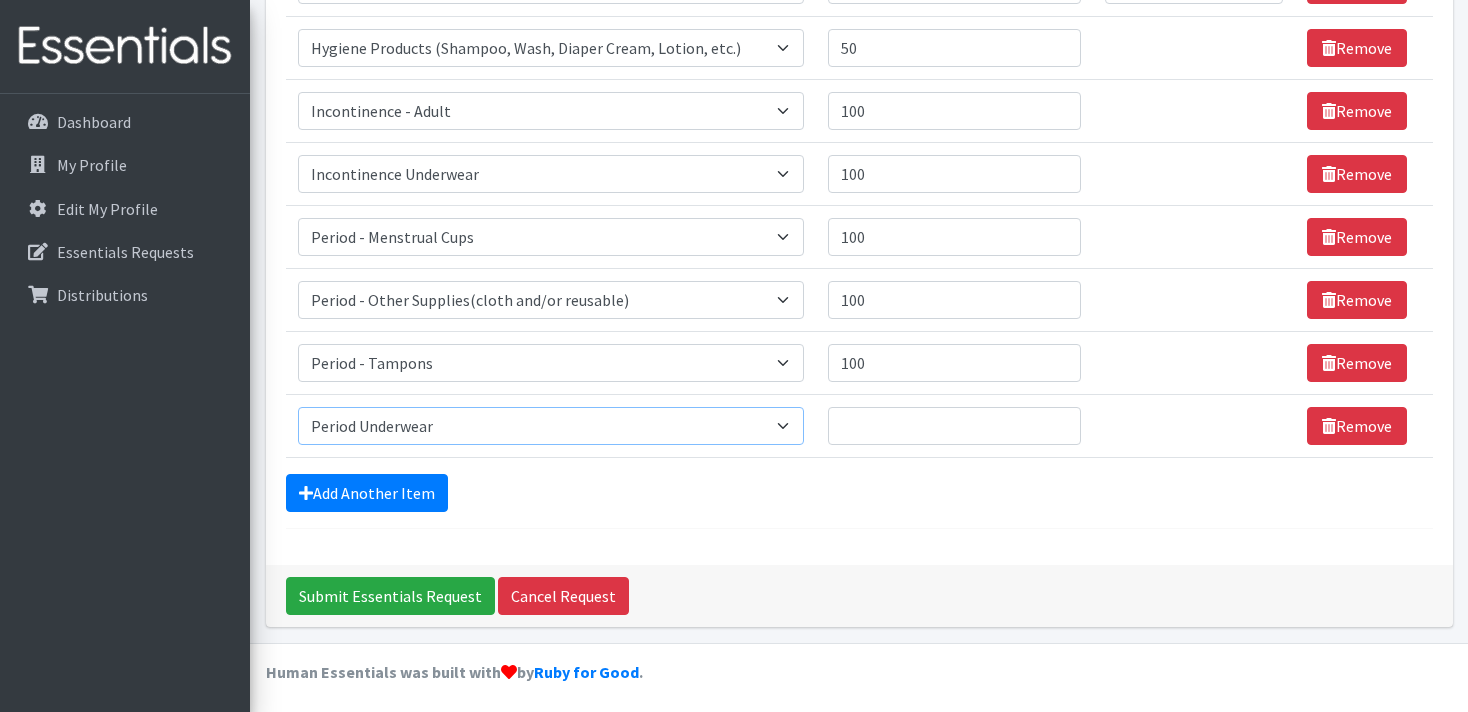 click on "Period Underwear" at bounding box center (0, 0) 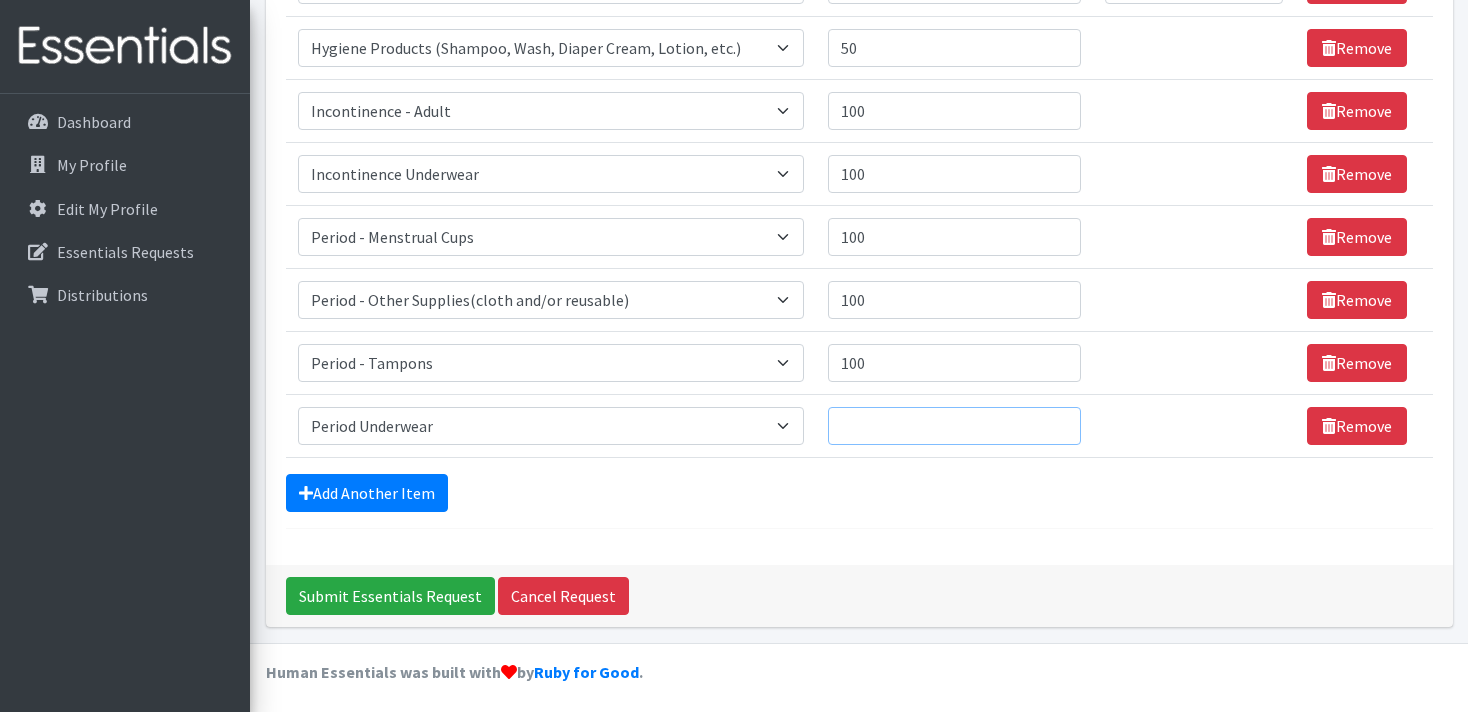 click on "Quantity" at bounding box center (954, 426) 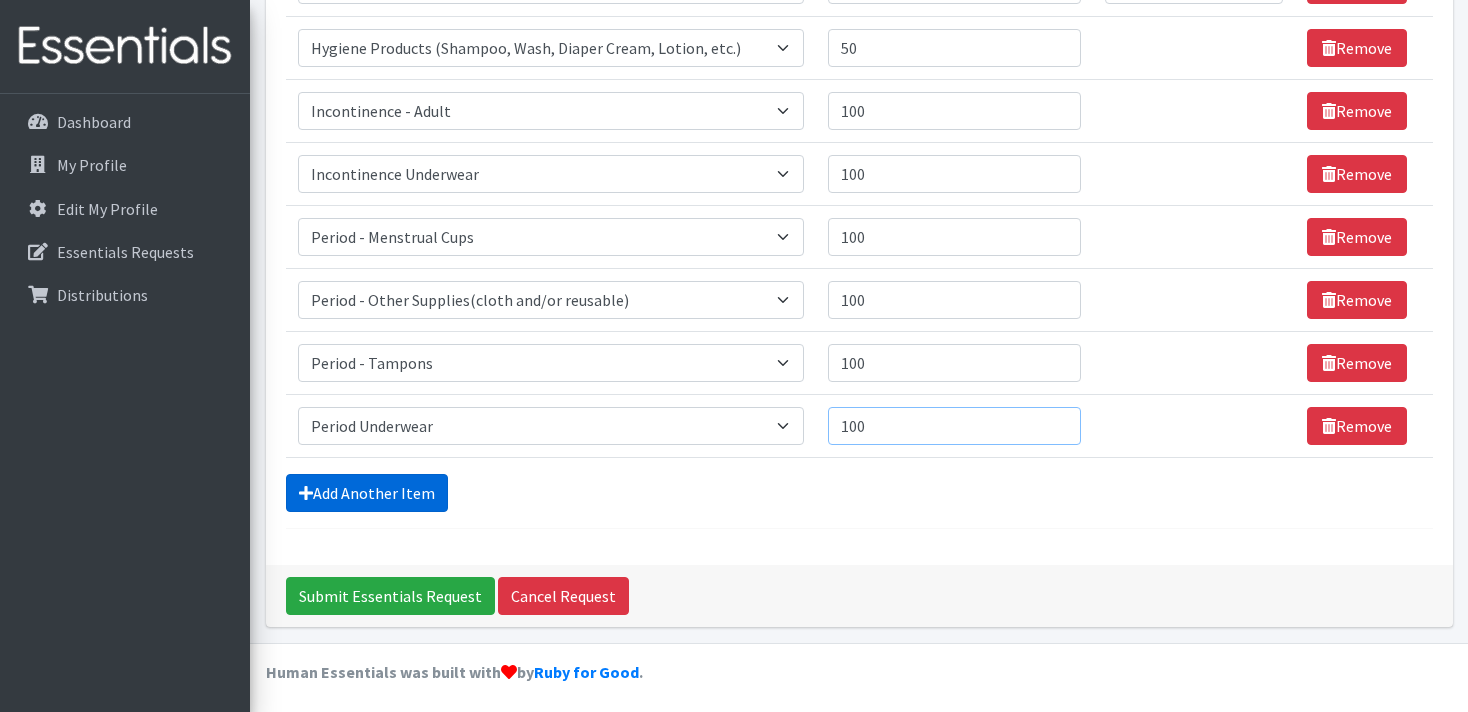 type on "100" 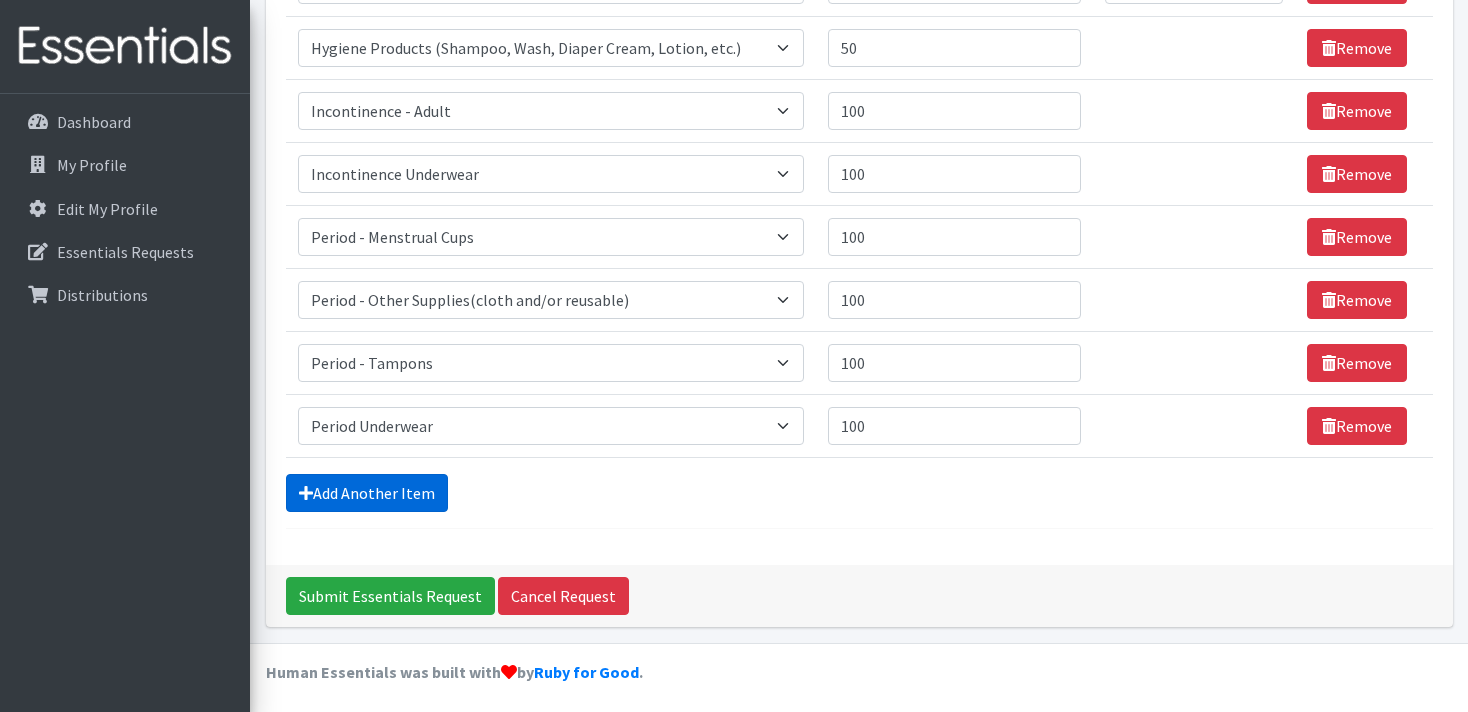 click on "Add Another Item" at bounding box center [367, 493] 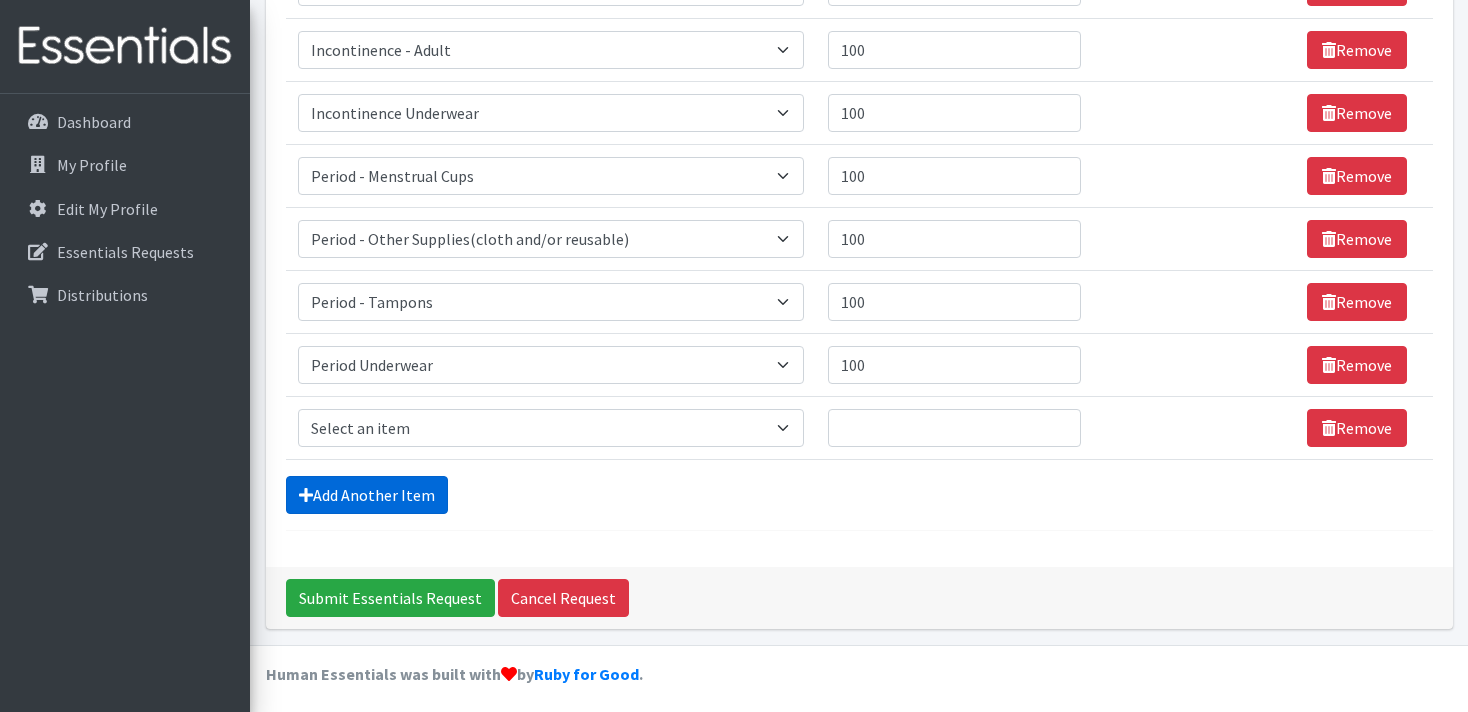 scroll, scrollTop: 1049, scrollLeft: 0, axis: vertical 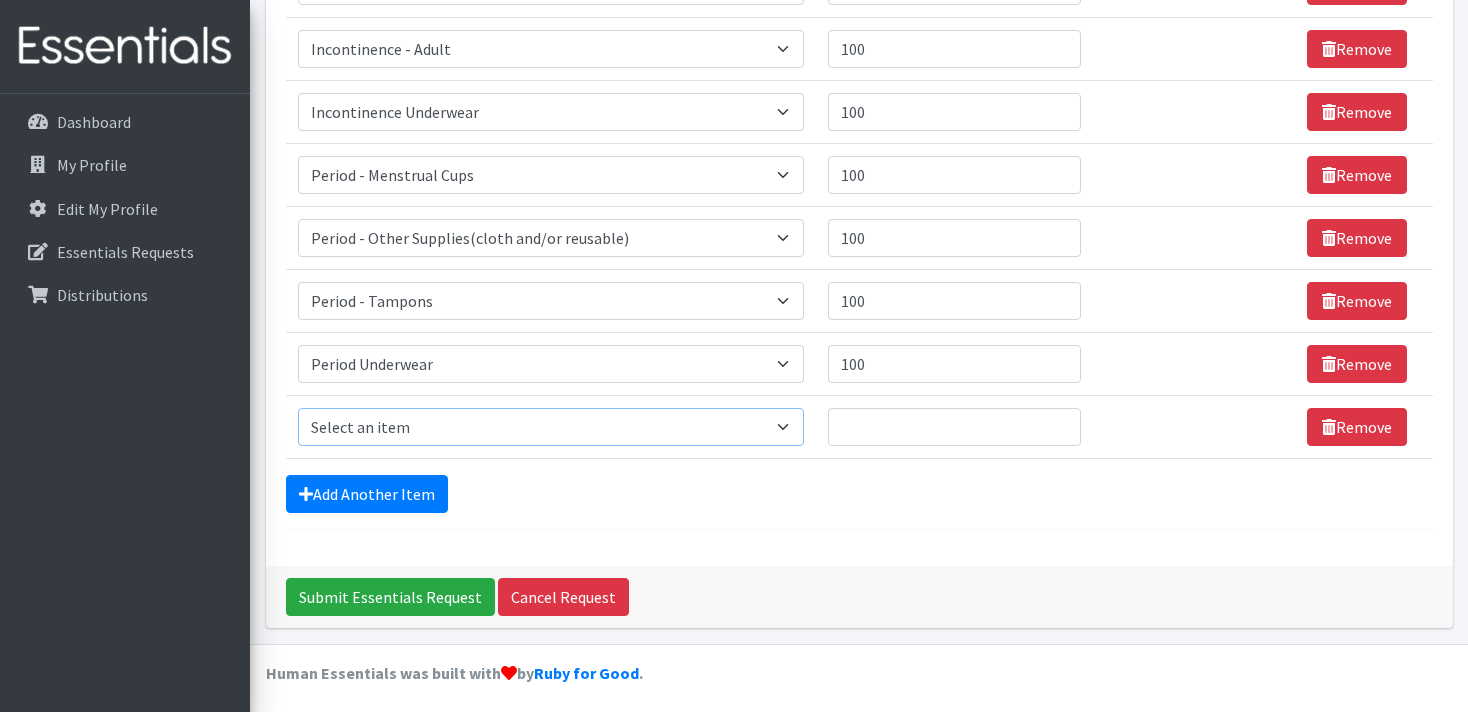 click on "Select an item
# of Children this order will serve
# of Individuals Living in Household
Activity Mat
Baby Carriers
Bath Tubs
Bed Pads
Bibs
Birthday Box - Boy
Birthday Box - Girl
Blankets/Swaddlers/Sleepsacks
Books
Bottles
Breast Pump
Bundle Me's
Car Seat - 3in1 up to 80 lbs.
Car Seat - Infant up to 22lbs. w/ handle
Clothing Boys Spring/Summer 0-6 Months
Clothing Boys Spring/Summer 12-18 Months
Clothing Boys Spring/Summer 18-24 Months
Clothing Boys Spring/Summer 2T
Clothing Boys Spring/Summer 3T
Clothing Boys Spring/Summer 4T
Clothing Boys Spring/Summer 5T
Clothing Boys Spring/Summer 6-12 Months
Clothing Boys Spring/Summer Premie/NB
Clothing Girls Fall/Winter 6-12 Months
Clothing Girls Spring/Summer 0-6 Months
Clothing Girls Spring/Summer 12-18 Months
Clothing Girls Spring/Summer 18-24 Months
Clothing Girls Spring/Summer 2T
Clothing Girls Spring/Summer 3T
Clothing Girls Spring/Summer 4T
Clothing Girls Spring/Summer 5T
Diaper Bags" at bounding box center (551, 427) 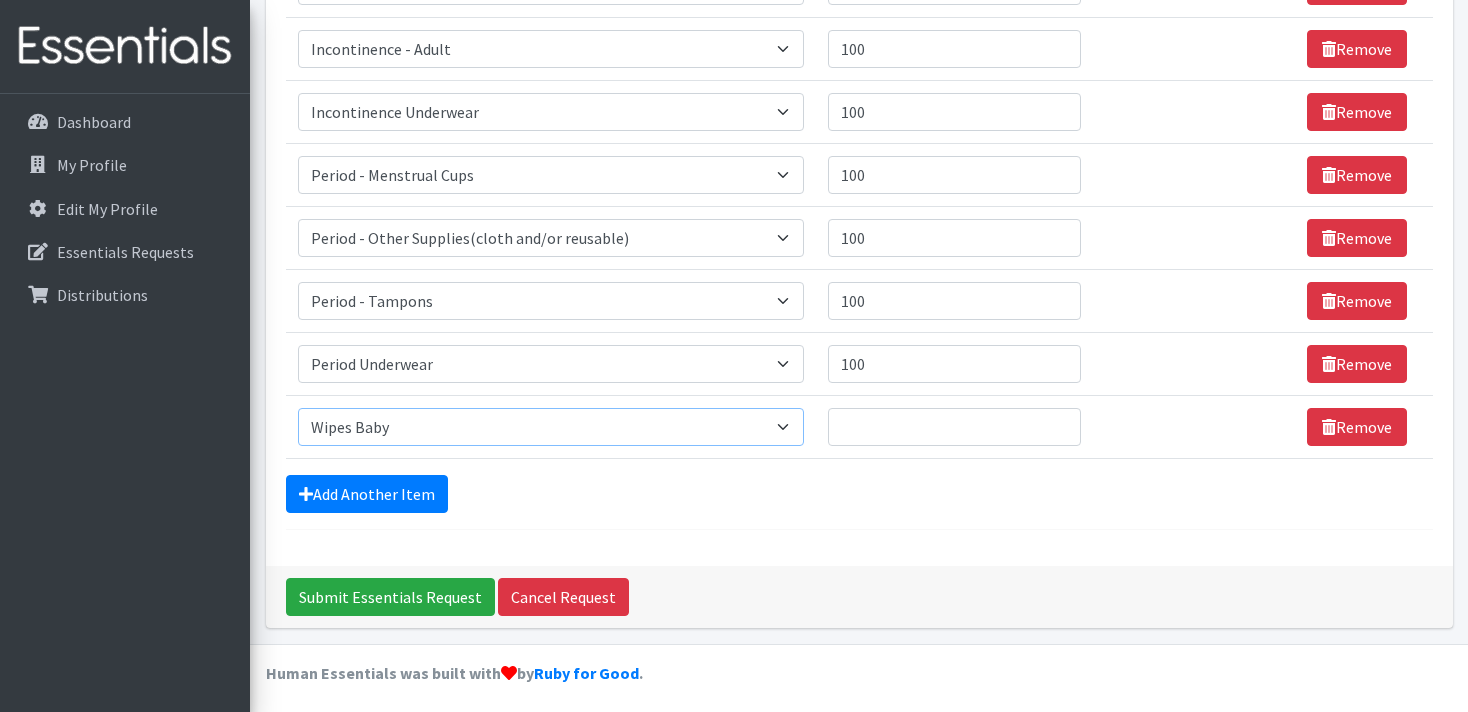 click on "Wipes Baby" at bounding box center [0, 0] 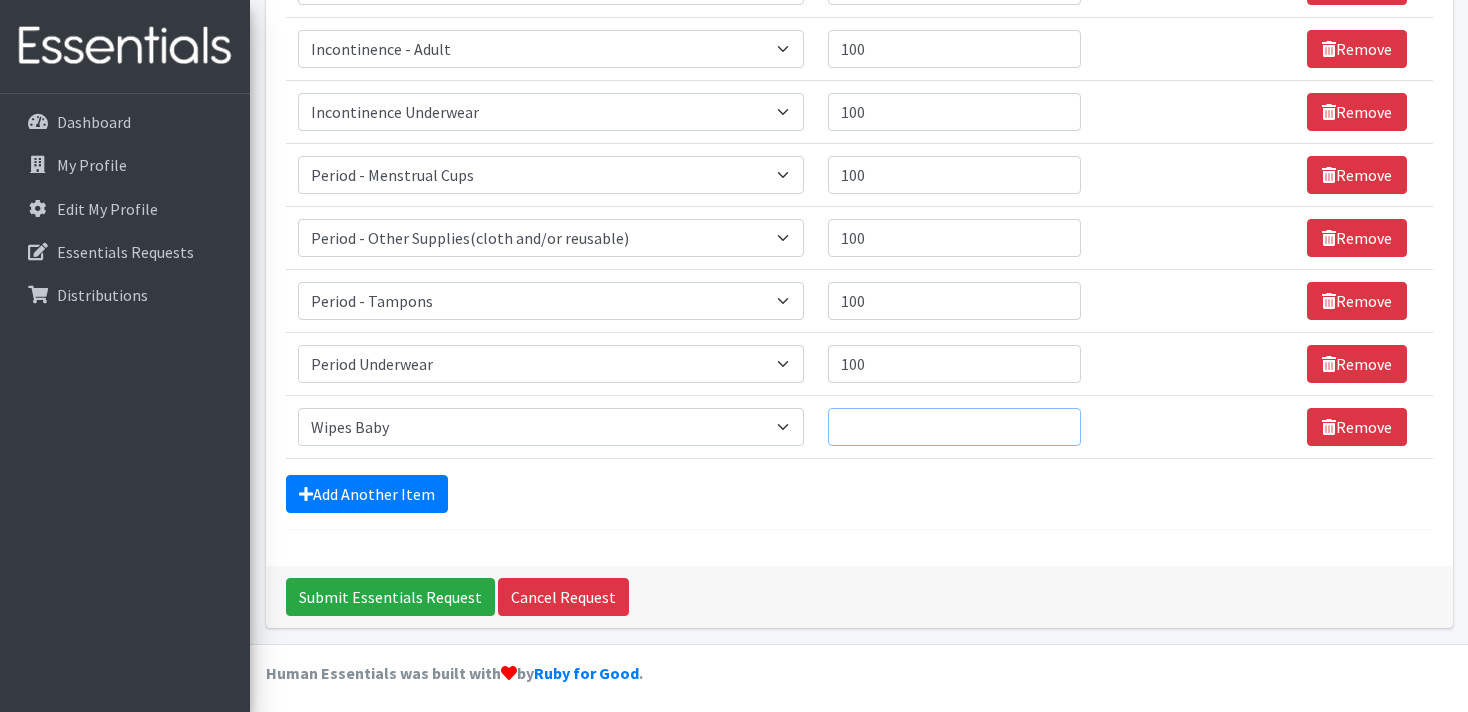click on "Quantity" at bounding box center [954, 427] 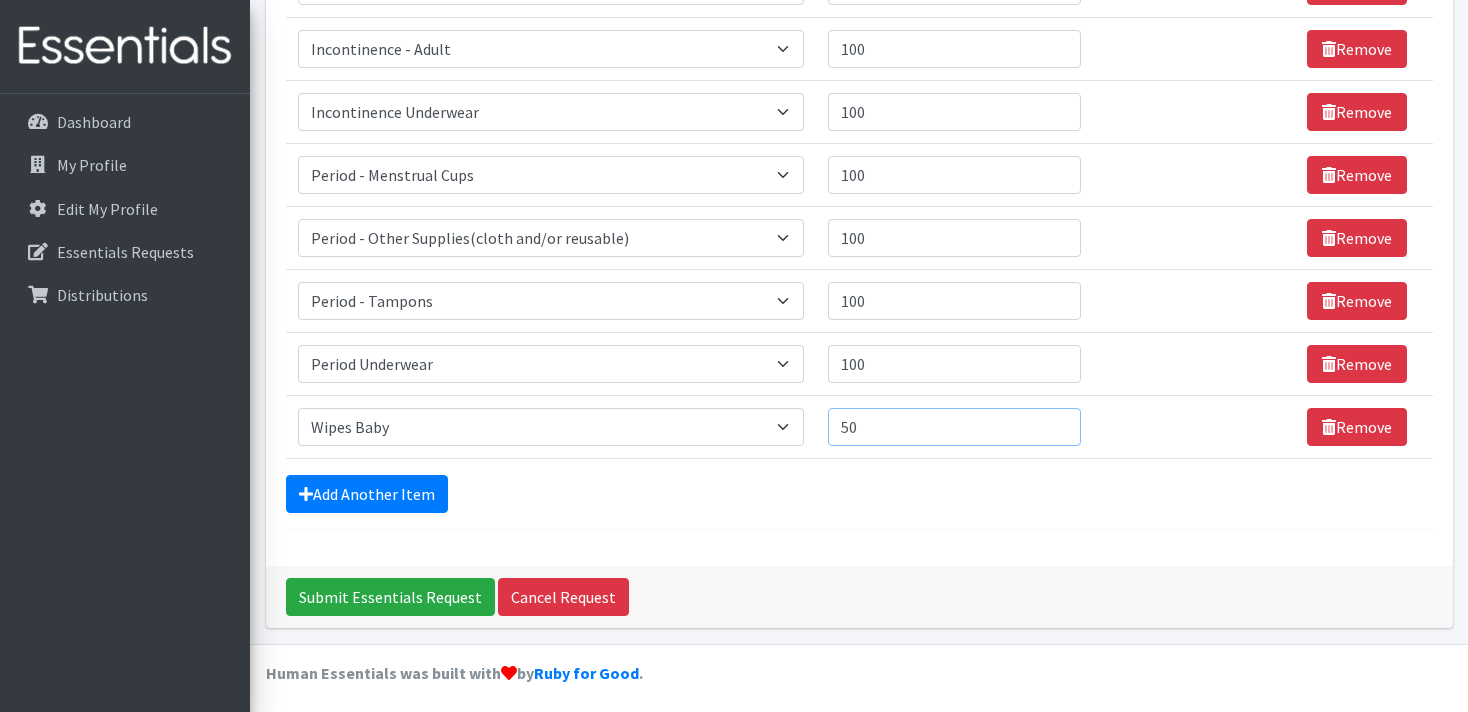 type on "5" 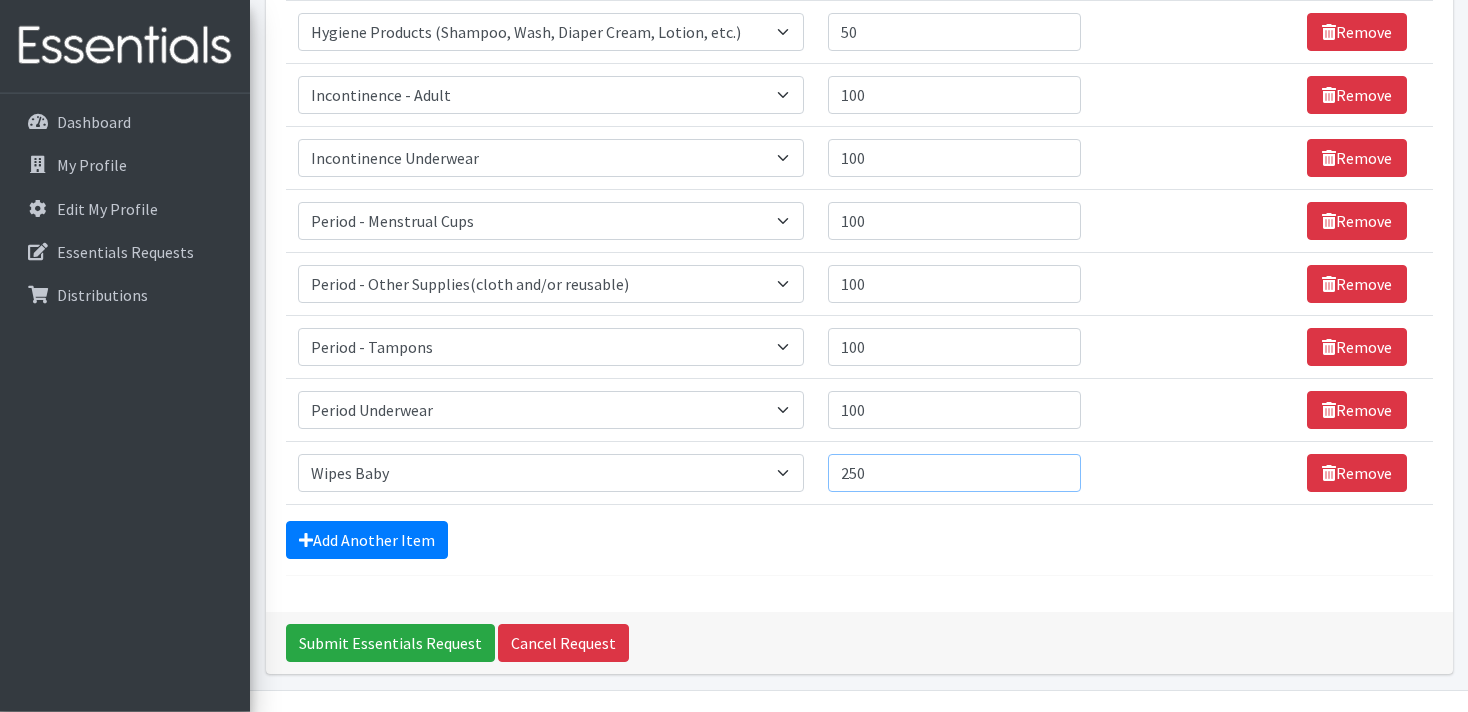 scroll, scrollTop: 1049, scrollLeft: 0, axis: vertical 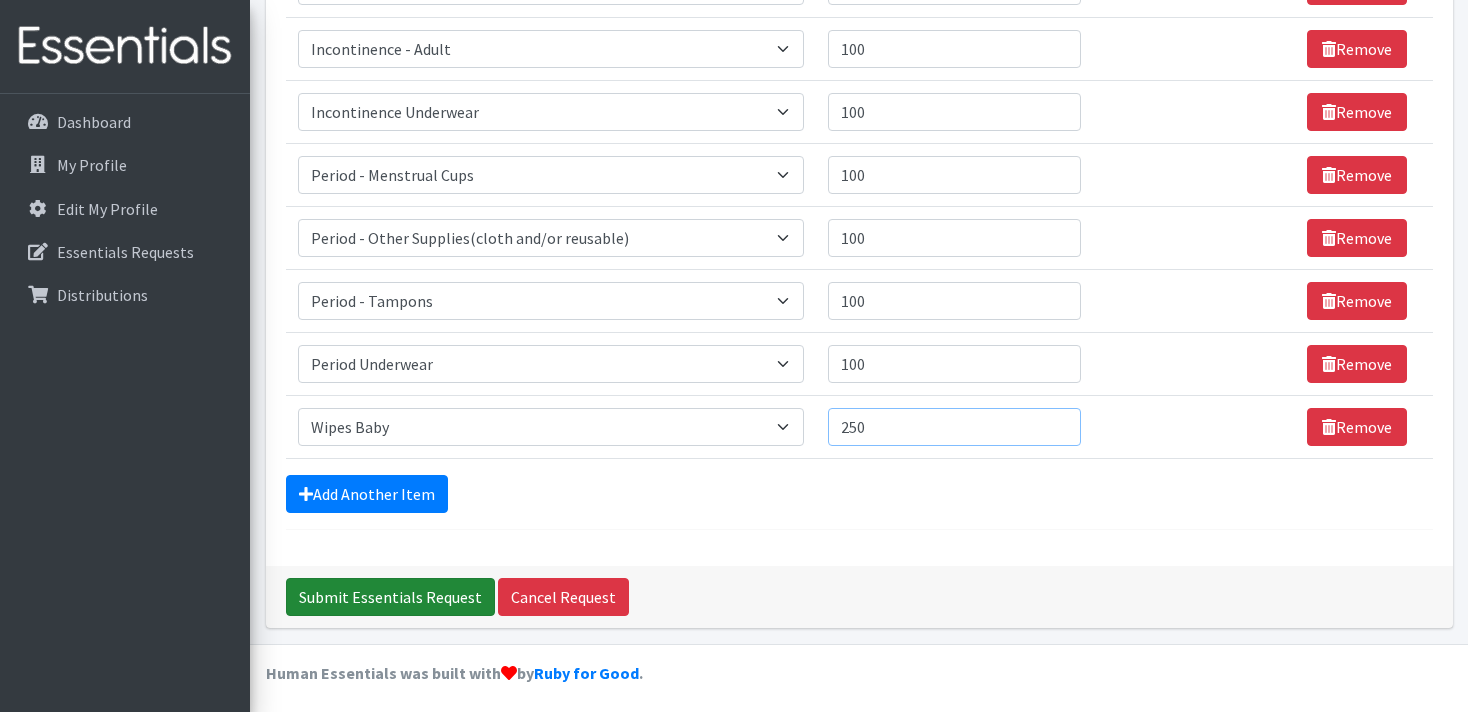 type on "250" 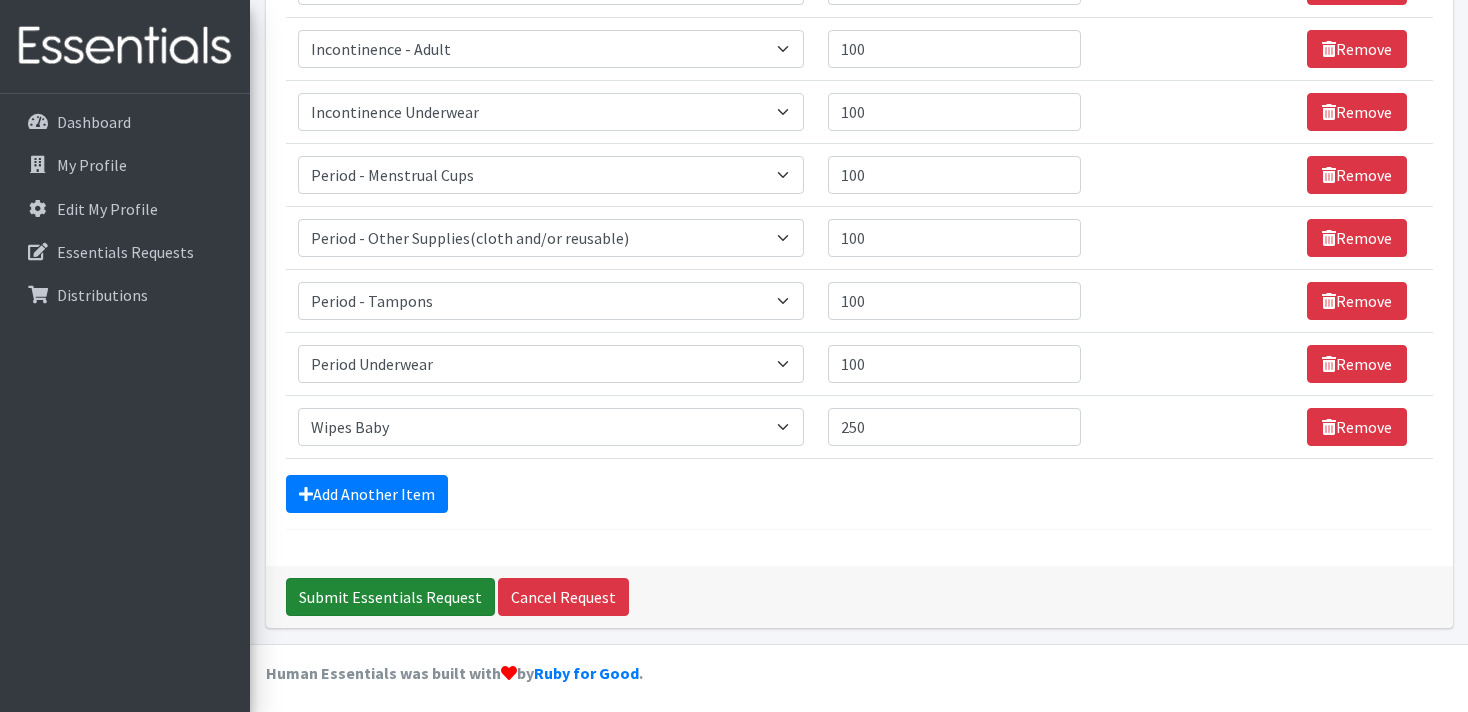 click on "Submit Essentials Request" at bounding box center (390, 597) 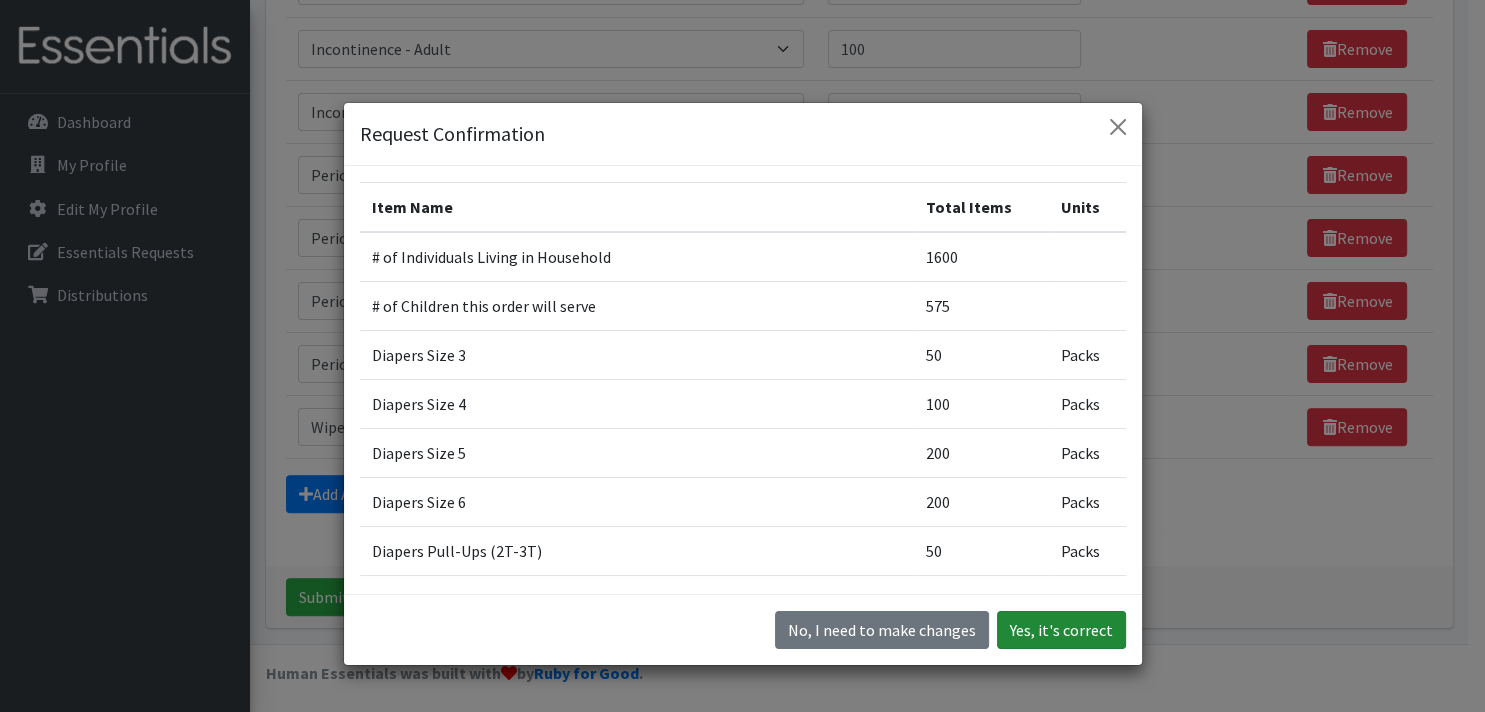 click on "Yes, it's correct" at bounding box center [1061, 630] 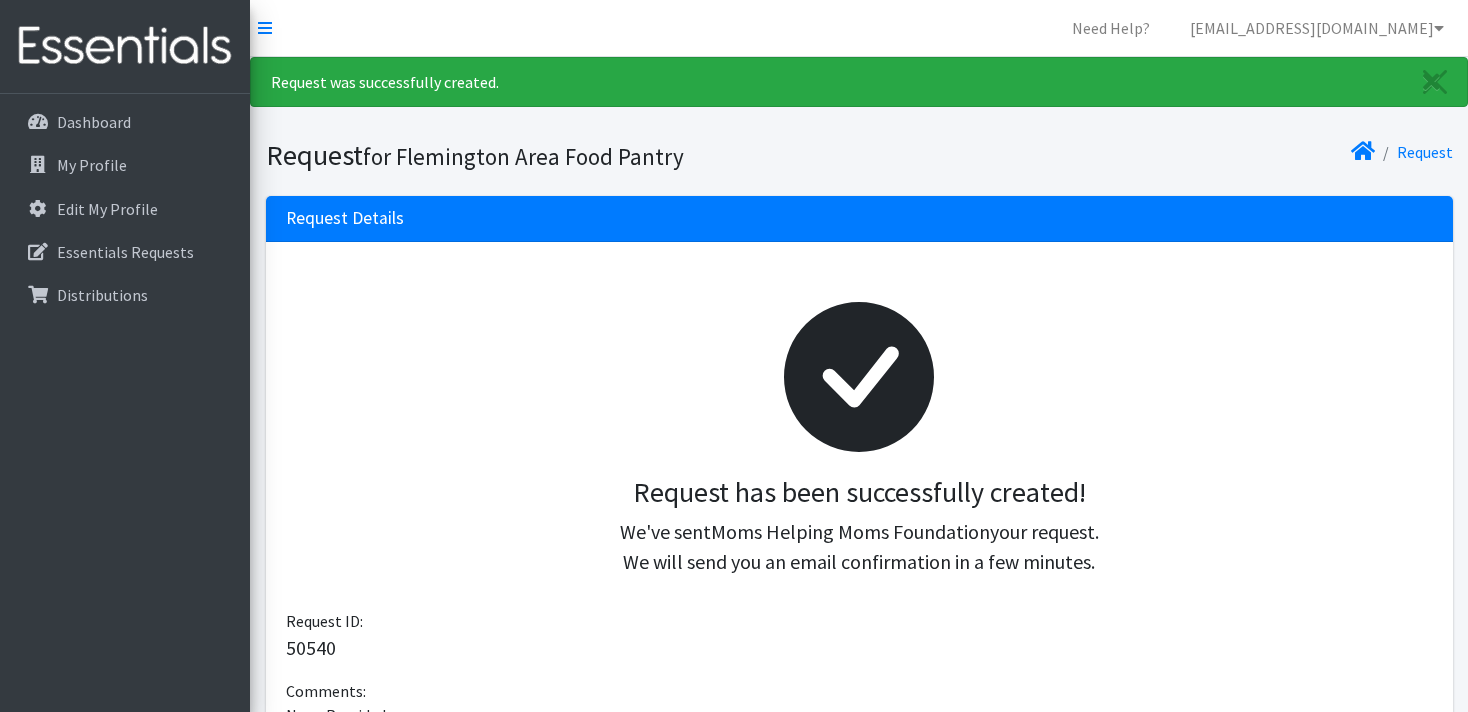 scroll, scrollTop: 0, scrollLeft: 0, axis: both 